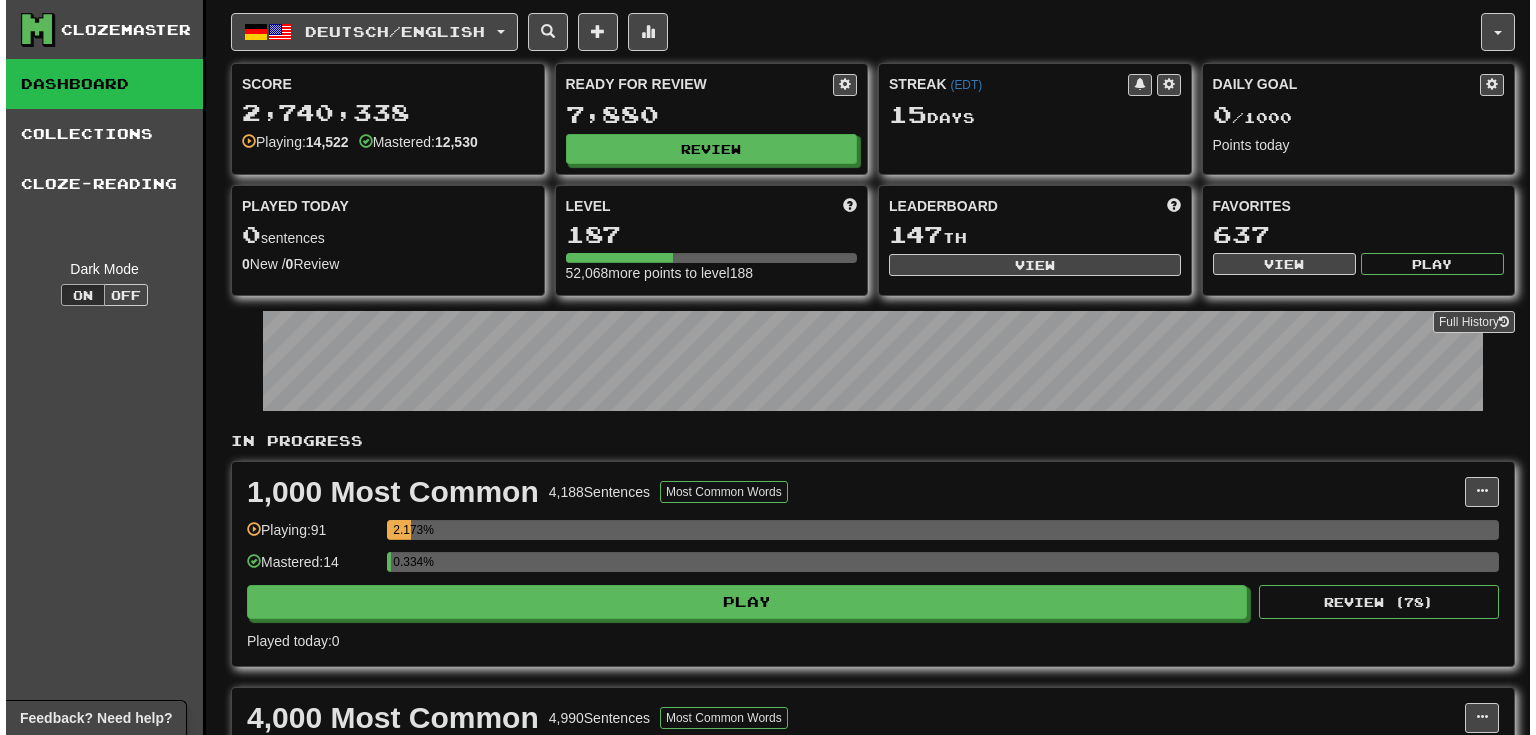 scroll, scrollTop: 0, scrollLeft: 0, axis: both 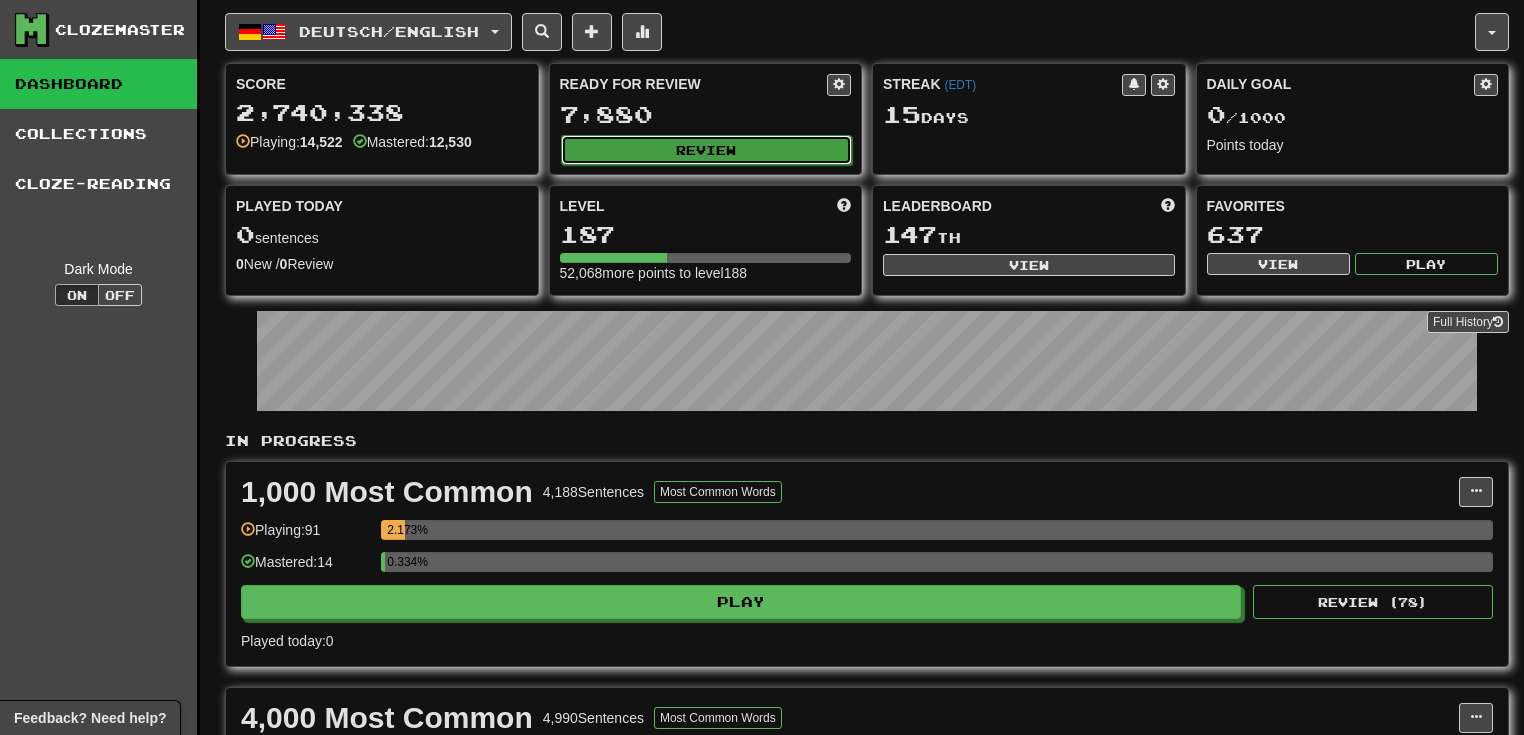 click on "Review" at bounding box center (707, 150) 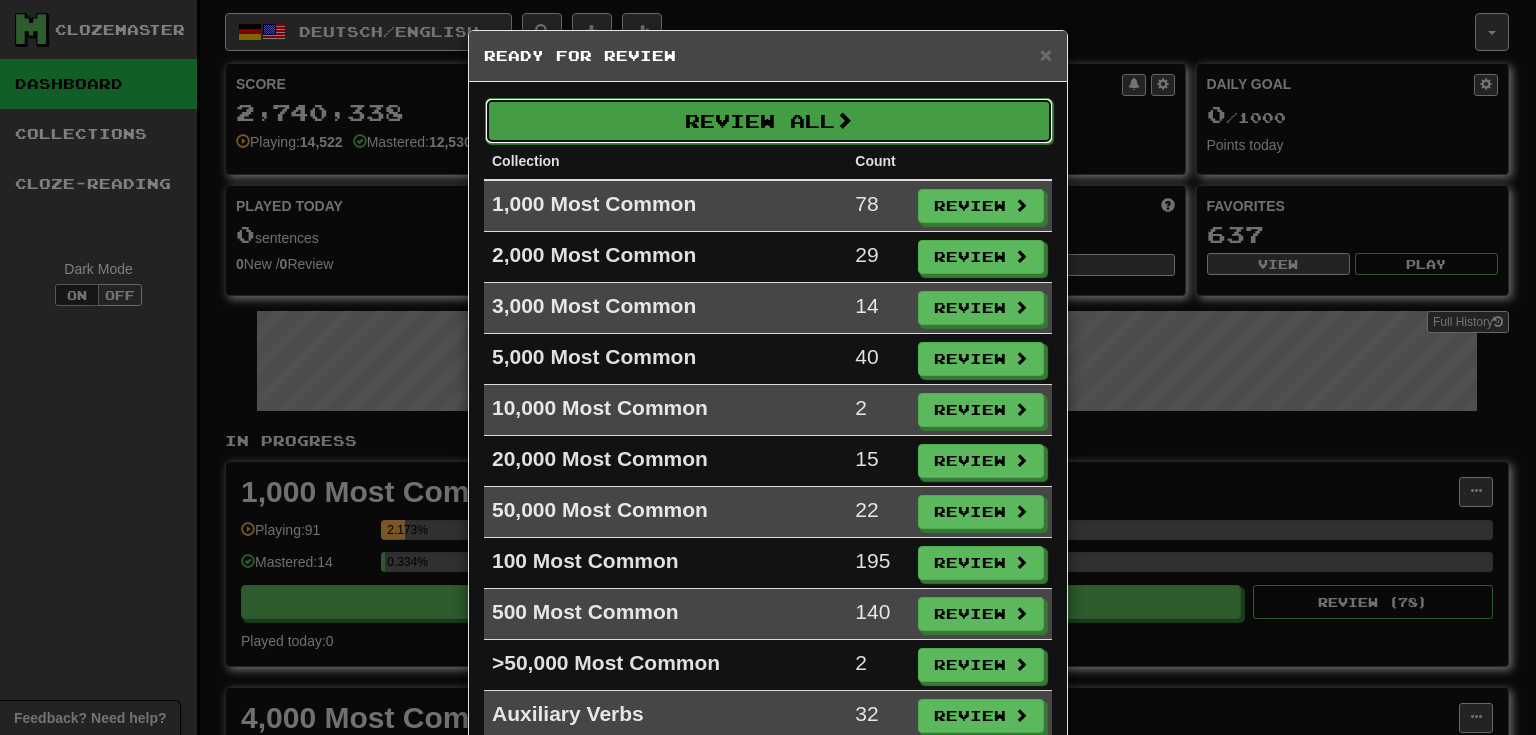 drag, startPoint x: 686, startPoint y: 156, endPoint x: 706, endPoint y: 127, distance: 35.22783 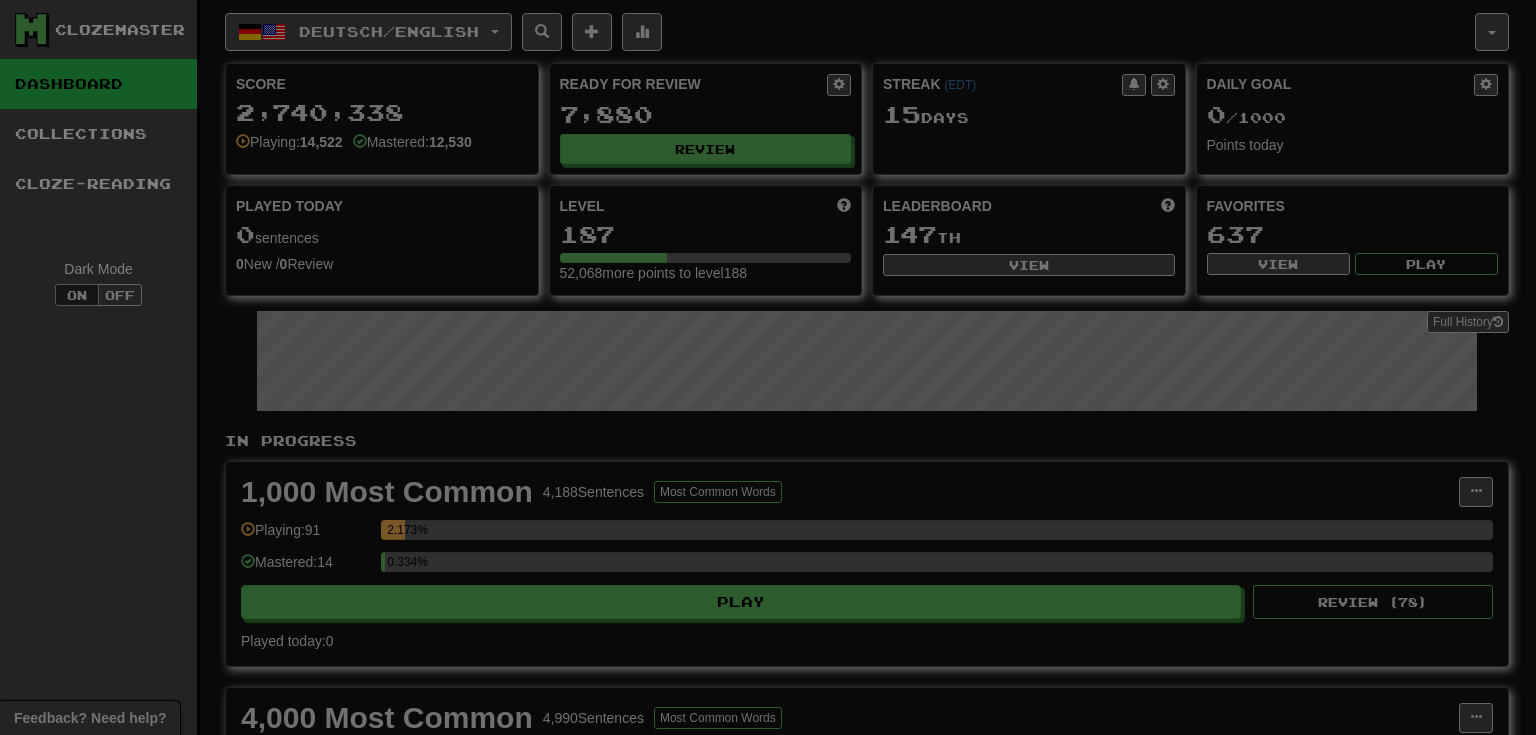 select on "**" 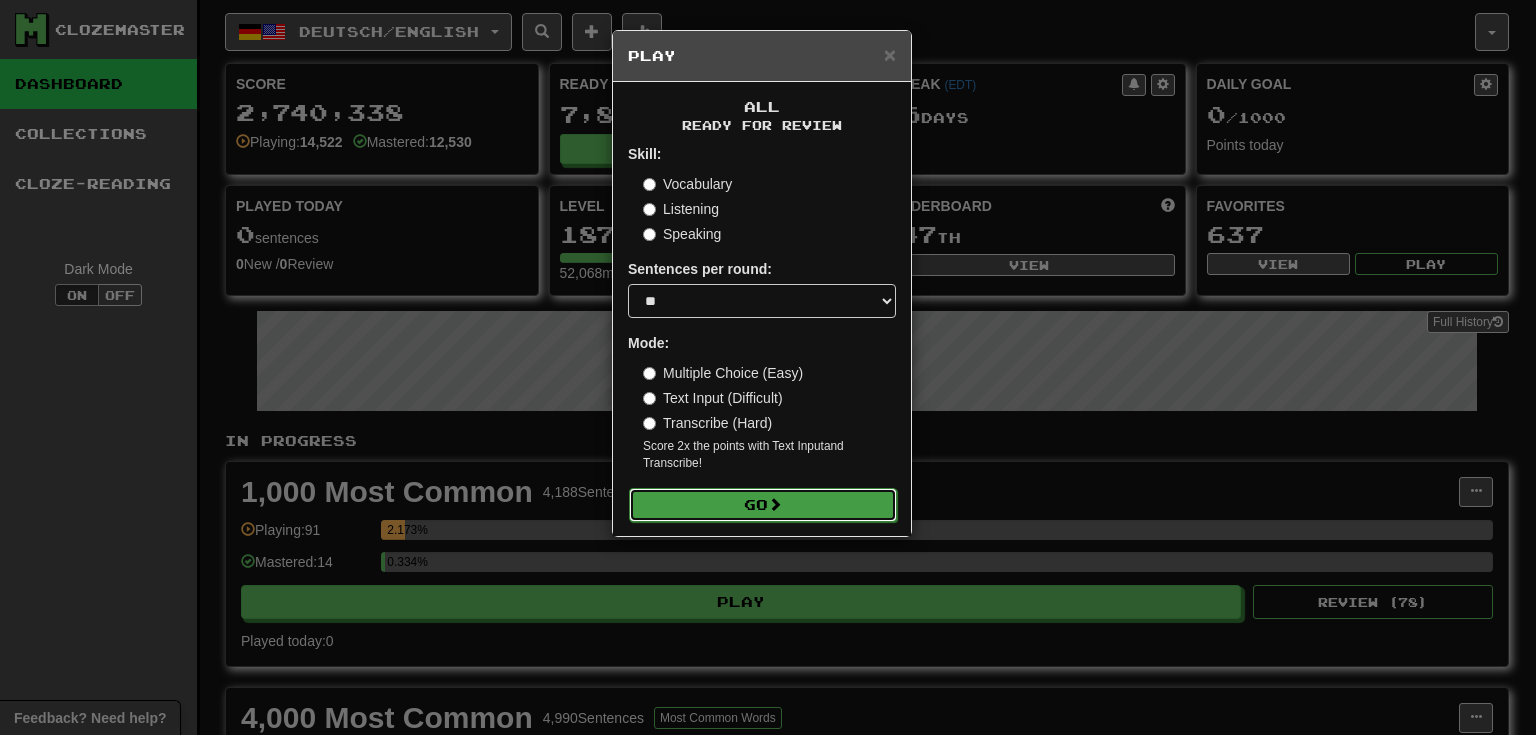 click on "Go" at bounding box center [763, 505] 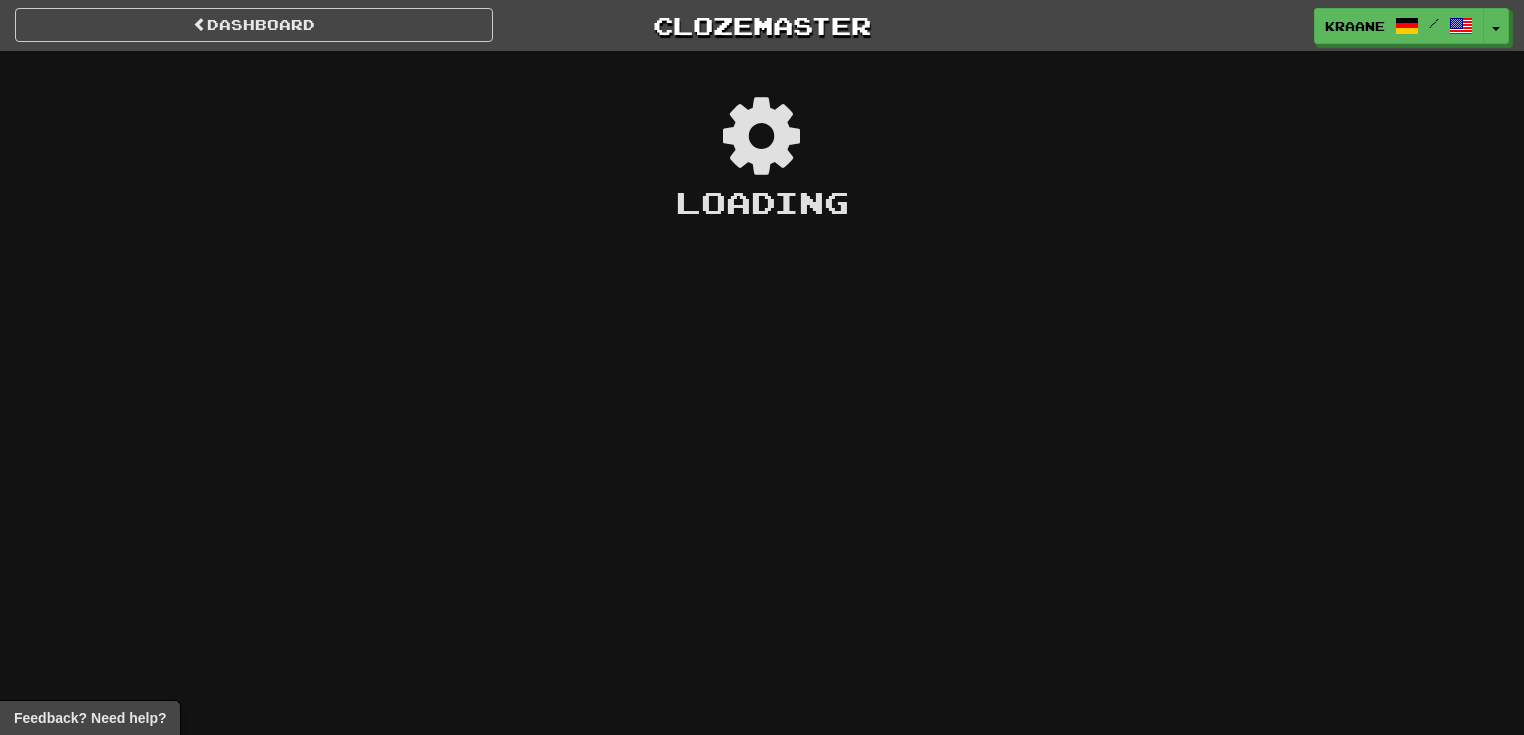 scroll, scrollTop: 0, scrollLeft: 0, axis: both 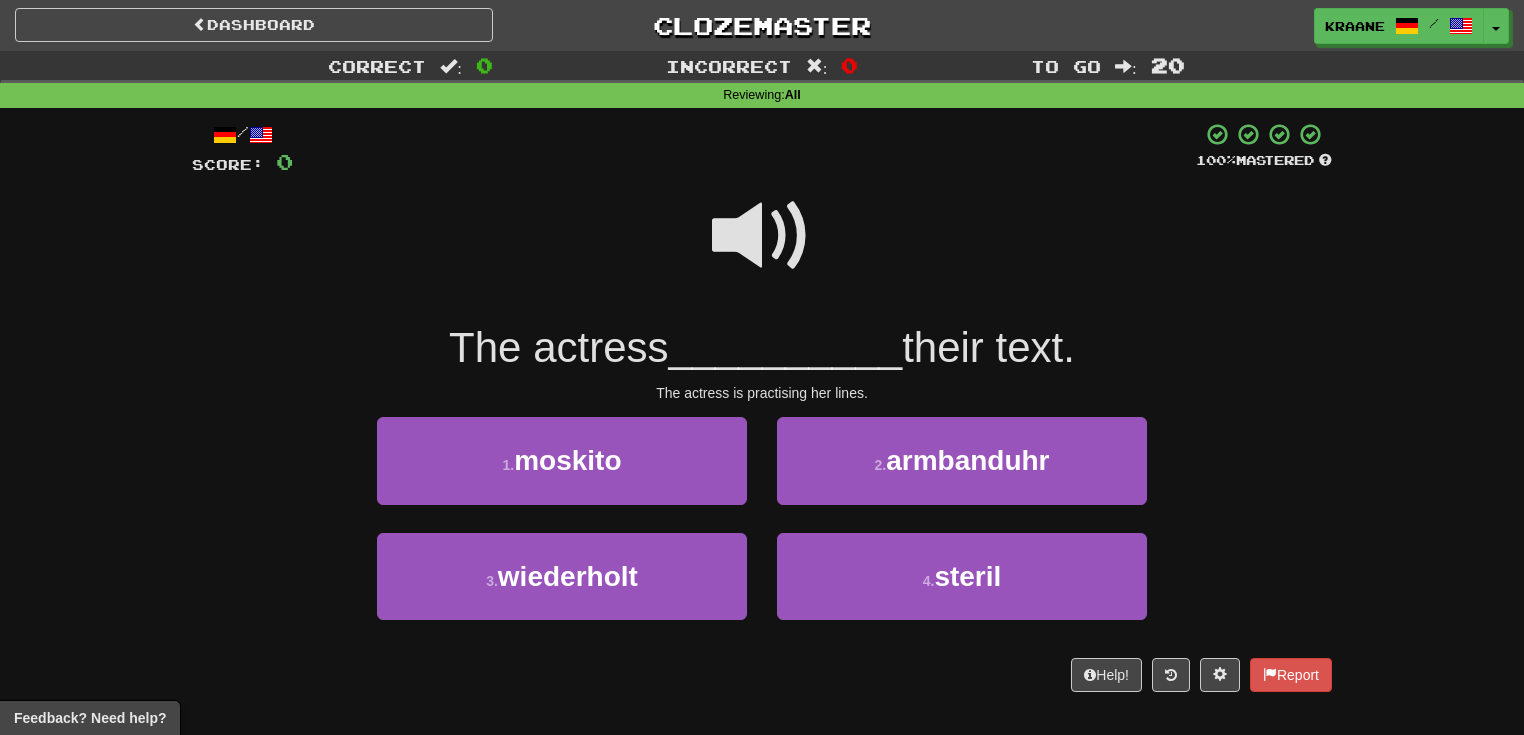 click at bounding box center [762, 236] 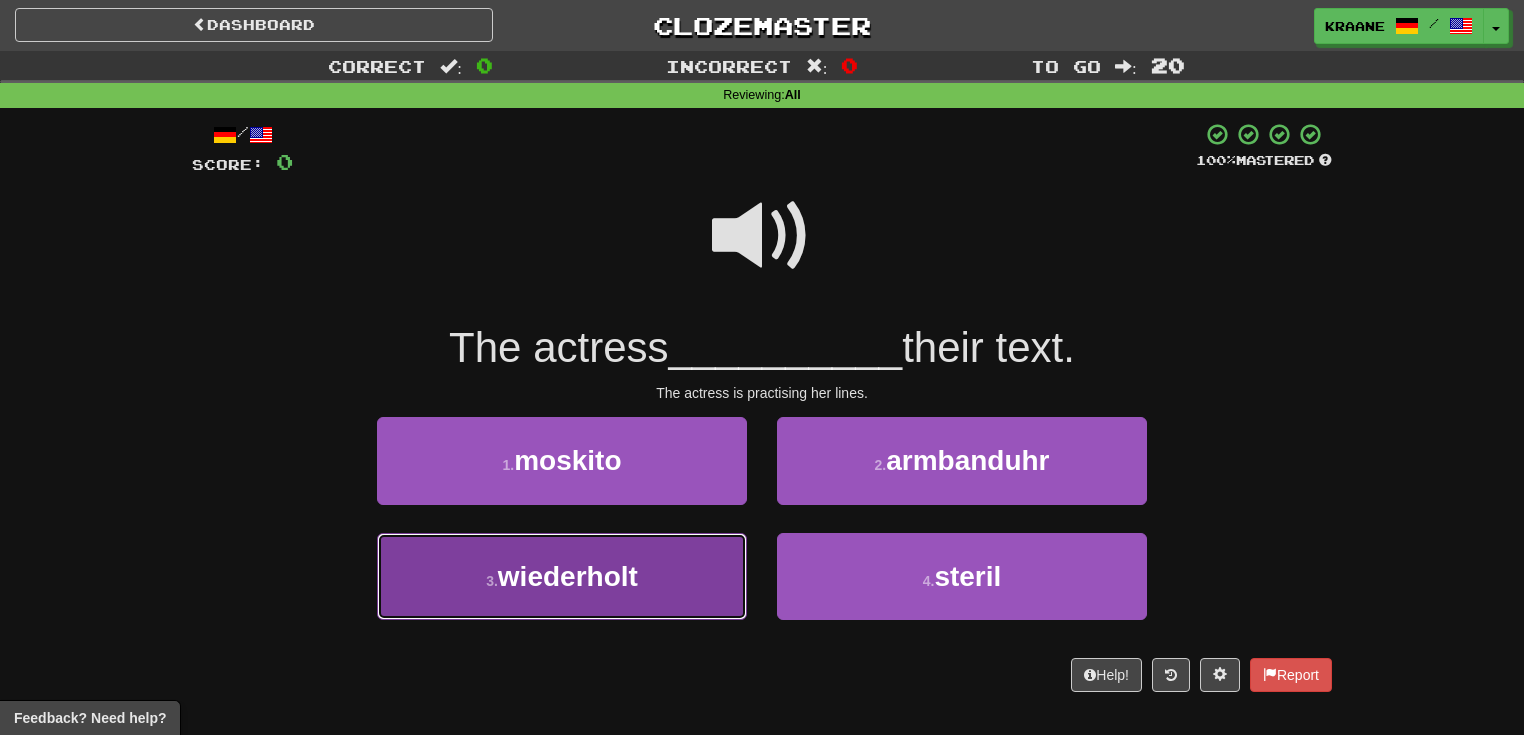 click on "3 .  wiederholt" at bounding box center [562, 576] 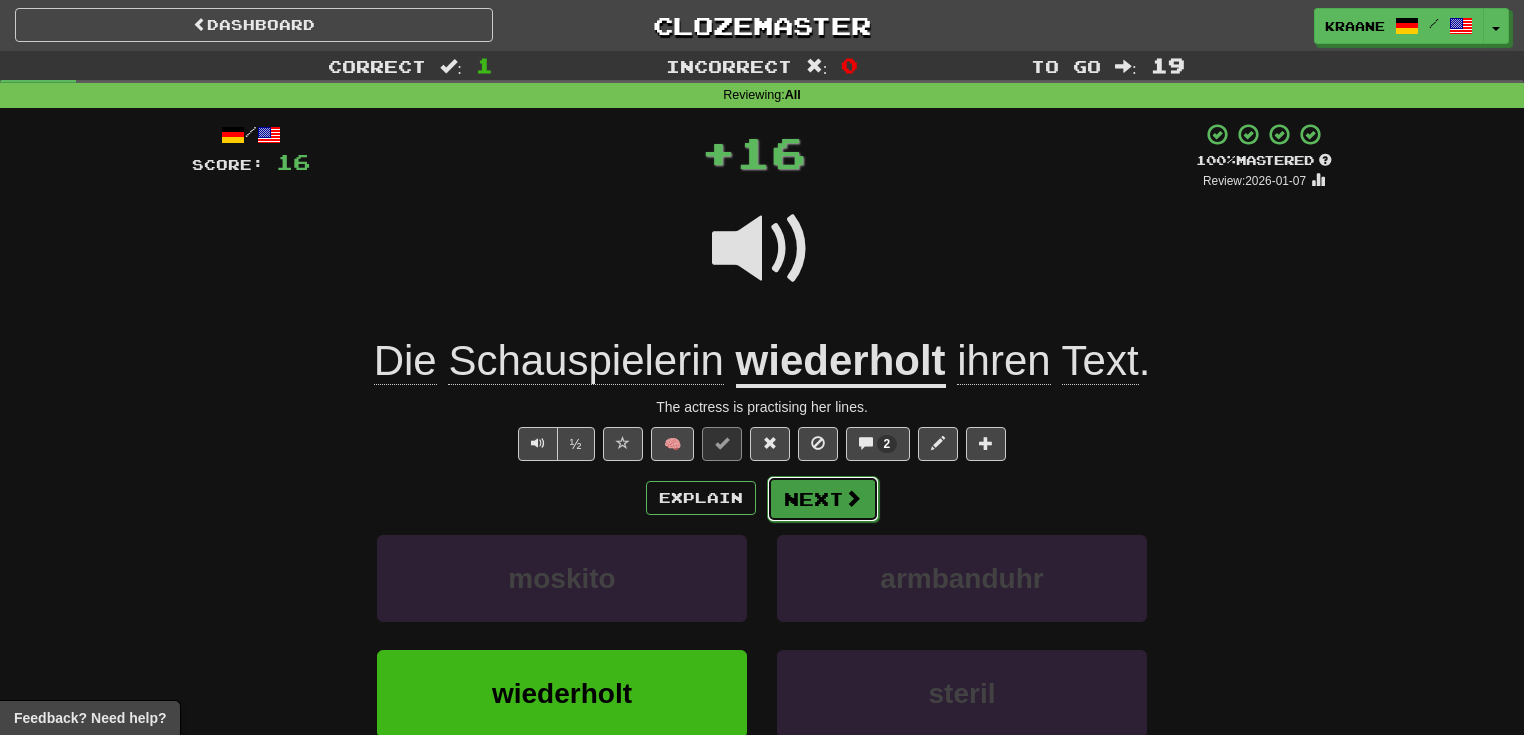 click on "Next" at bounding box center (823, 499) 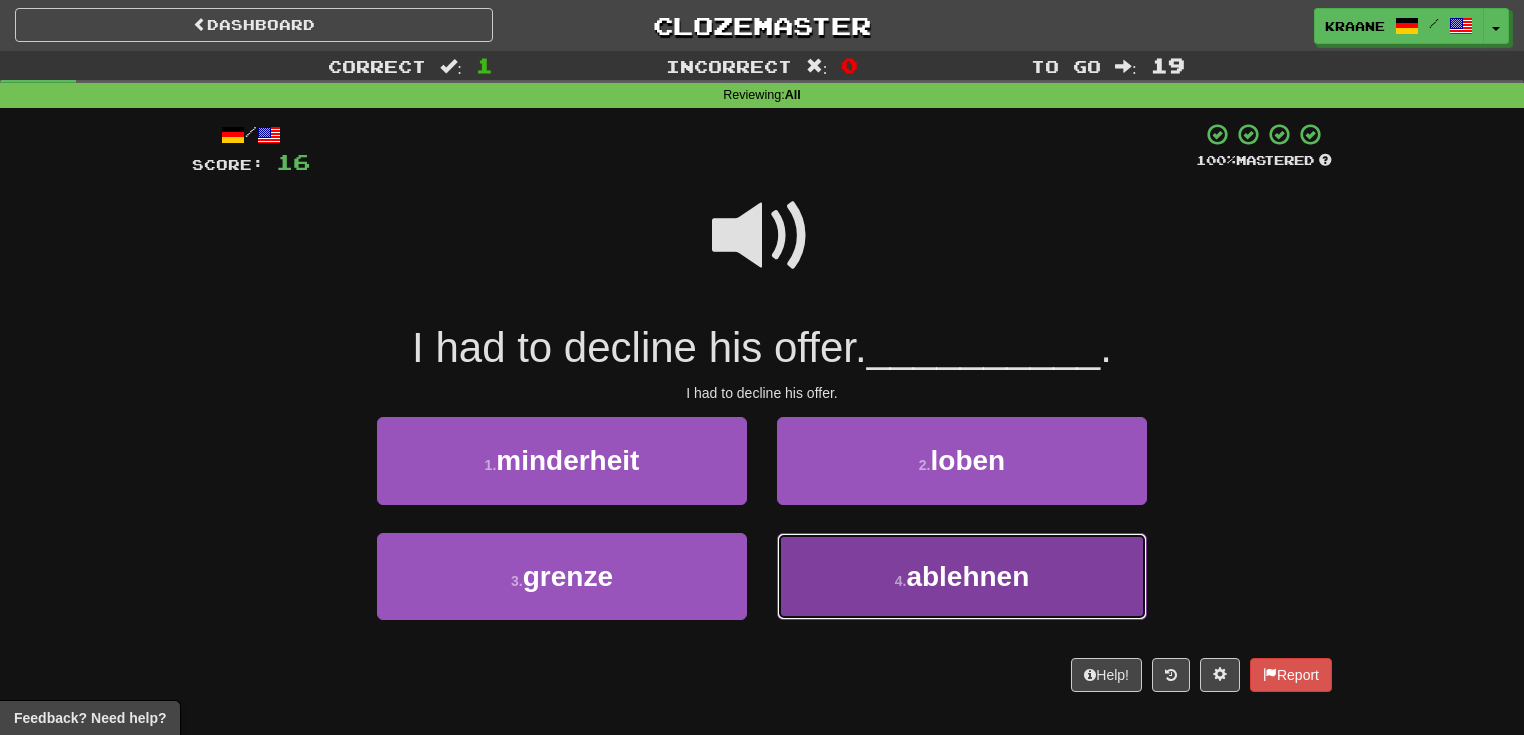 click on "4 .  ablehnen" at bounding box center (962, 576) 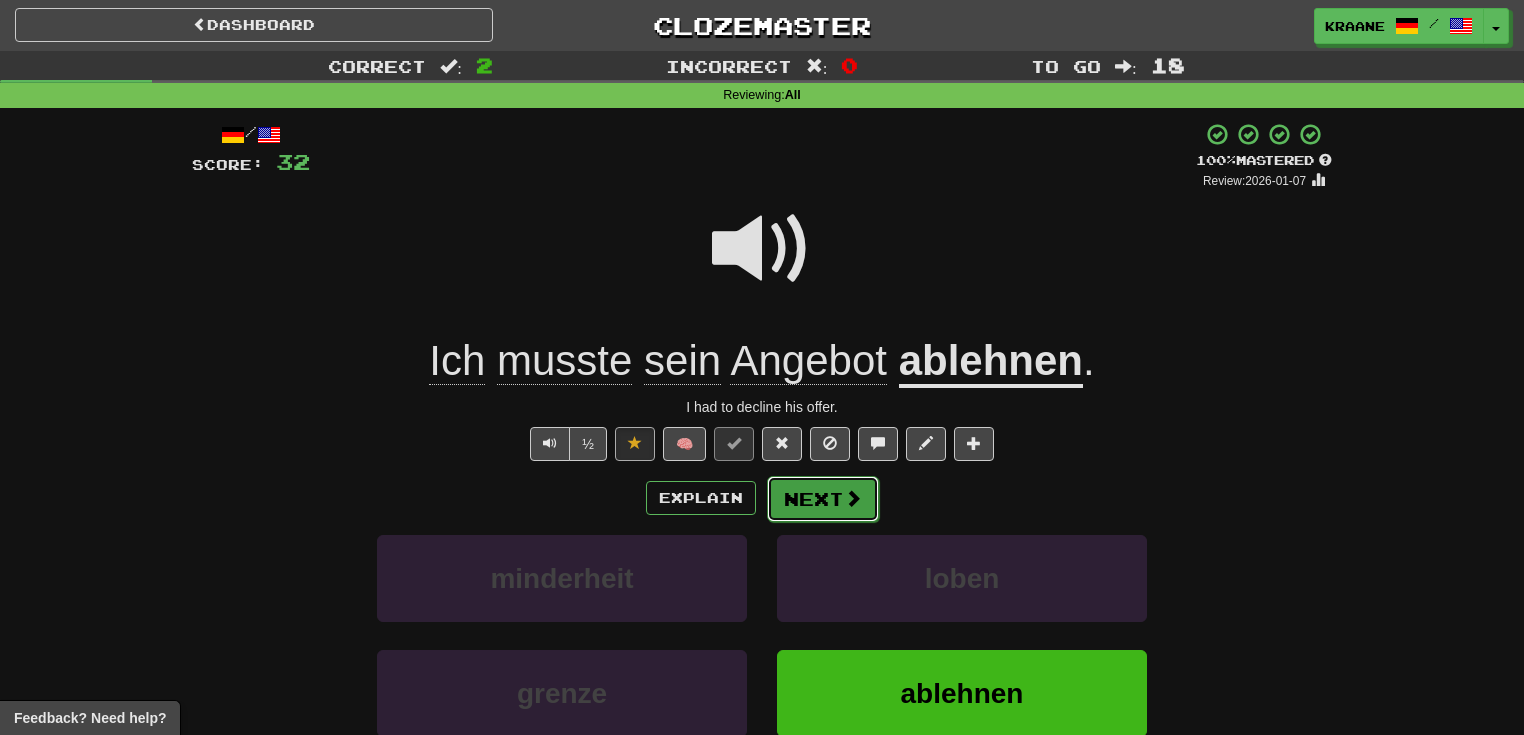 click on "Next" at bounding box center (823, 499) 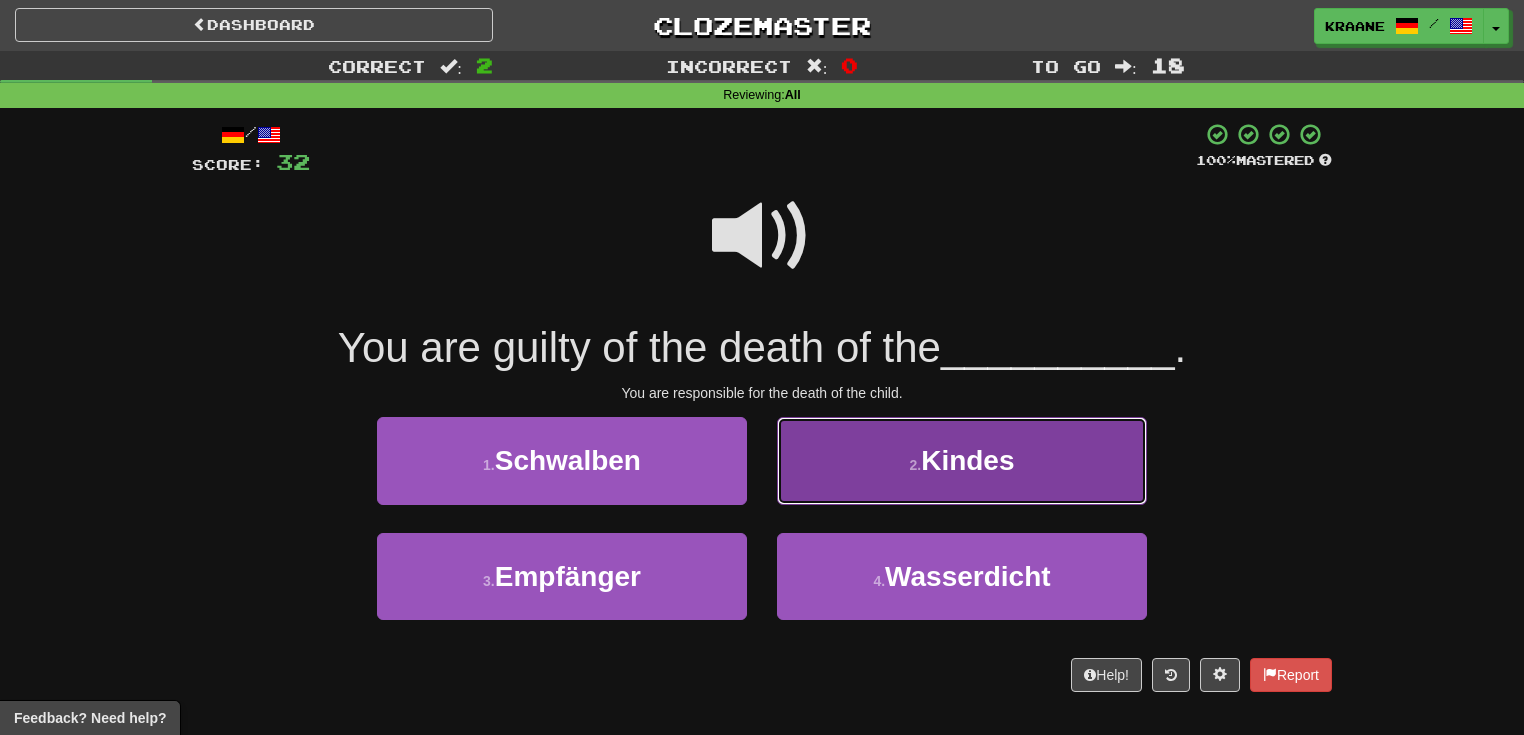 click on "Kindes" at bounding box center [967, 460] 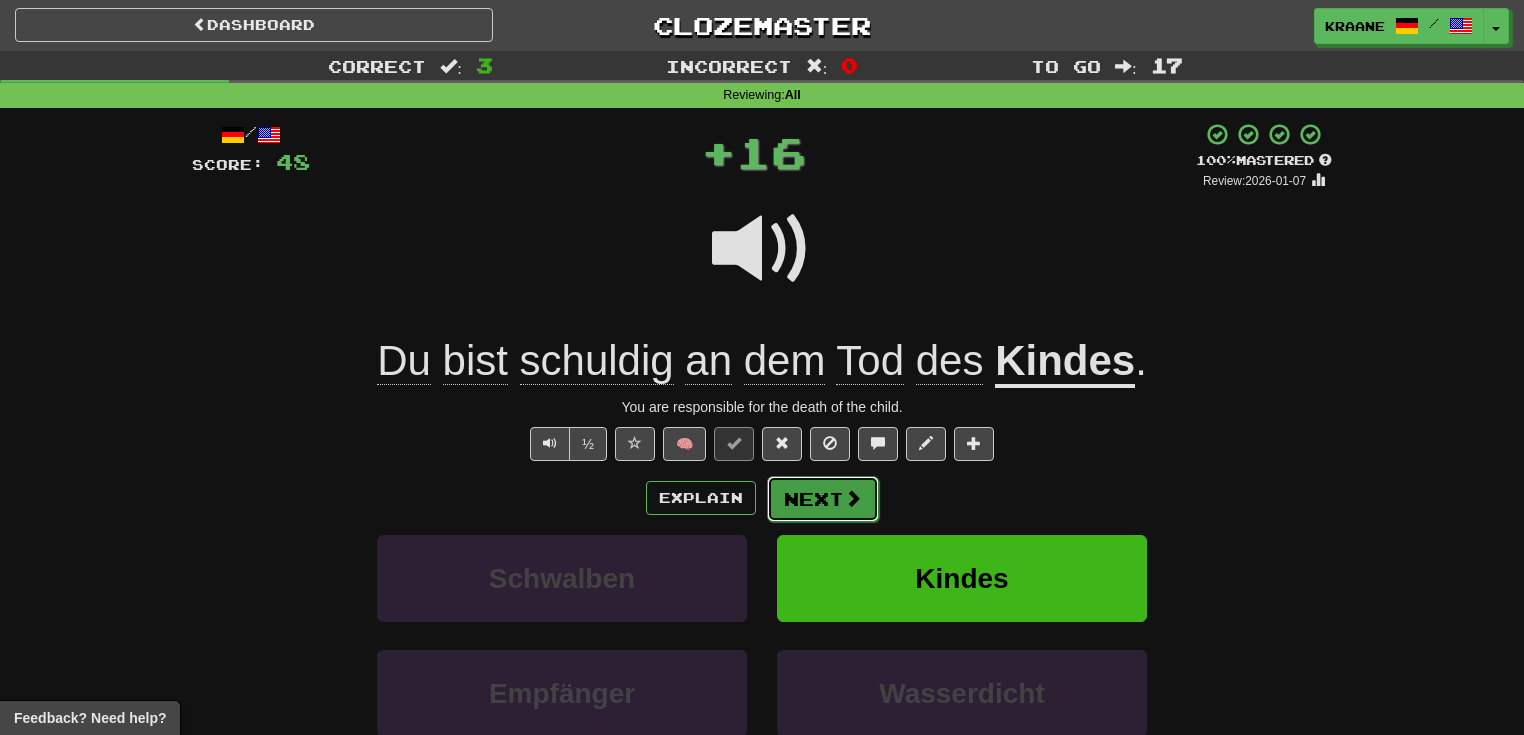 click at bounding box center [853, 498] 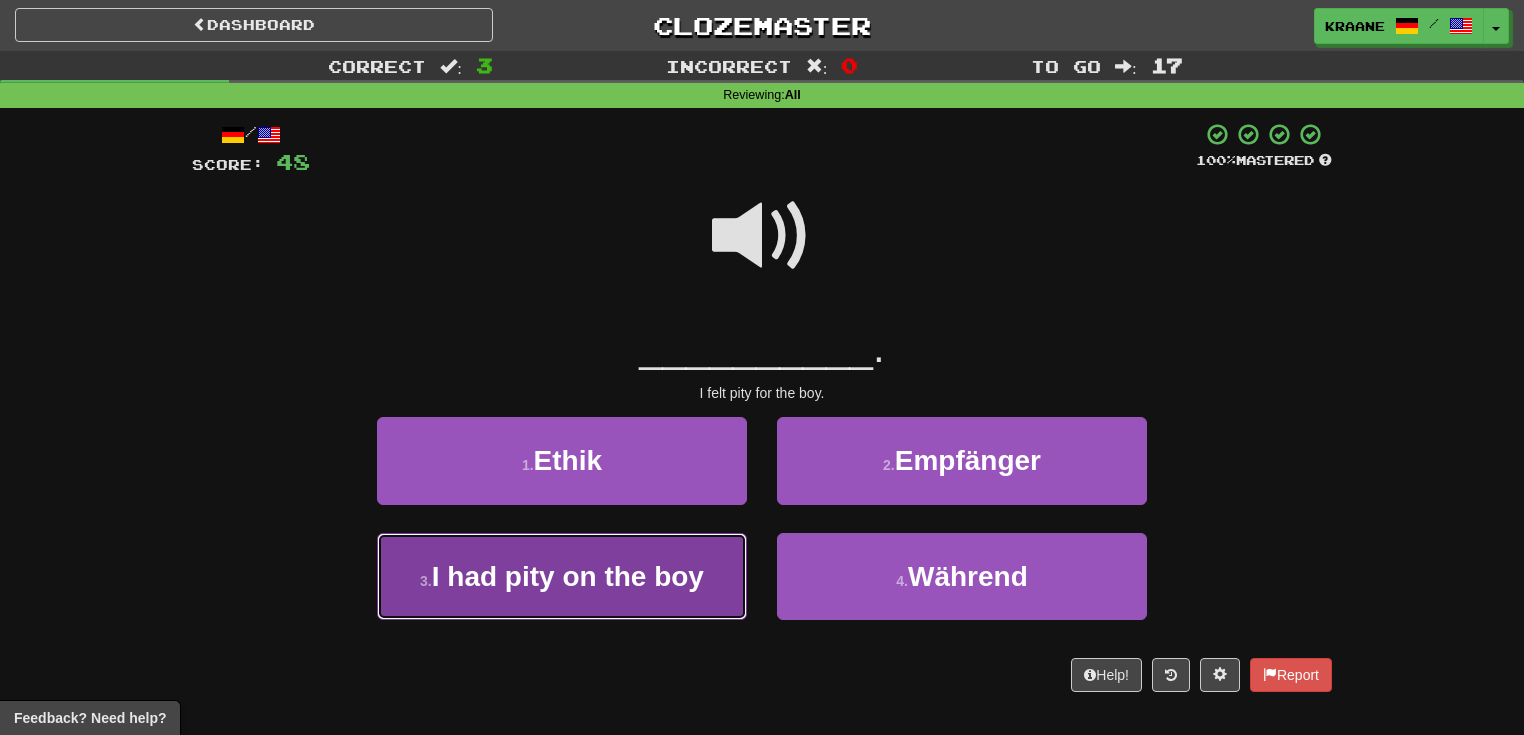 click on "3 .  I had pity on the boy" at bounding box center [562, 576] 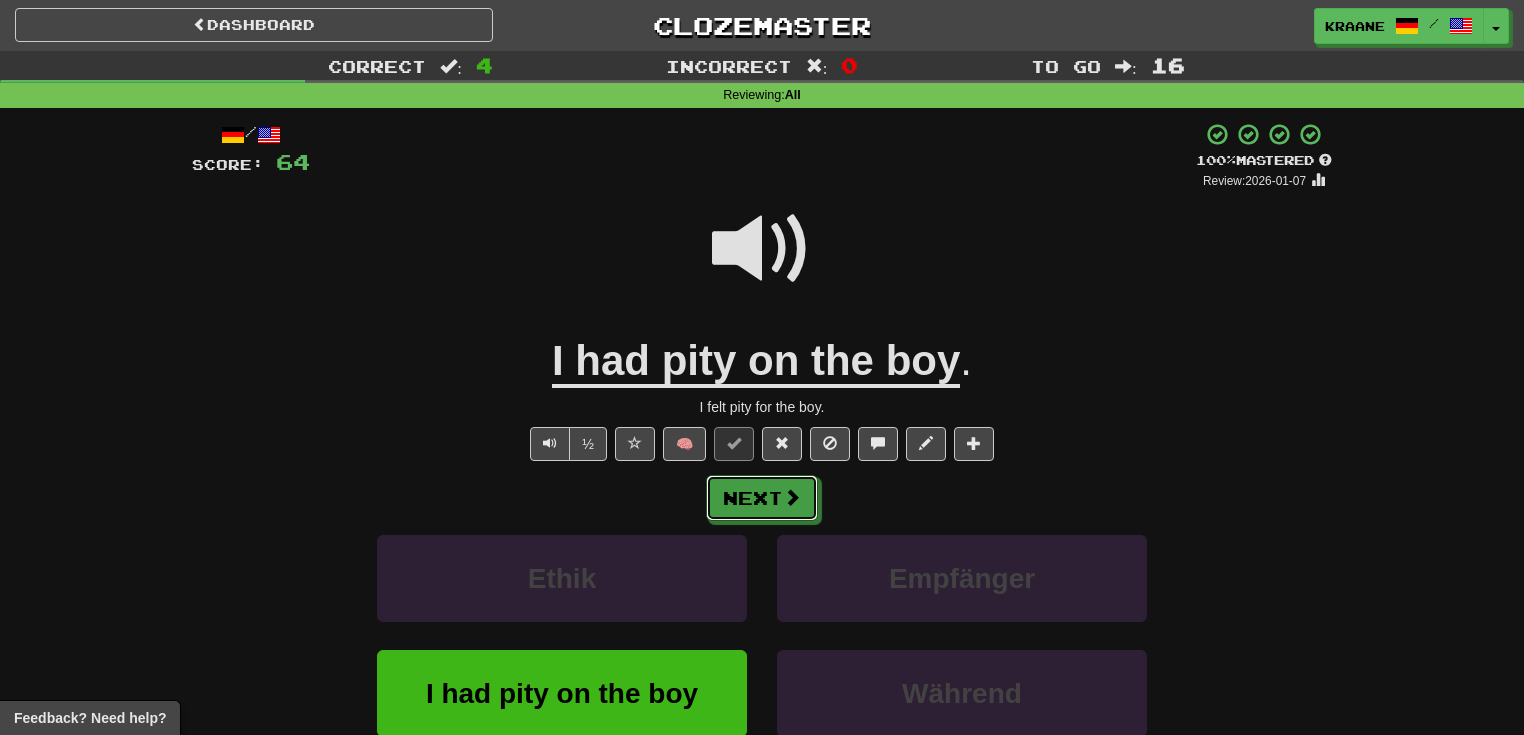 click on "Next" at bounding box center (762, 498) 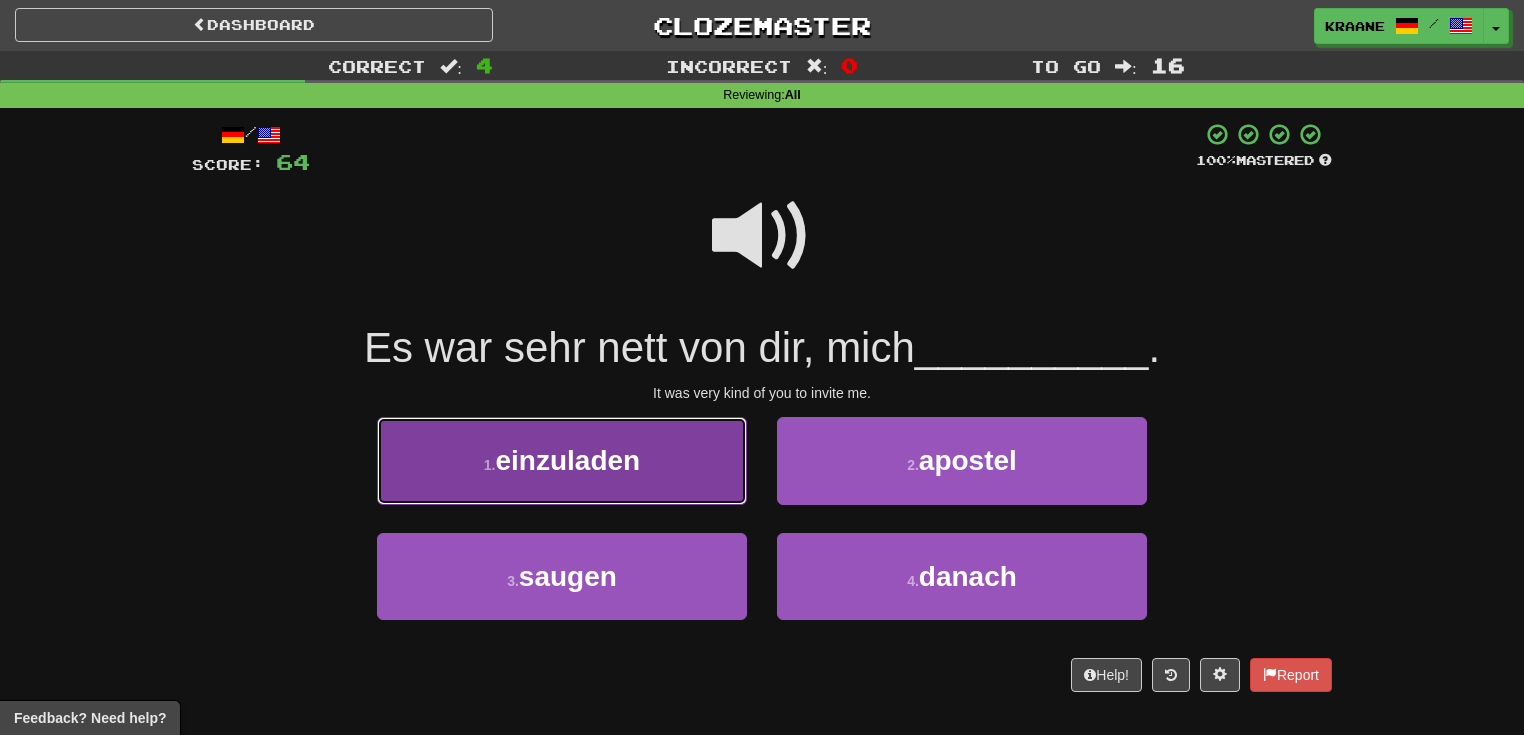 click on "1 .  to invite" at bounding box center [562, 460] 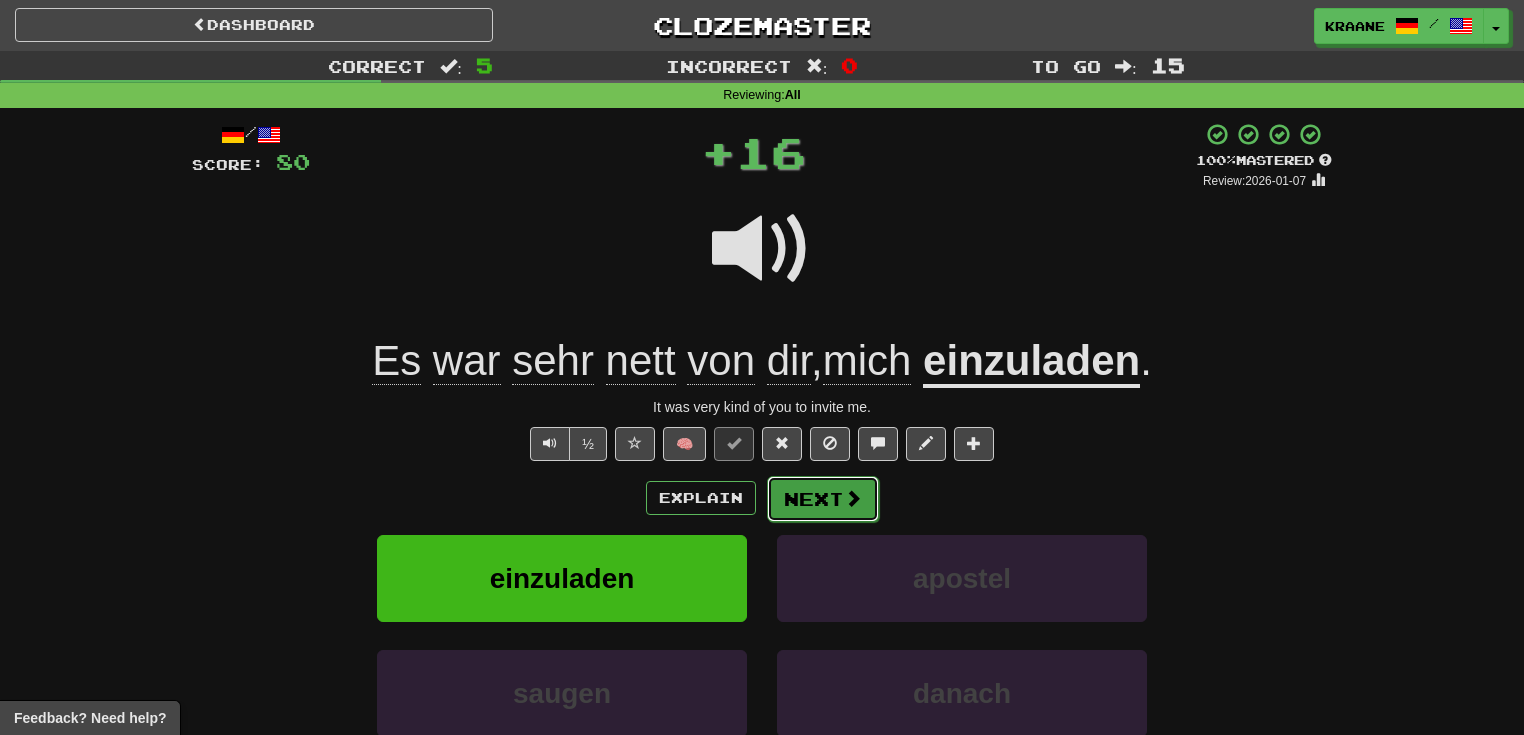 click on "Next" at bounding box center (823, 499) 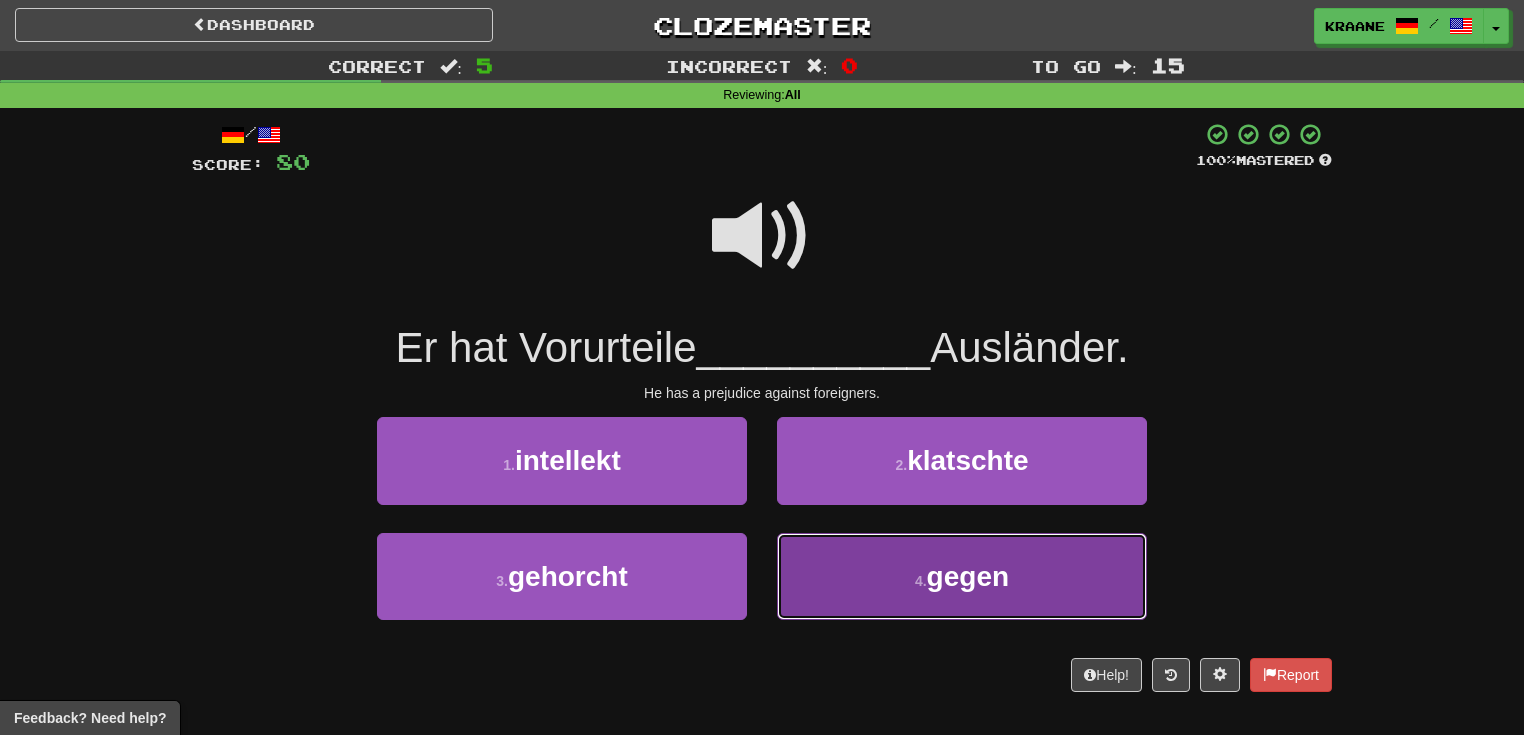 click on "4 .  gegen" at bounding box center [962, 576] 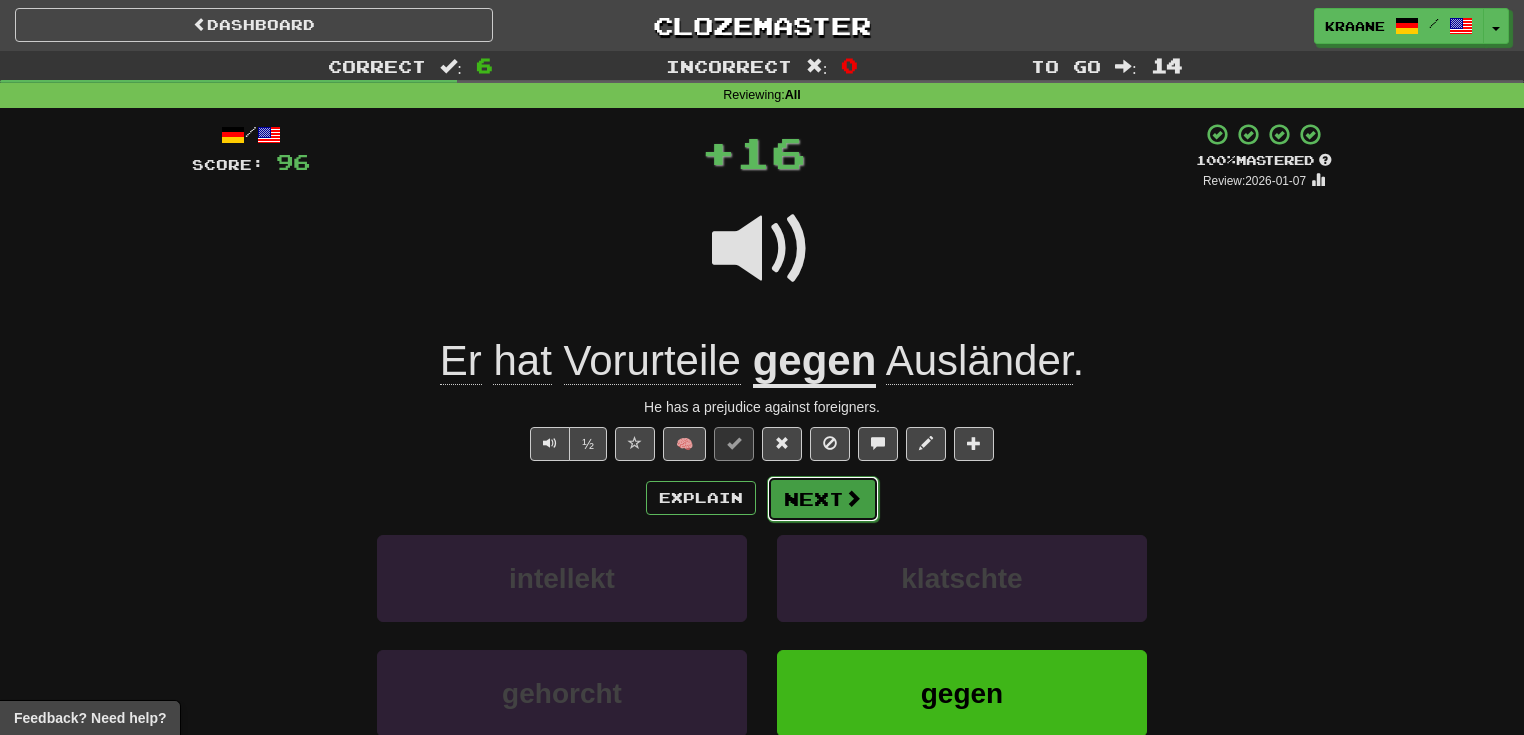 click on "Next" at bounding box center [823, 499] 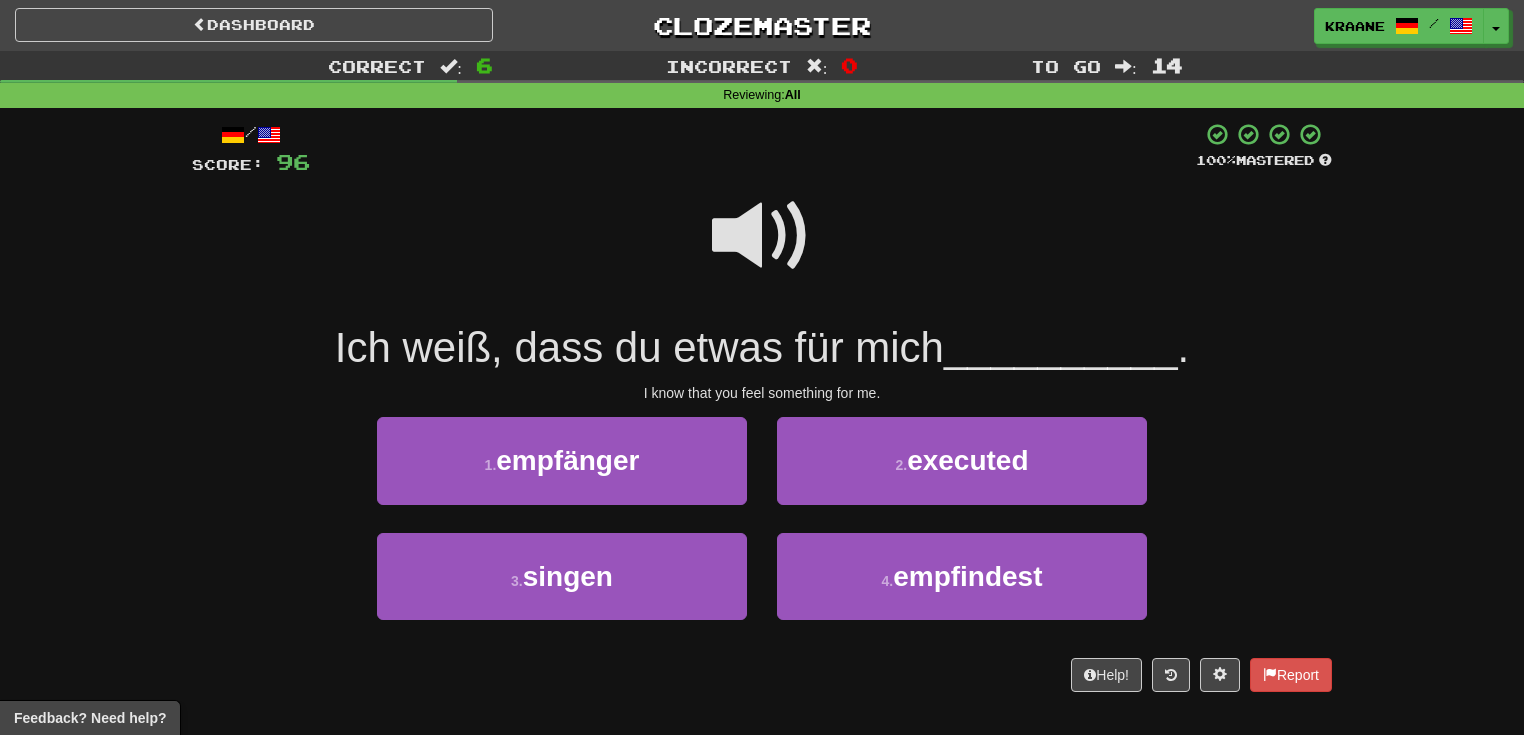 click at bounding box center [762, 236] 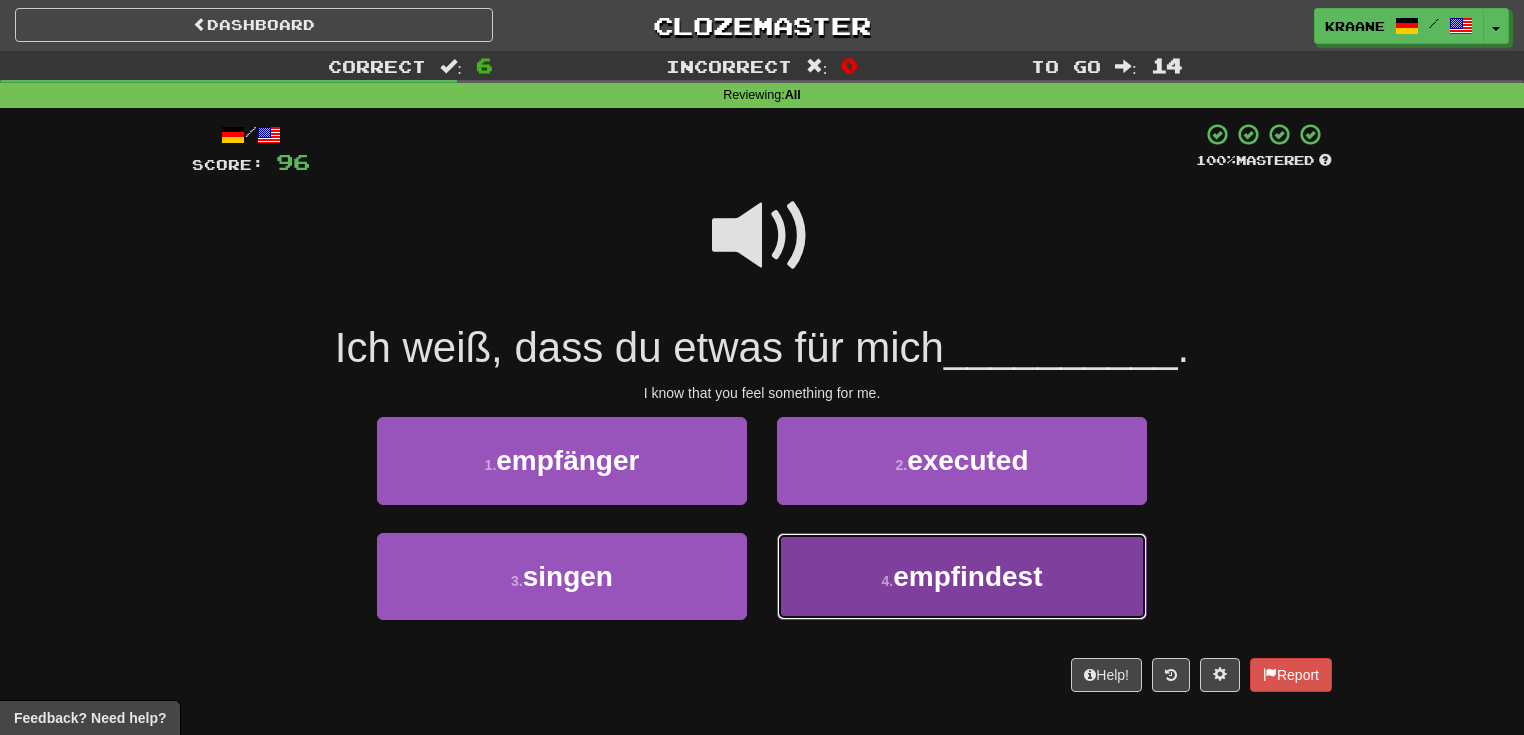drag, startPoint x: 766, startPoint y: 241, endPoint x: 1029, endPoint y: 584, distance: 432.2245 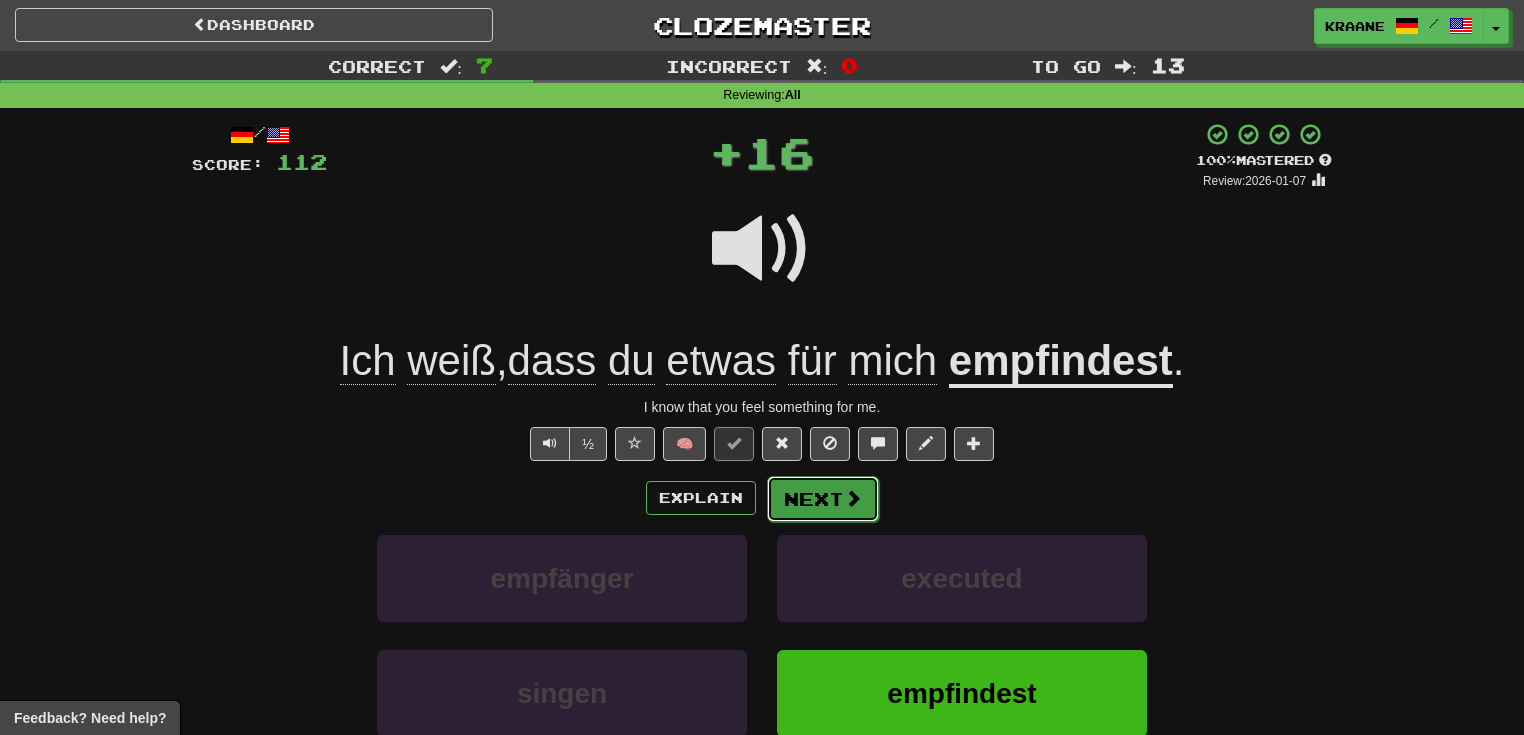 click on "Next" at bounding box center (823, 499) 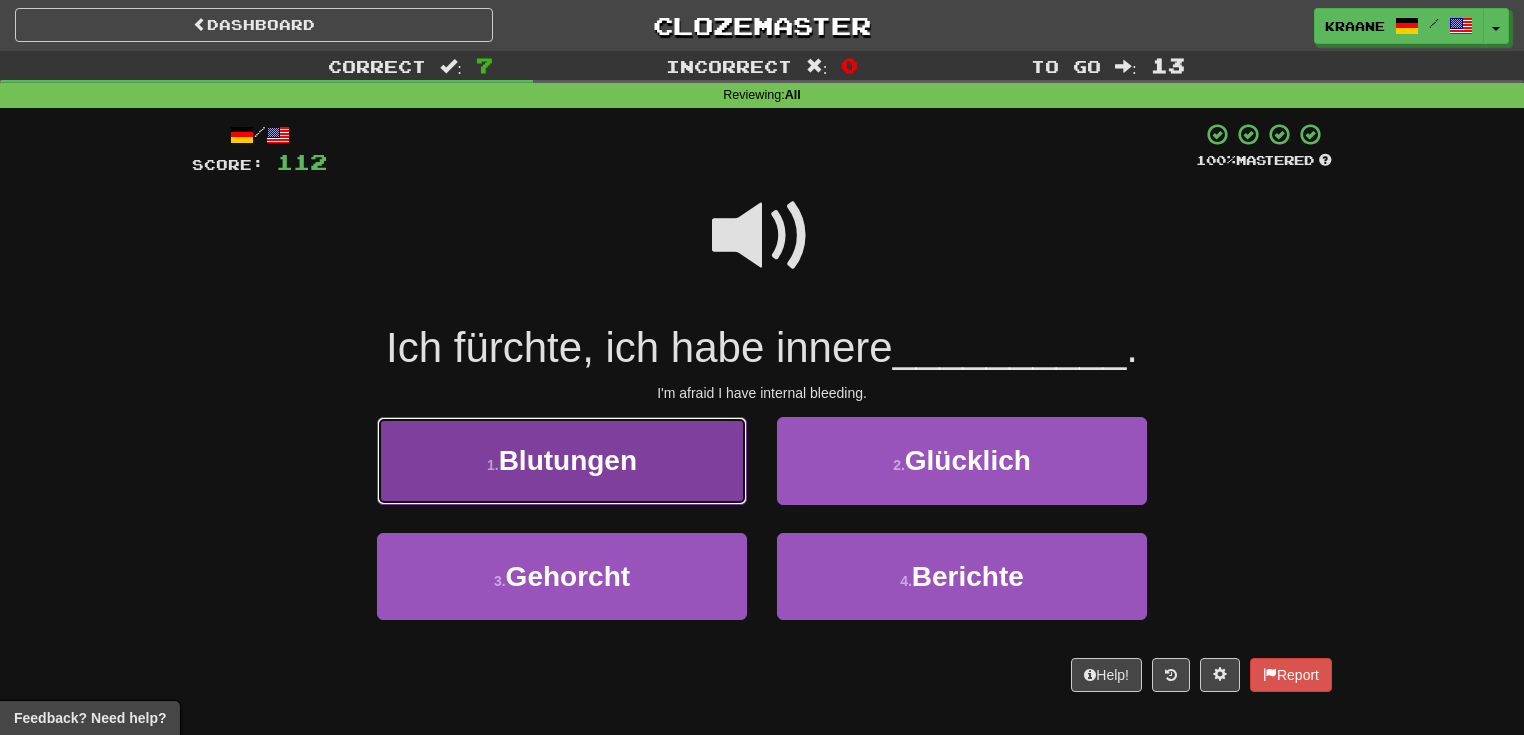 click on "1 .  Blutungen" at bounding box center [562, 460] 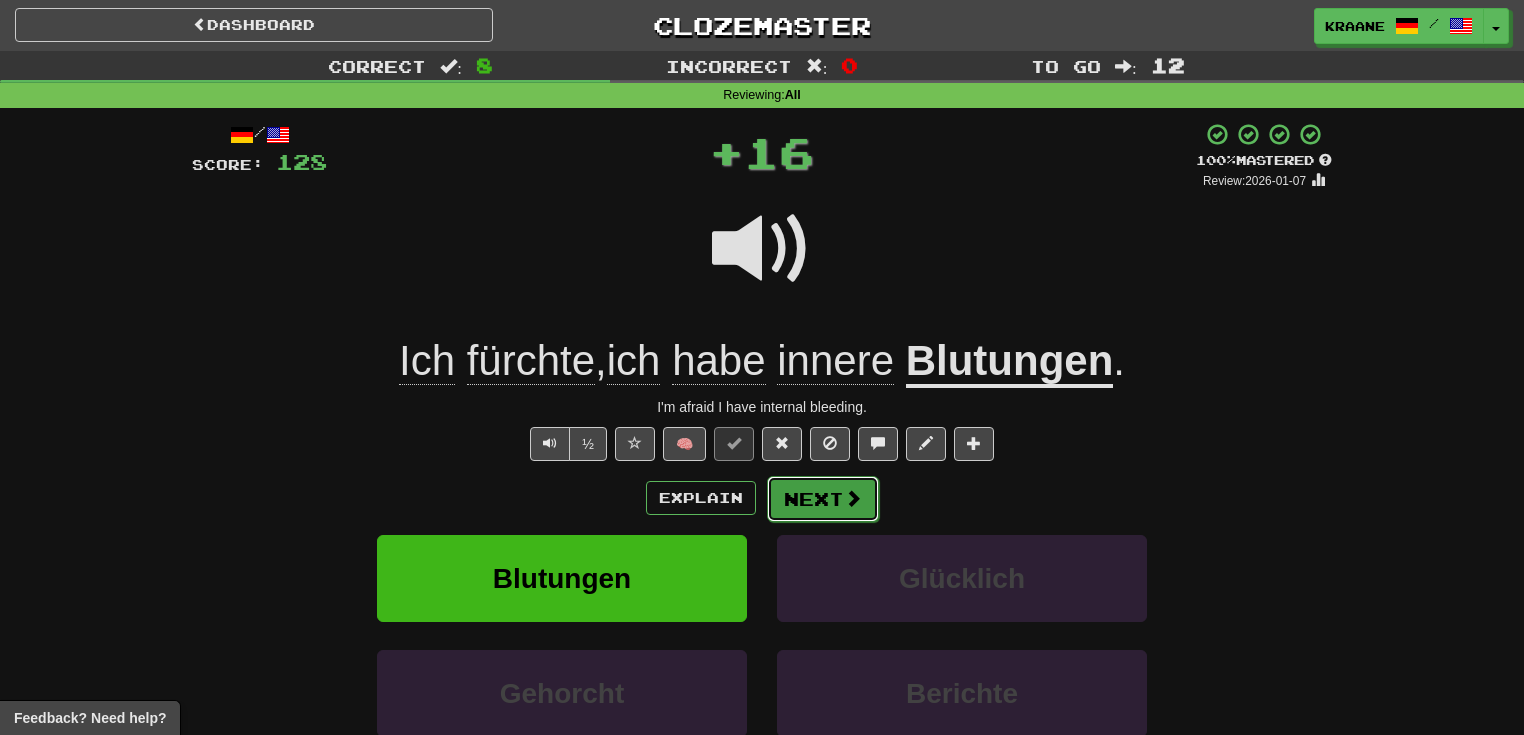 click on "Next" at bounding box center (823, 499) 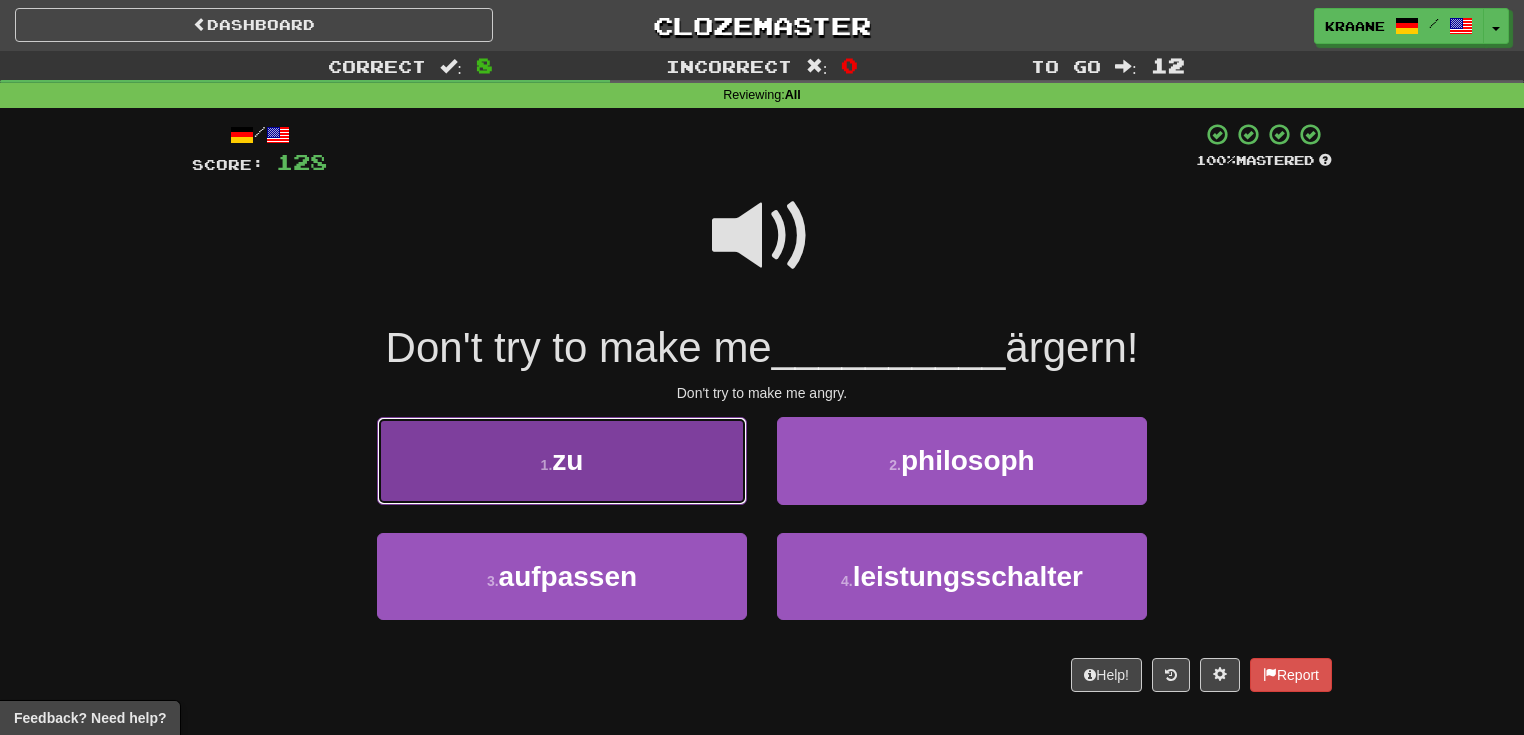 click on "1 .  zu" at bounding box center [562, 460] 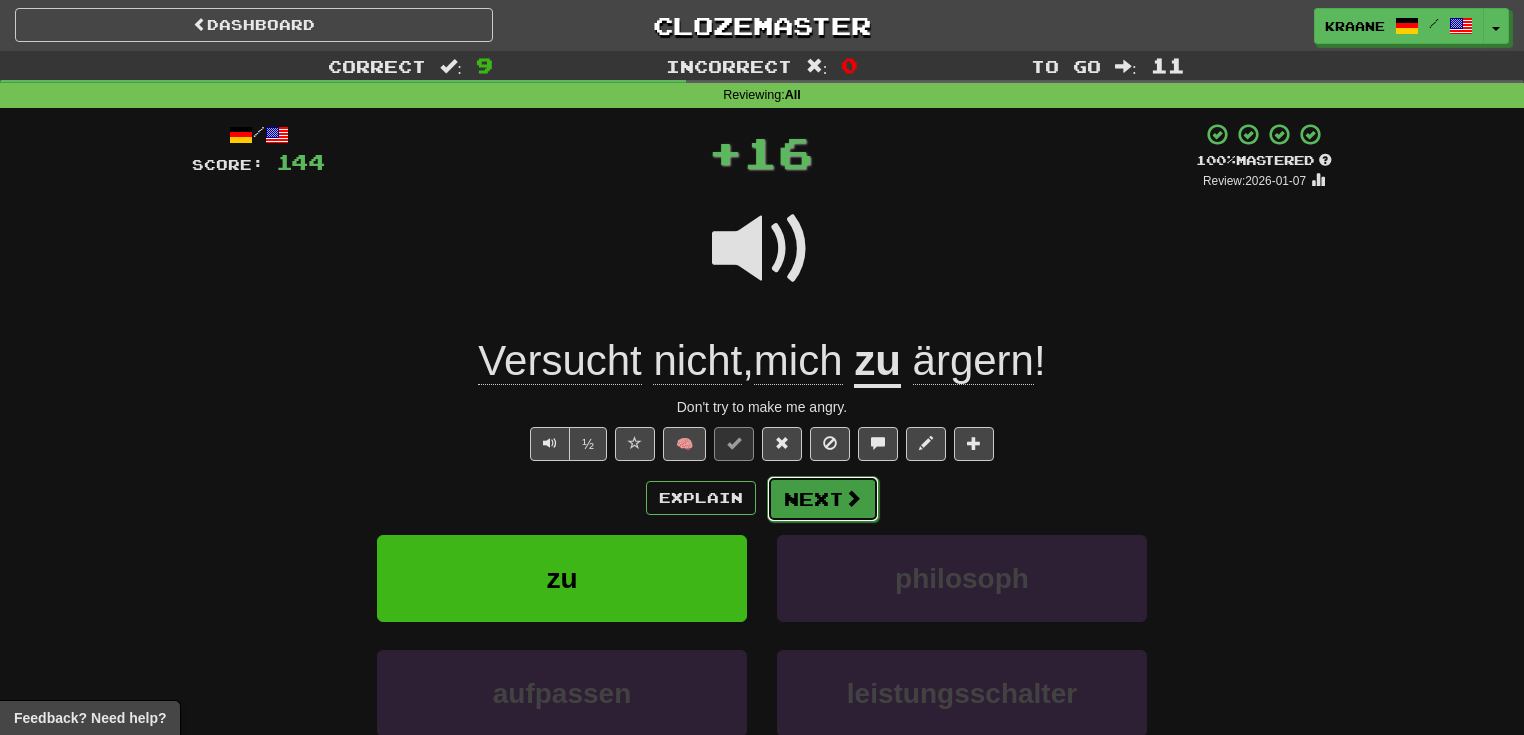 click on "Next" at bounding box center [823, 499] 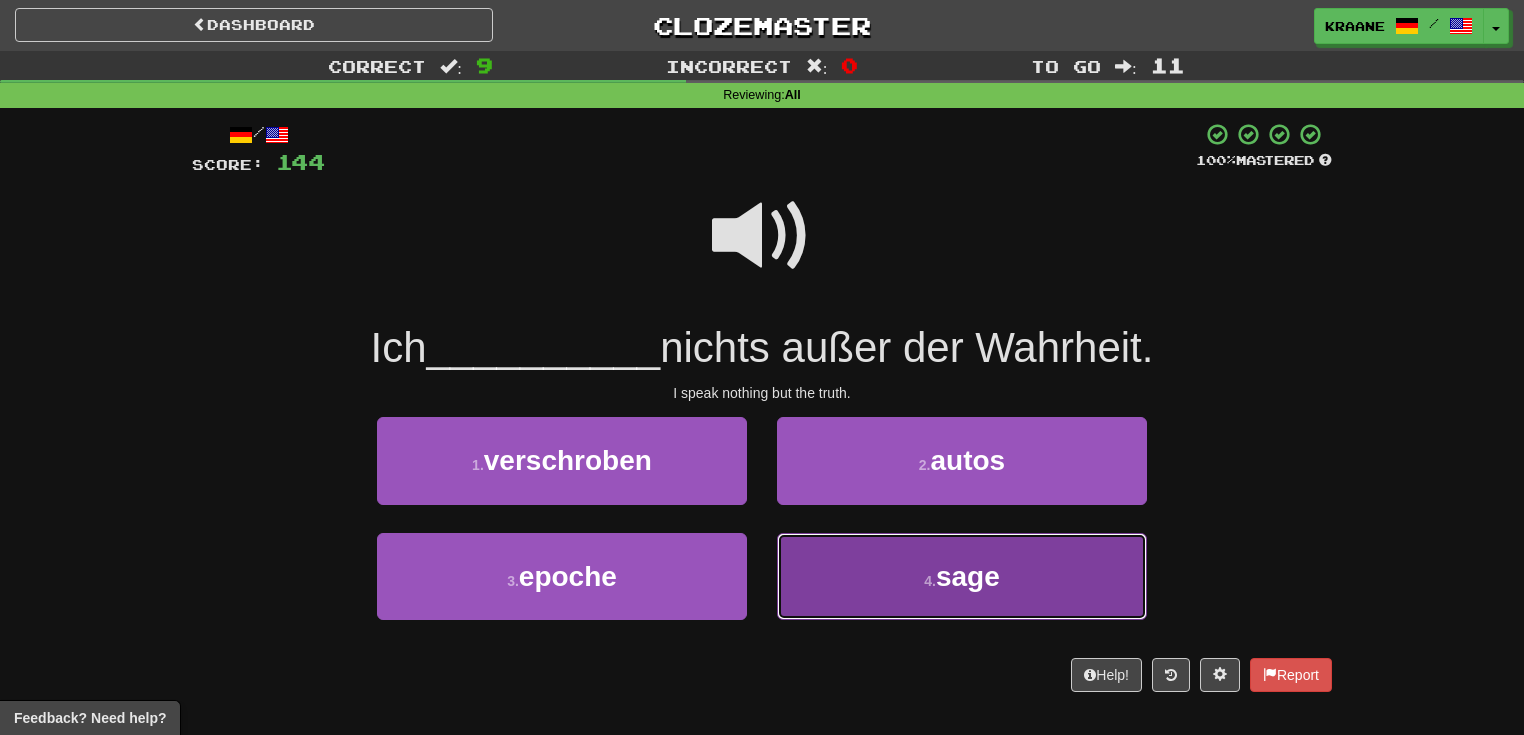 click on "4 .  say" at bounding box center (962, 576) 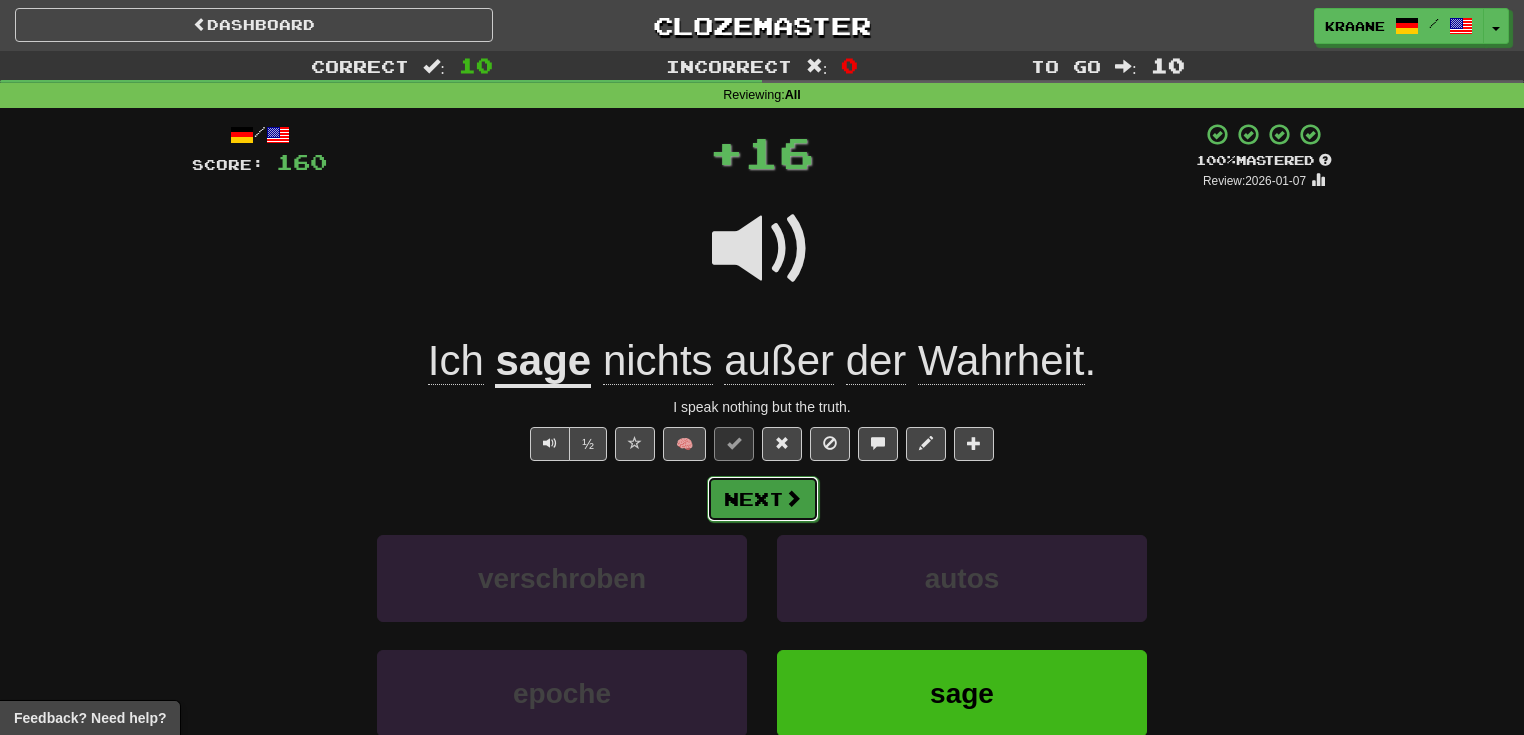 click on "Next" at bounding box center (763, 499) 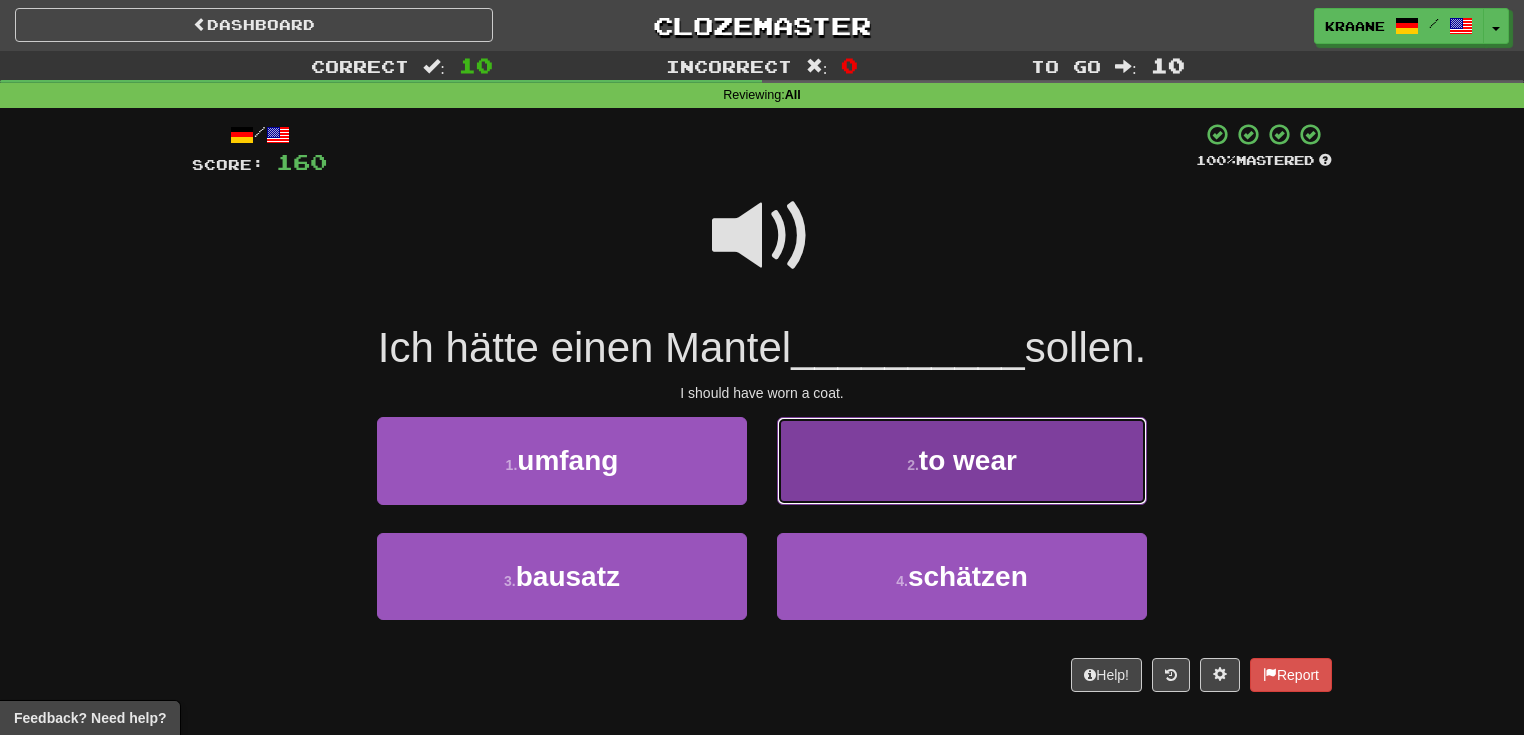 click on "2 .  to wear" at bounding box center [962, 460] 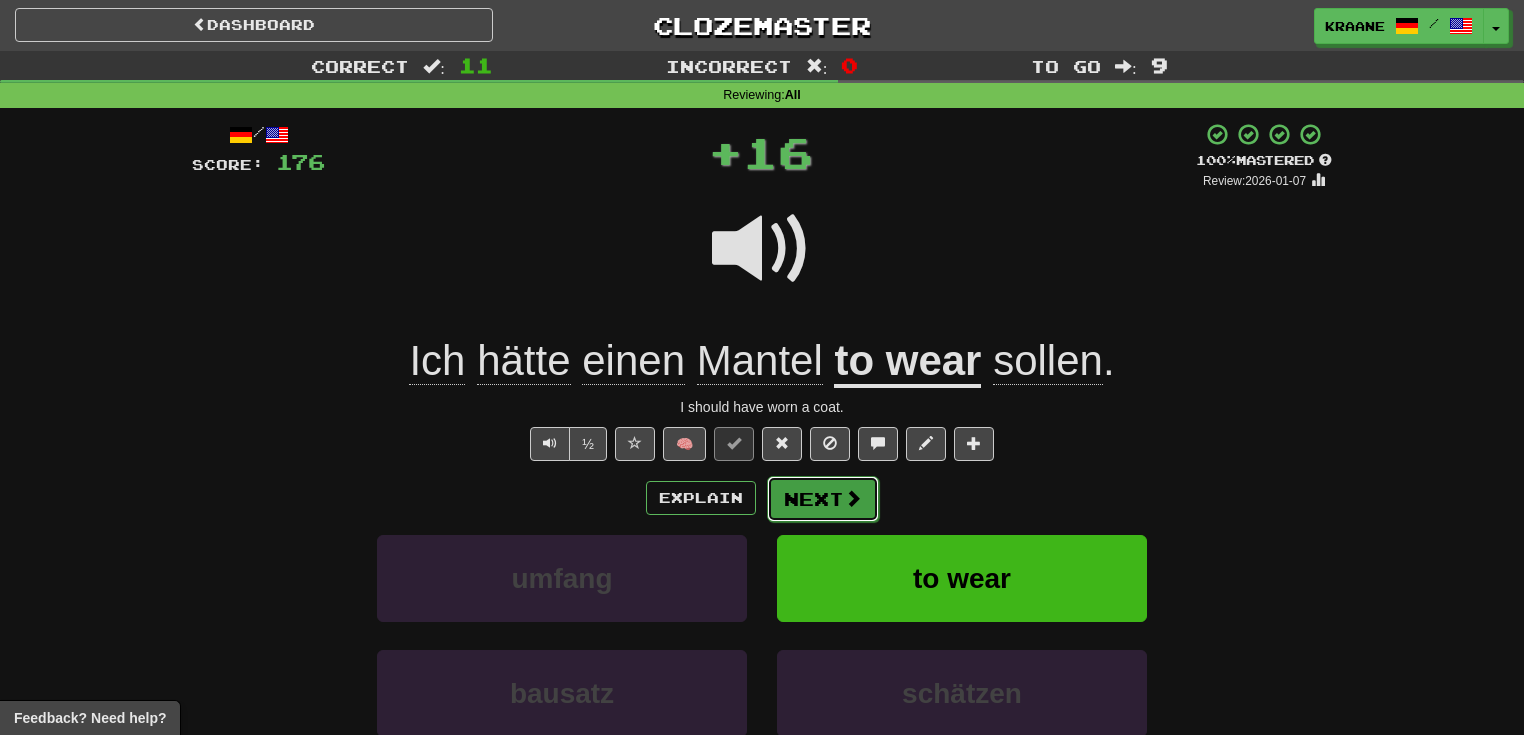 click on "Next" at bounding box center (823, 499) 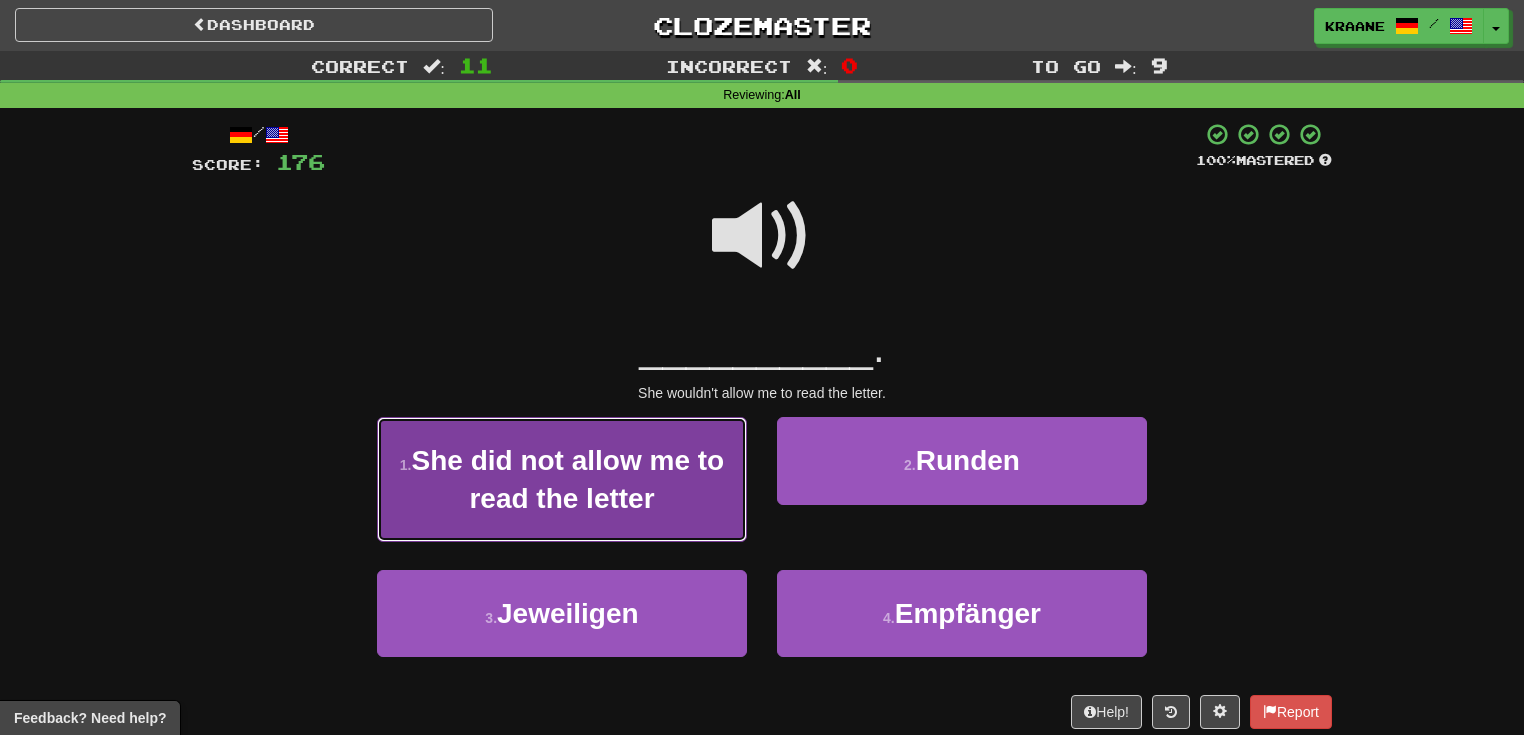 click on "She did not allow me to read the letter" at bounding box center (568, 479) 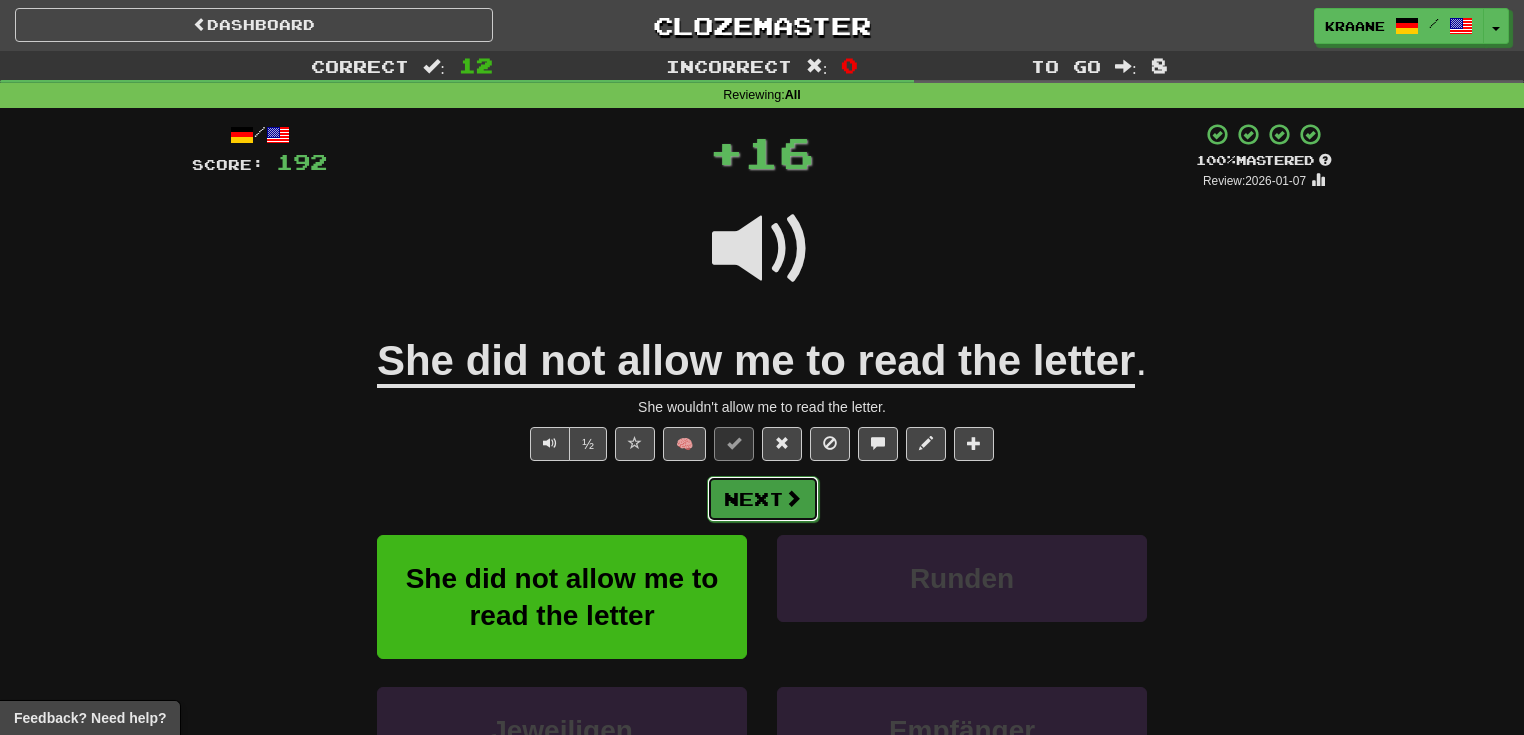 click on "Next" at bounding box center (763, 499) 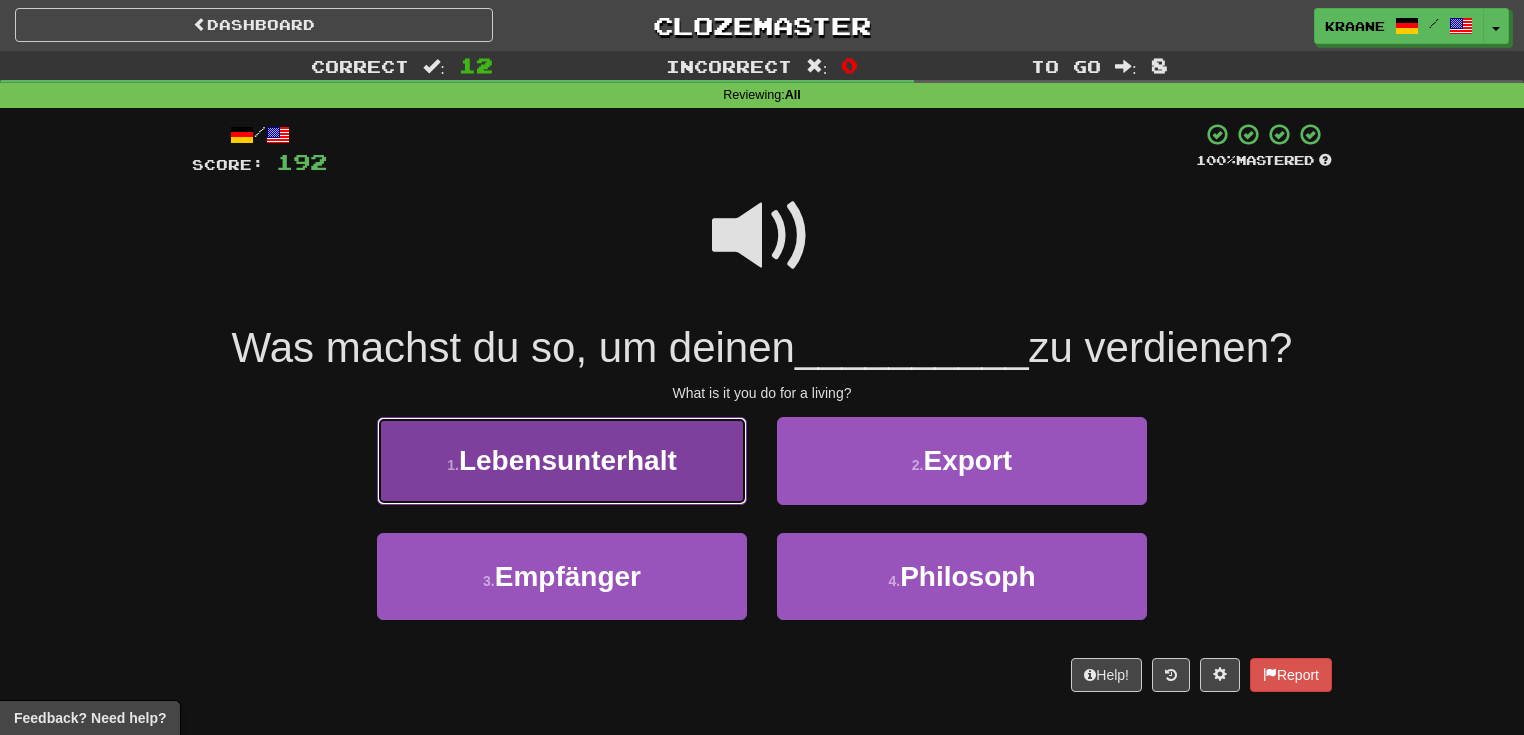 click on "1 .  livelihood" at bounding box center (562, 460) 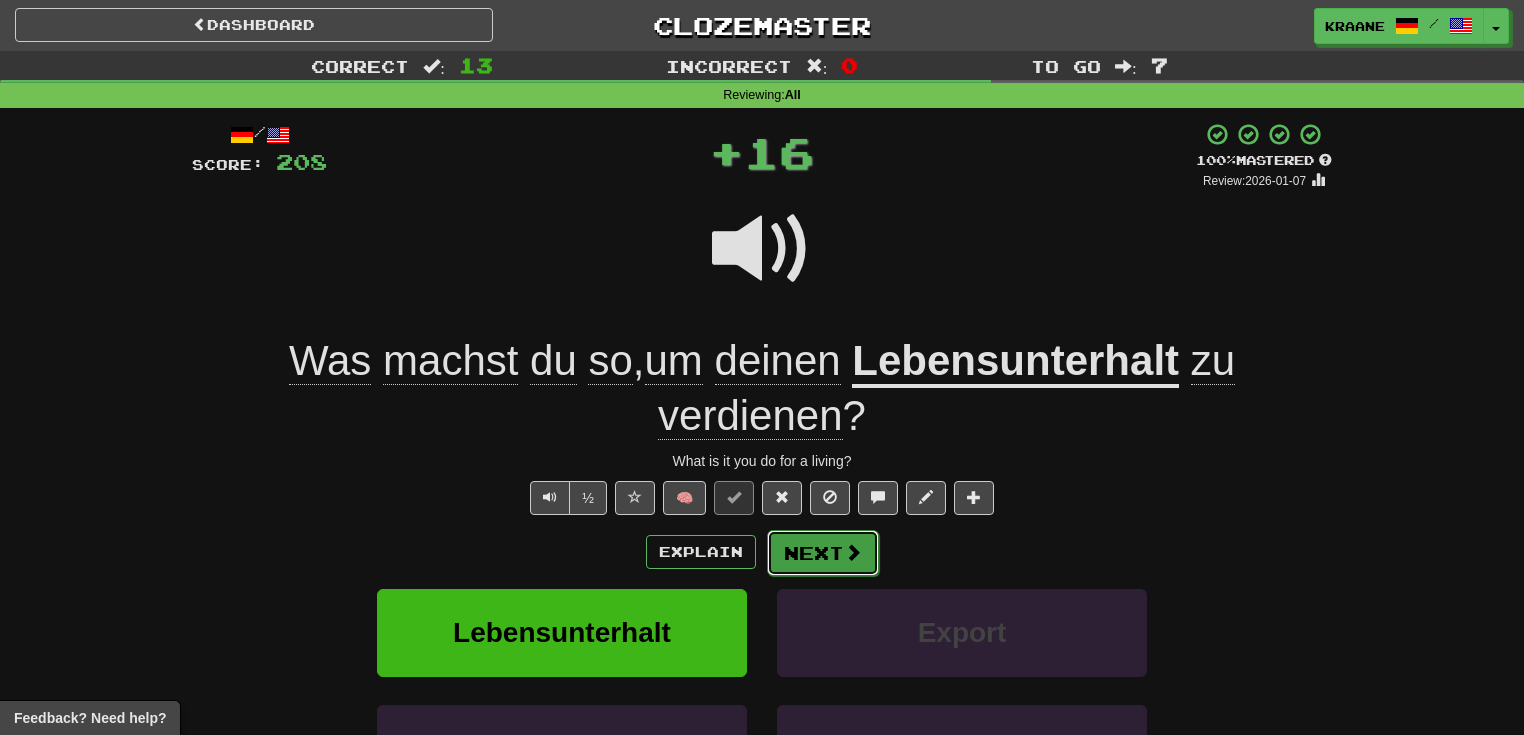 click at bounding box center (853, 552) 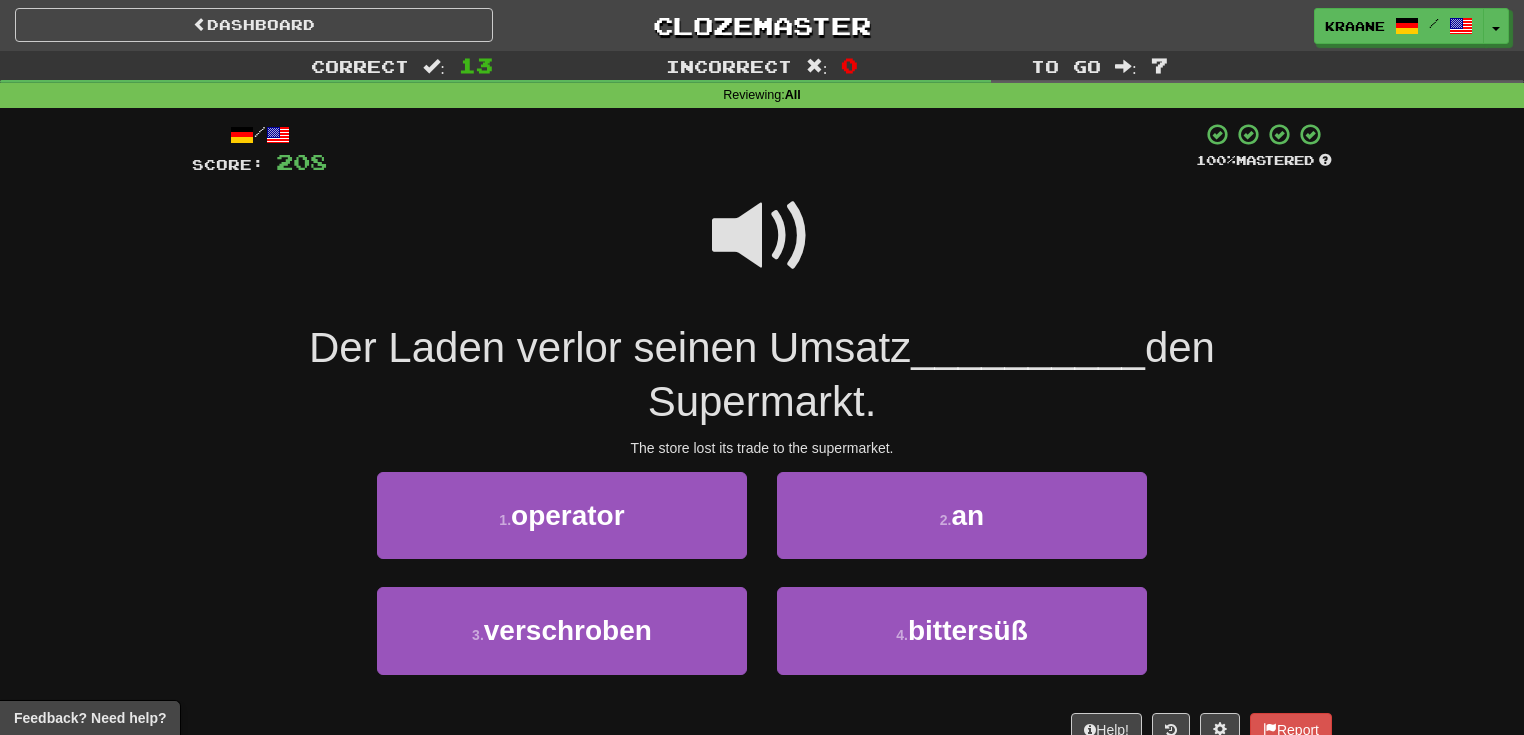 click at bounding box center (762, 236) 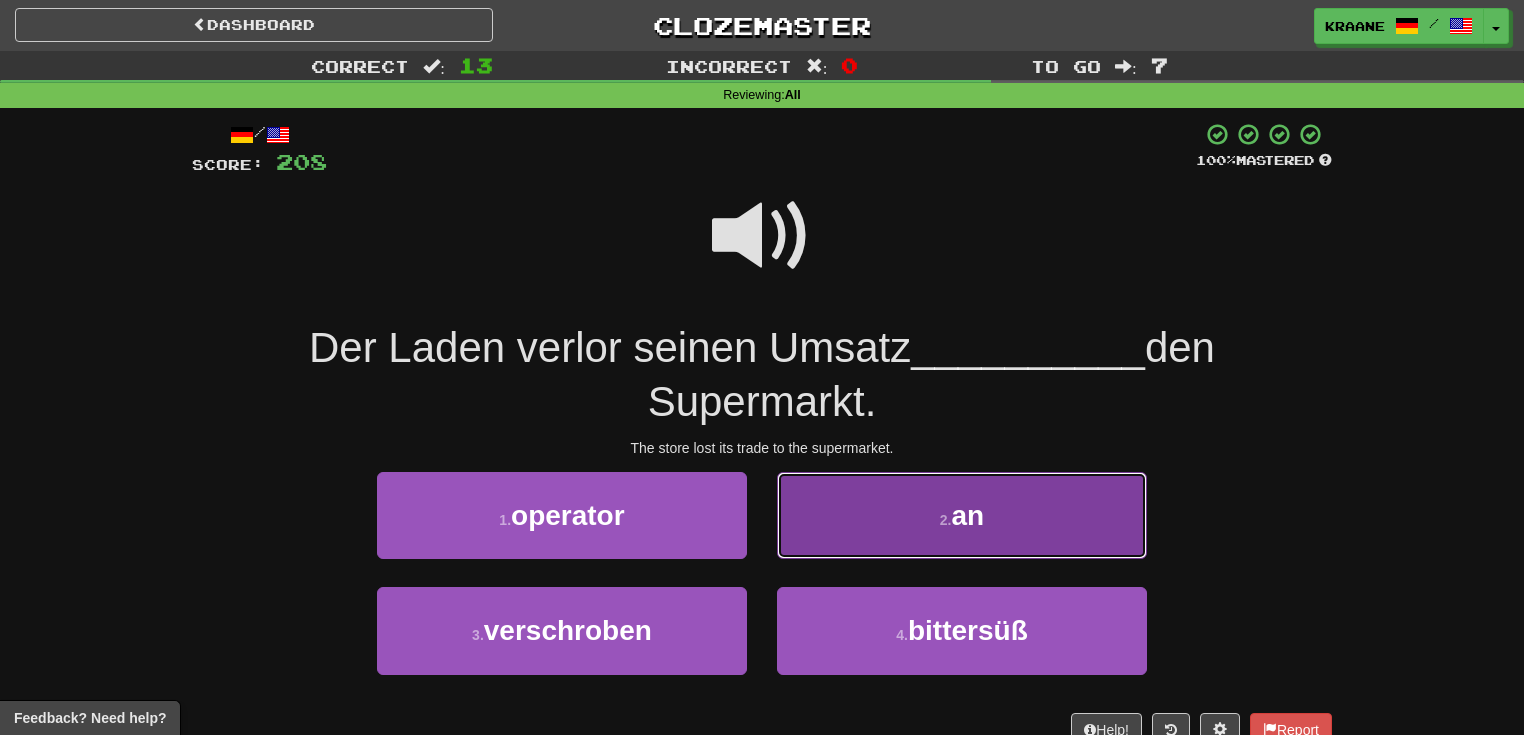 click on "2 .  an" at bounding box center (962, 515) 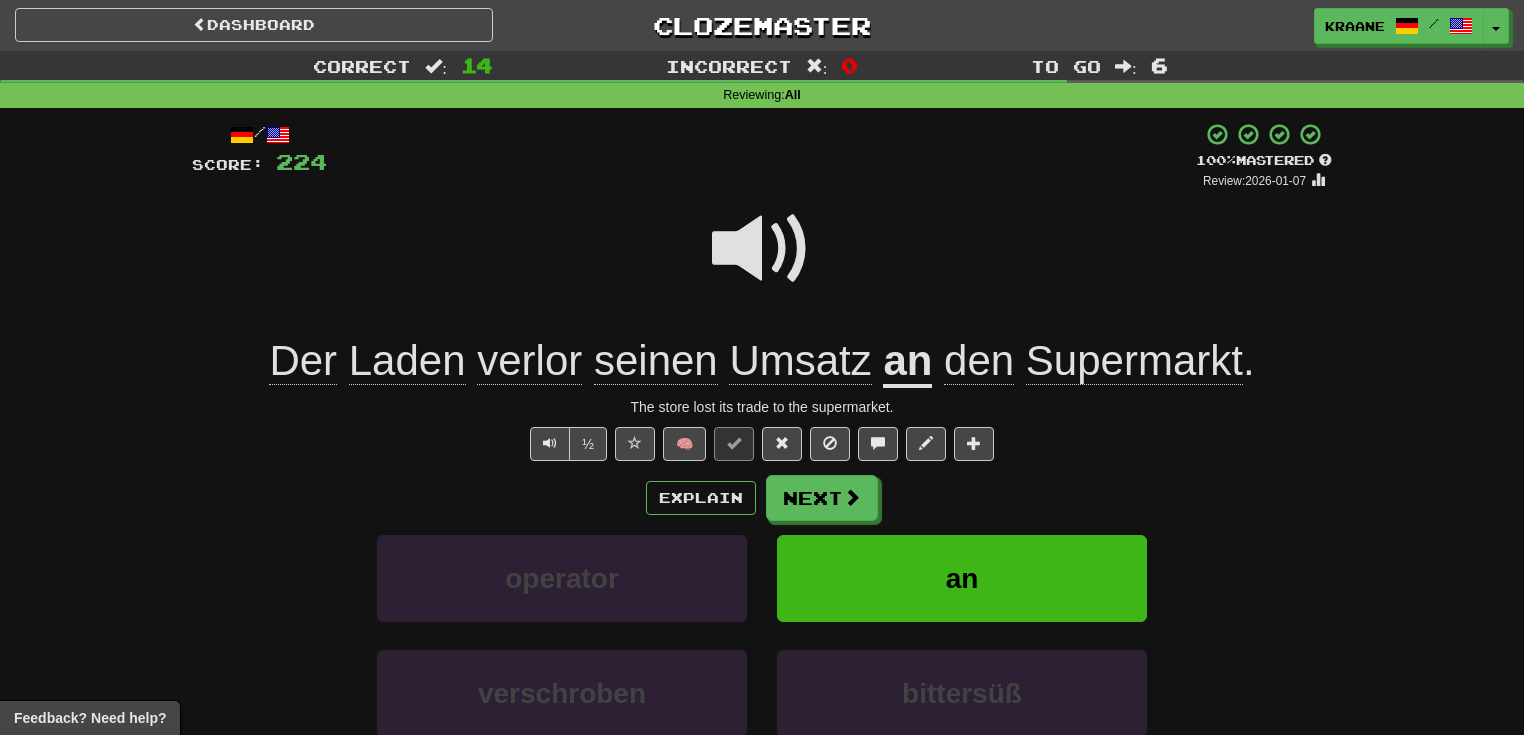 click on "Umsatz" 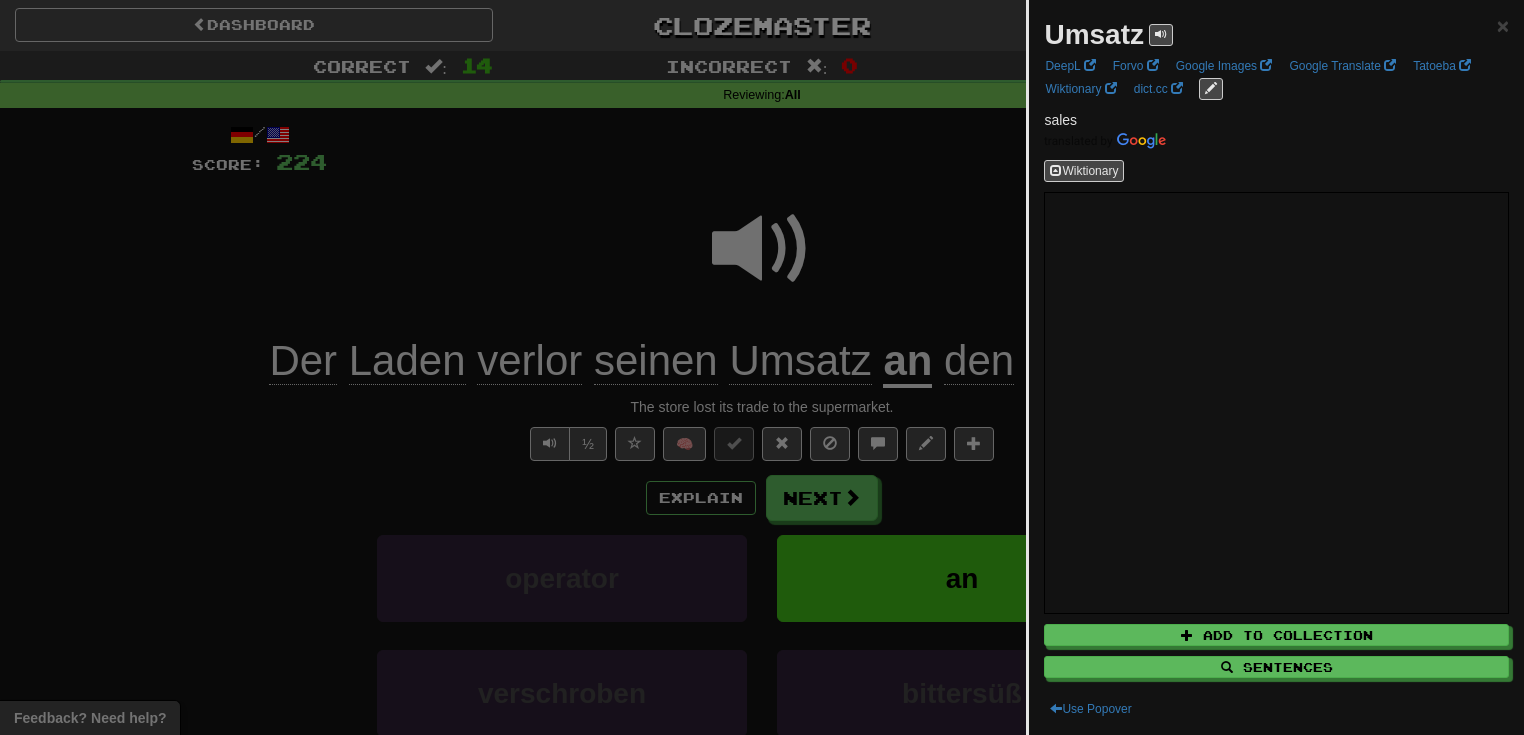 click at bounding box center [762, 367] 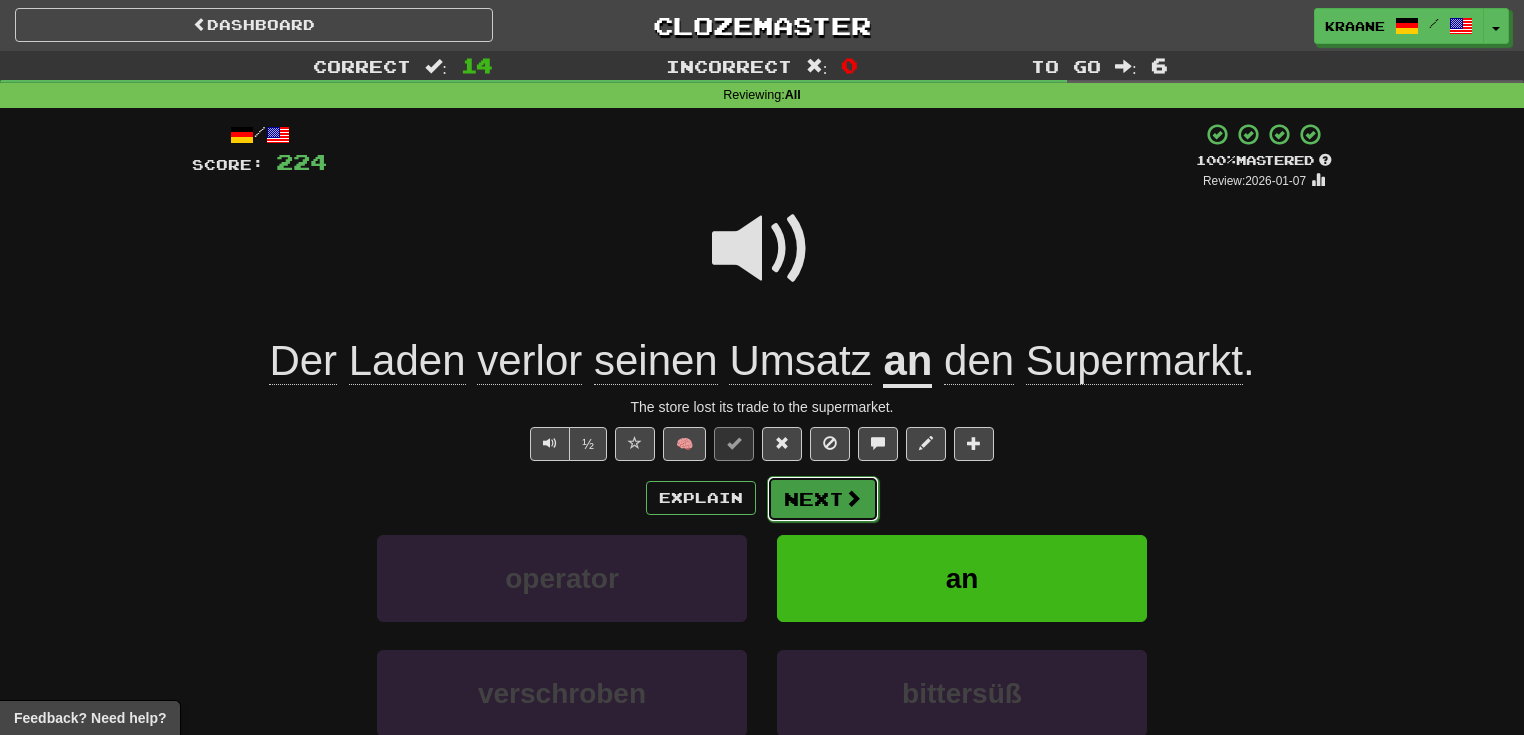 click on "Next" at bounding box center [823, 499] 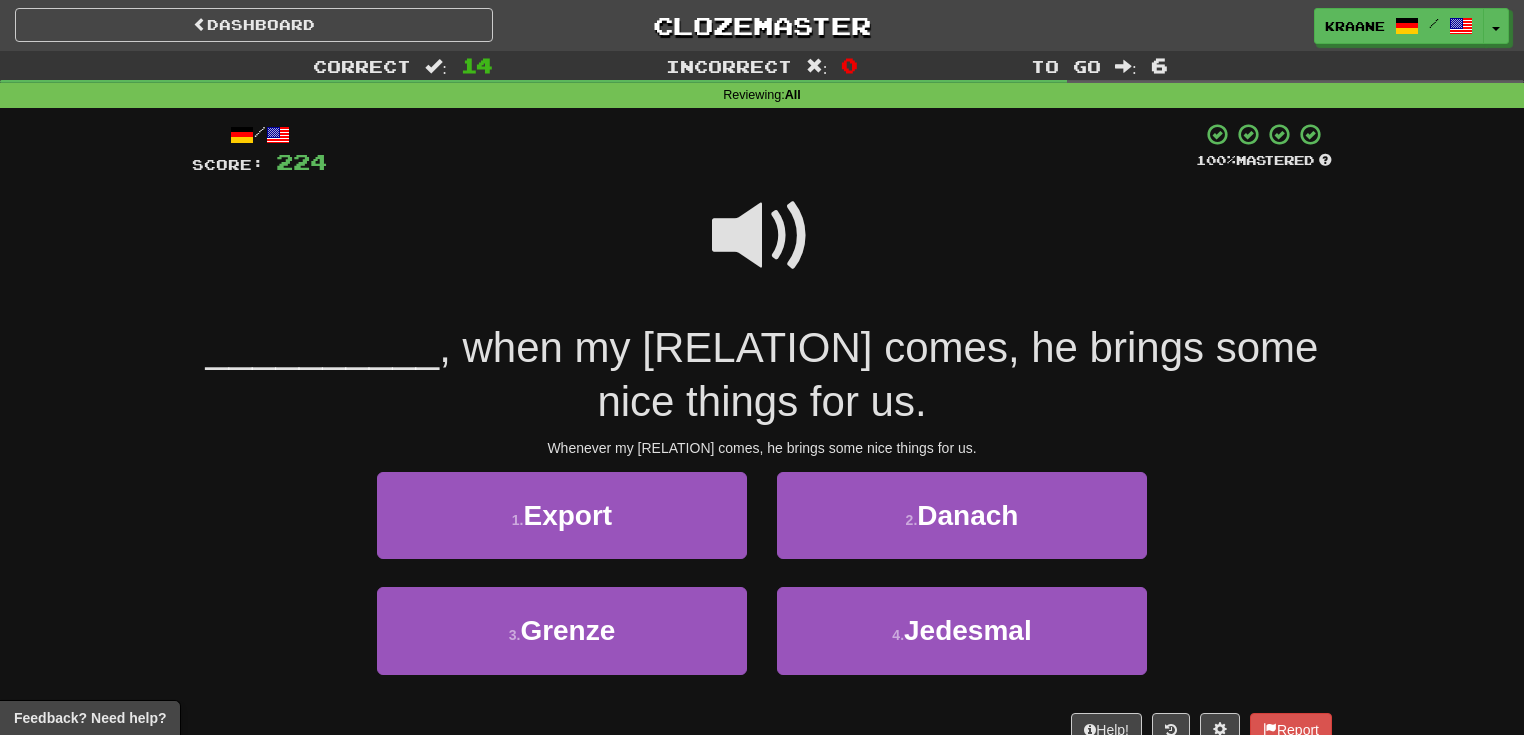 click at bounding box center [762, 236] 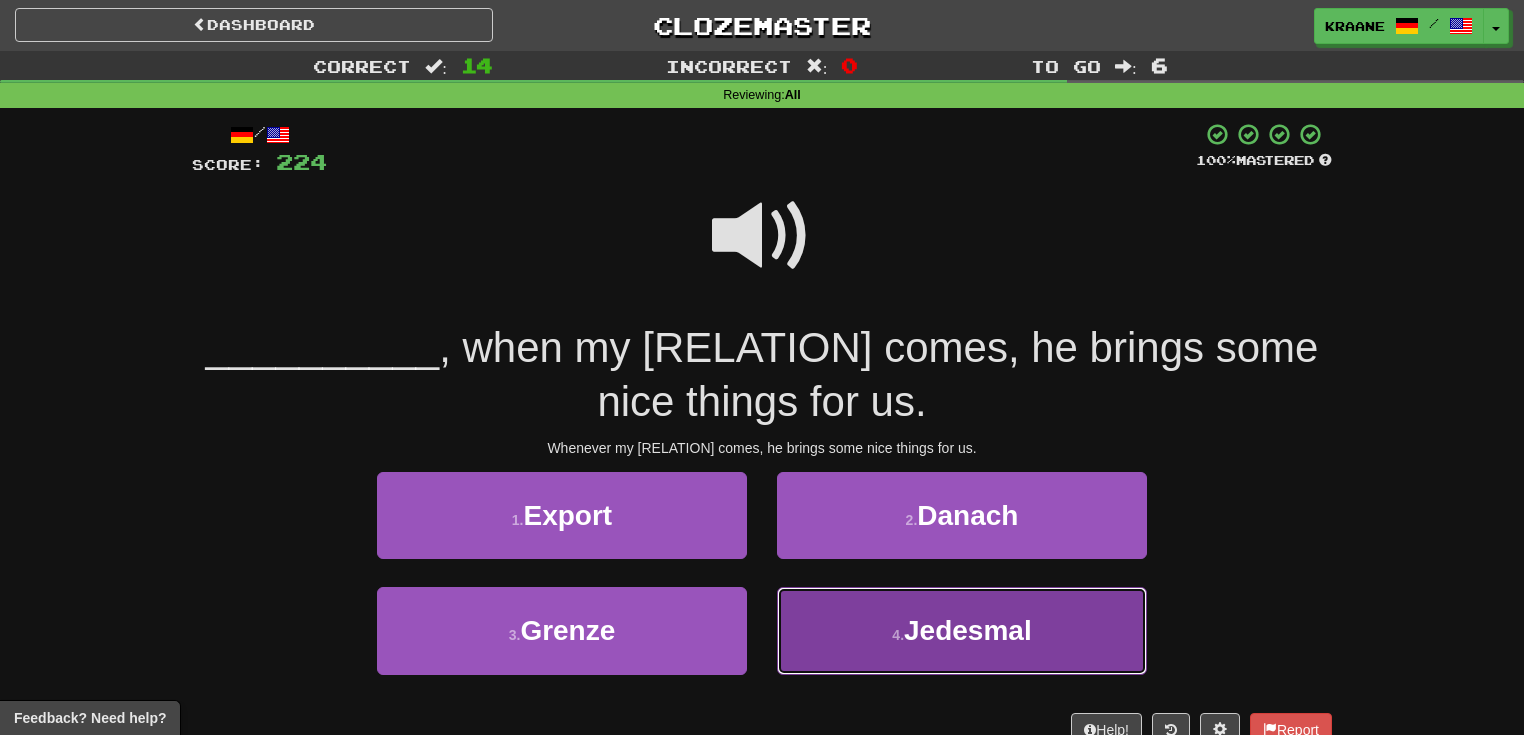 click on "Jedesmal" at bounding box center (968, 630) 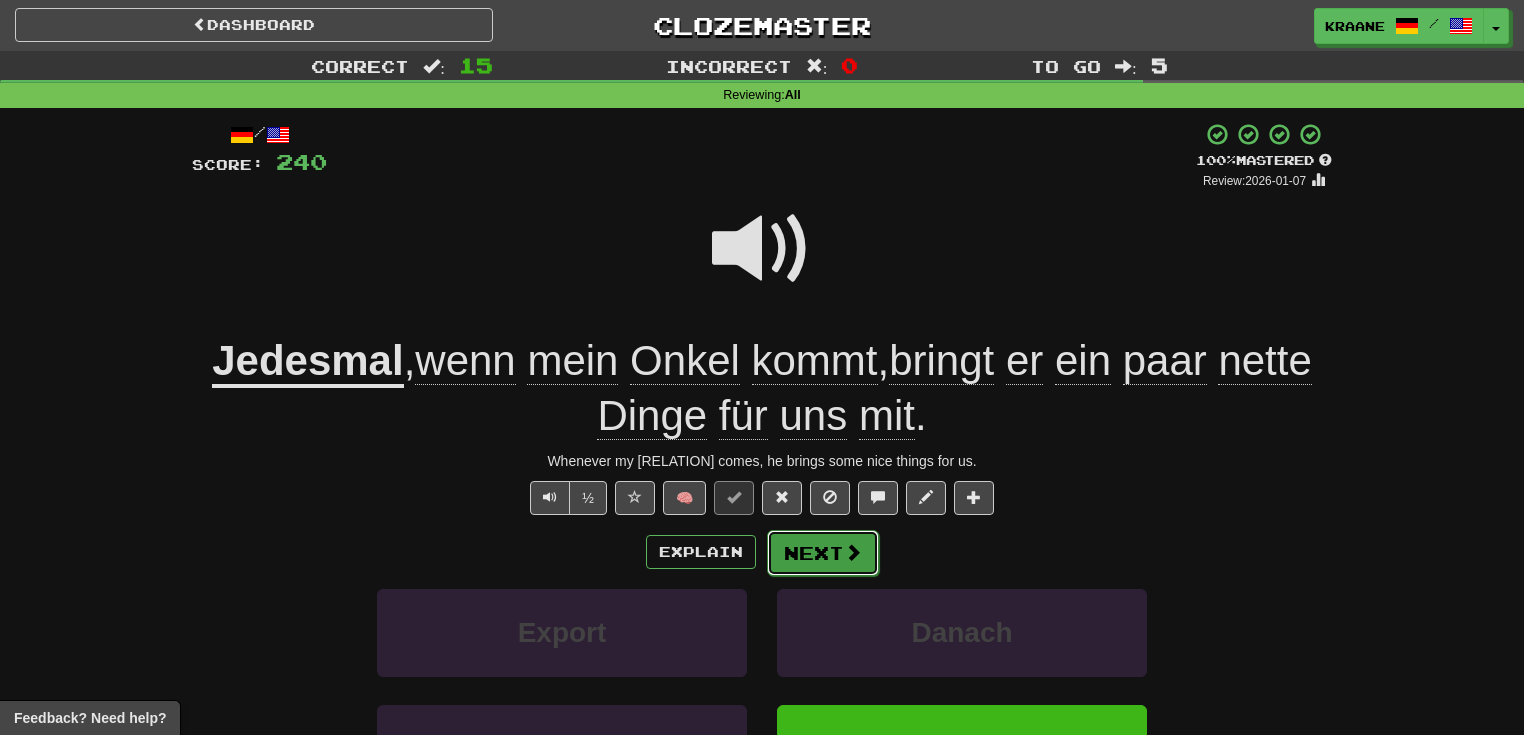 click on "Next" at bounding box center [823, 553] 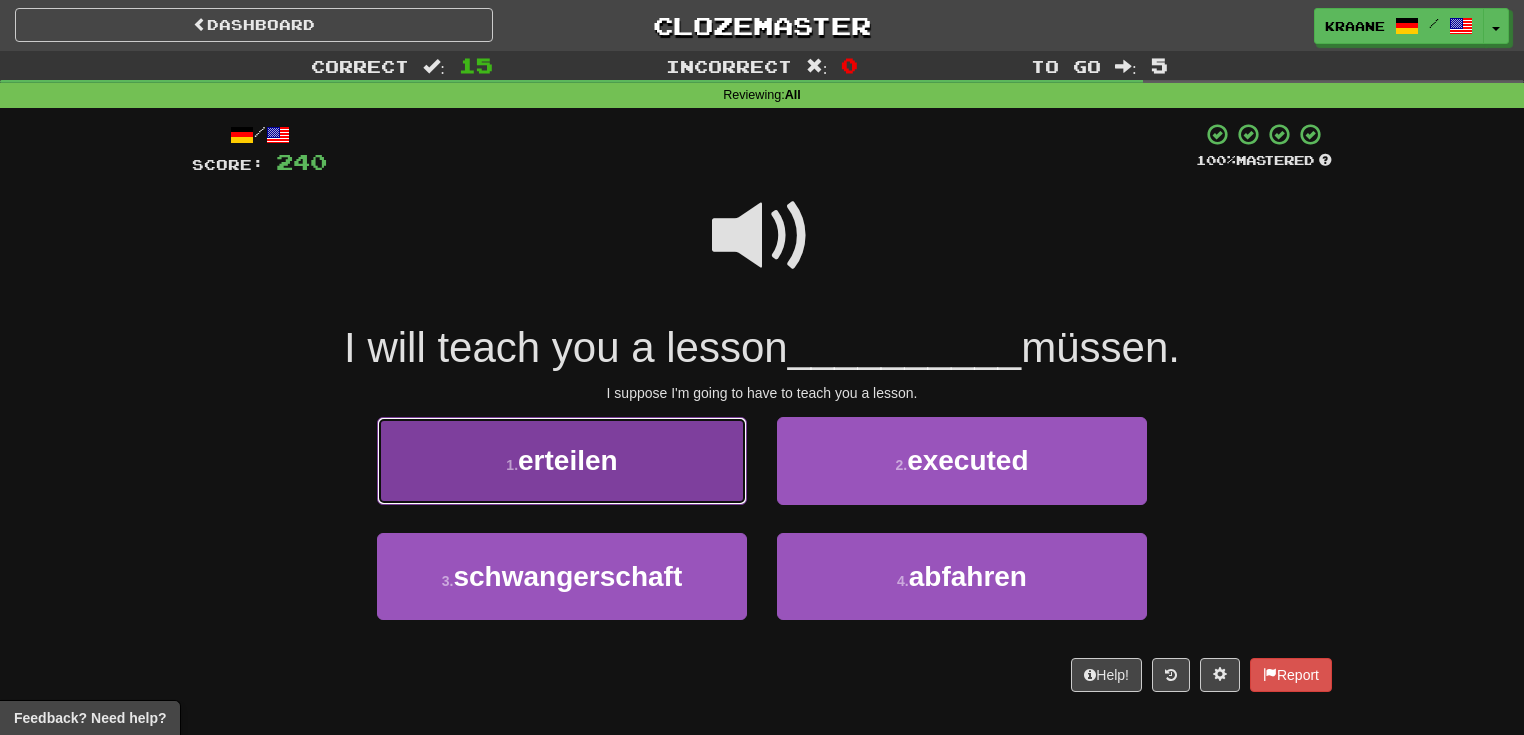 click on "1 .  erteilen" at bounding box center [562, 460] 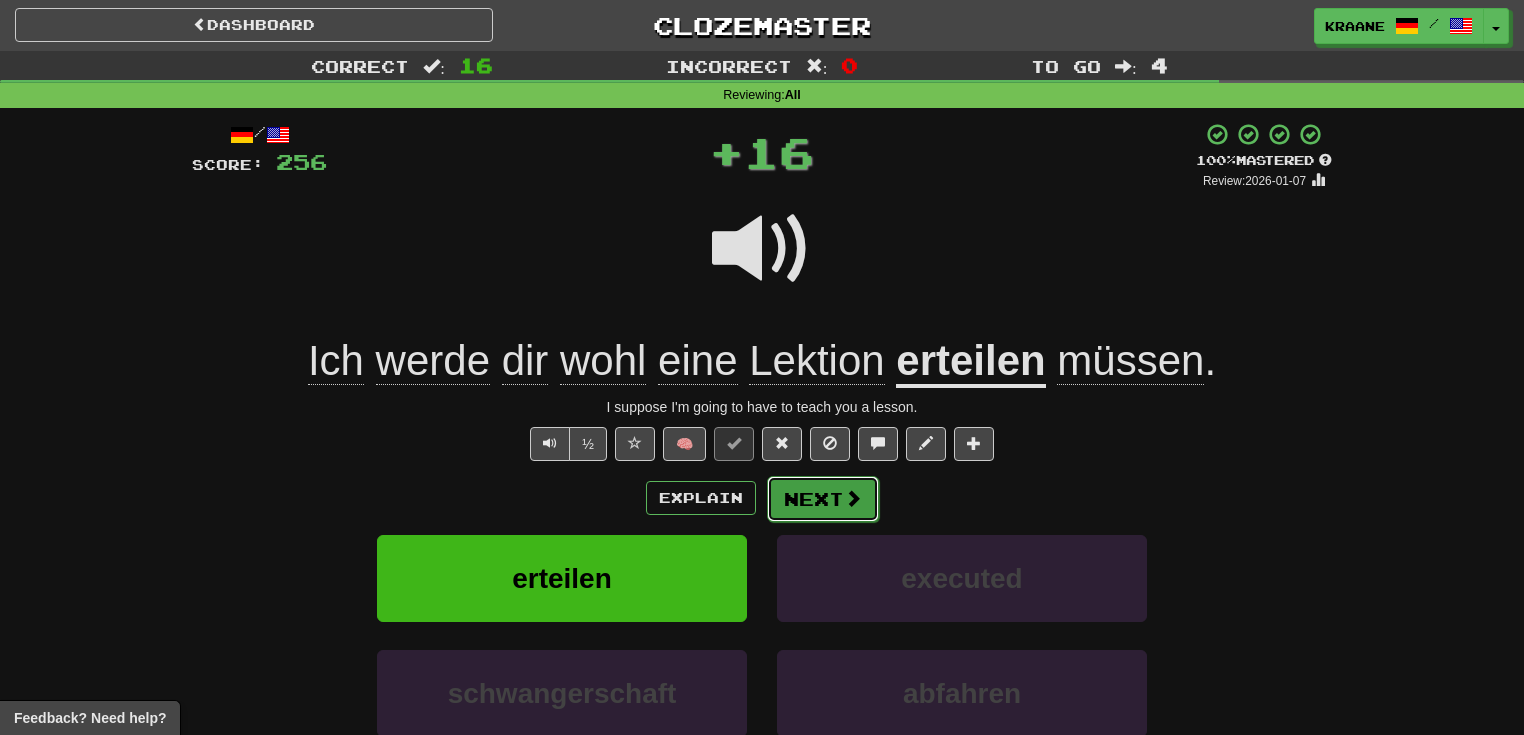 click on "Next" at bounding box center (823, 499) 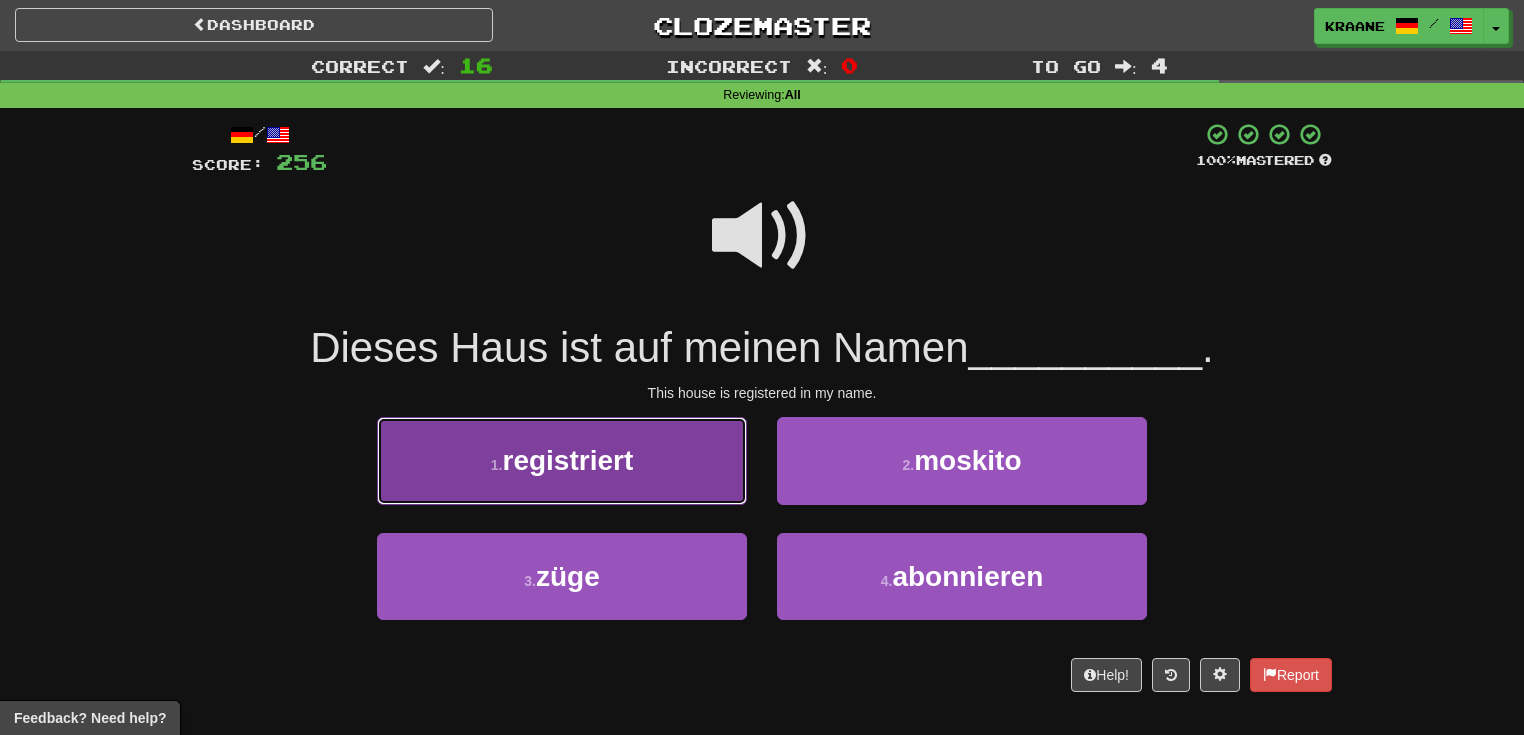 click on "1 .  registriert" at bounding box center (562, 460) 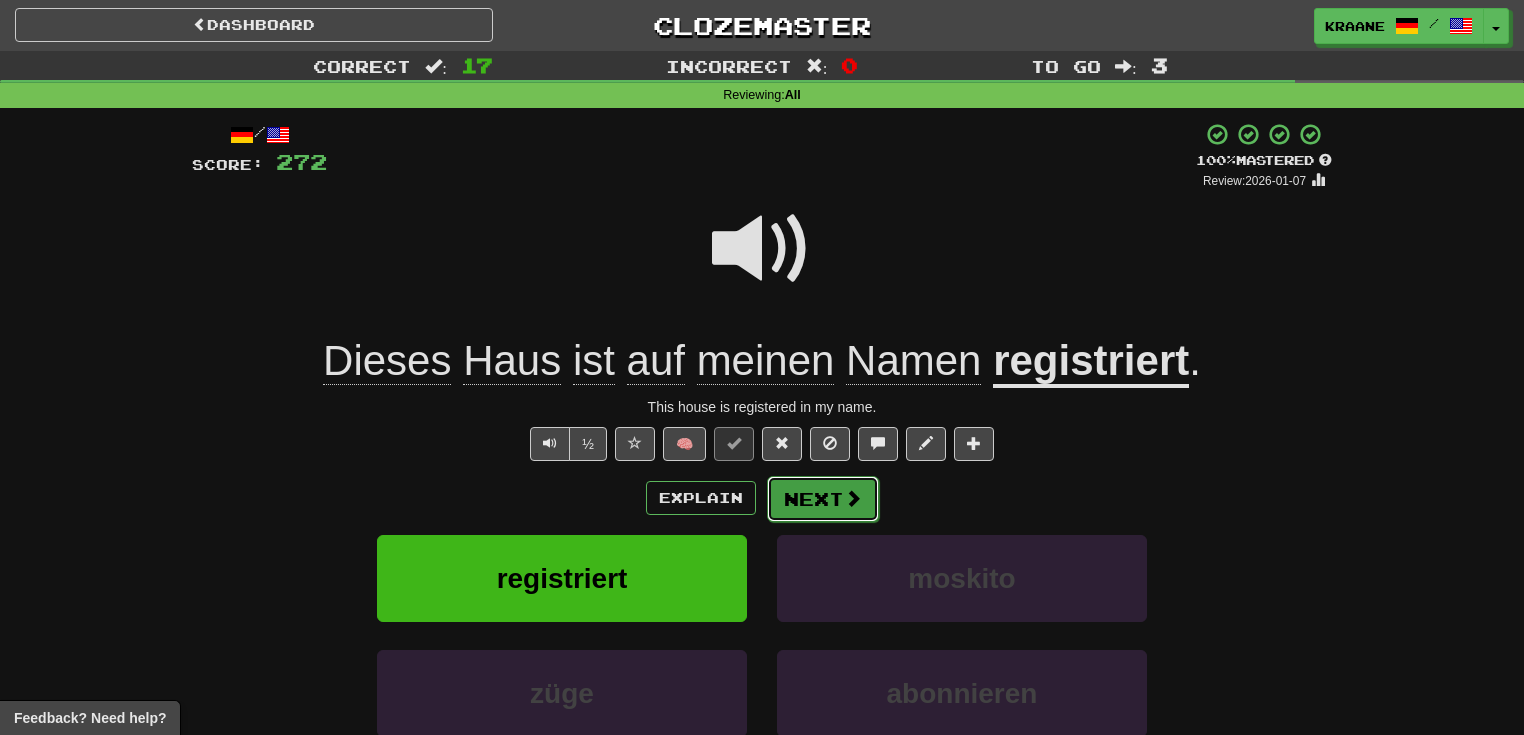 click on "Next" at bounding box center (823, 499) 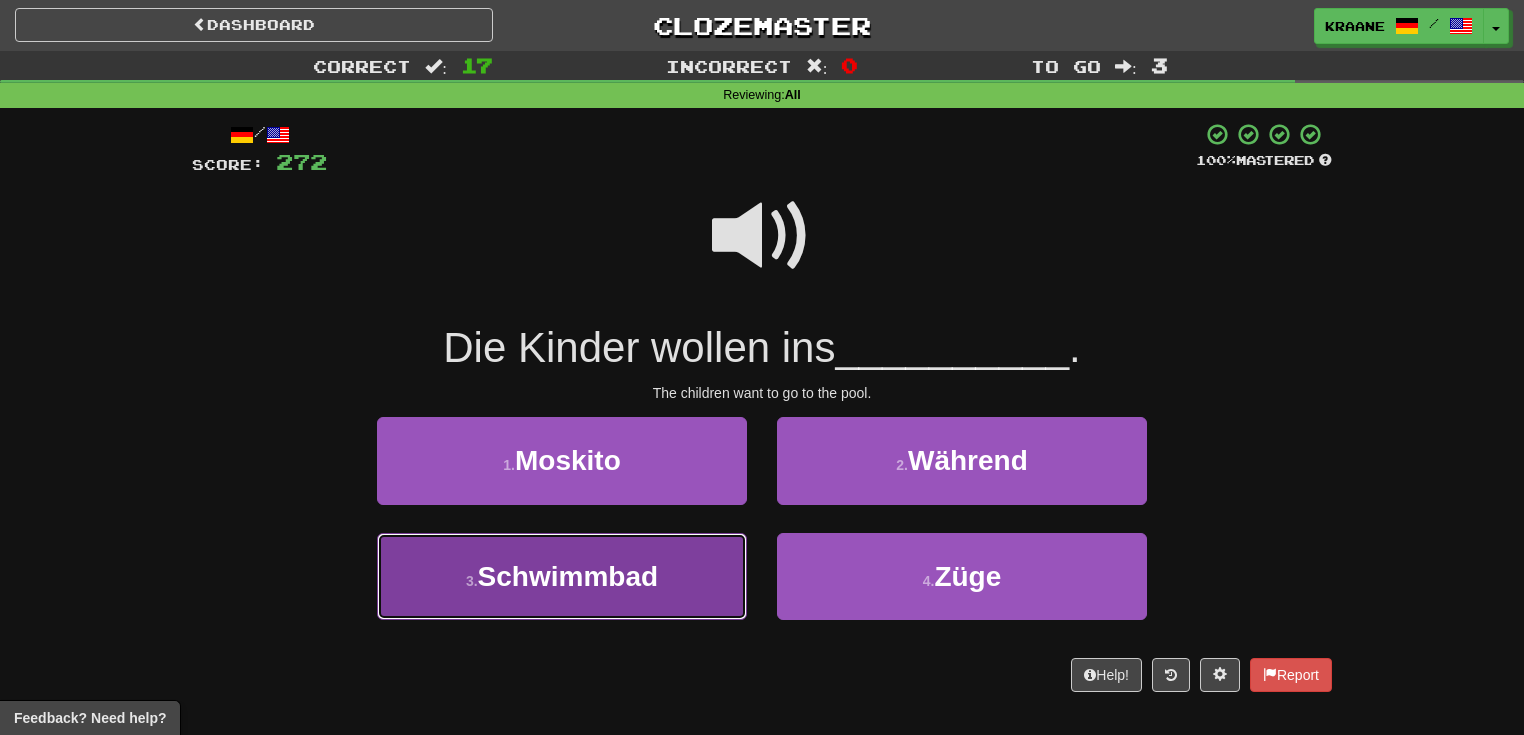 click on "3 .  Schwimmbad" at bounding box center (562, 576) 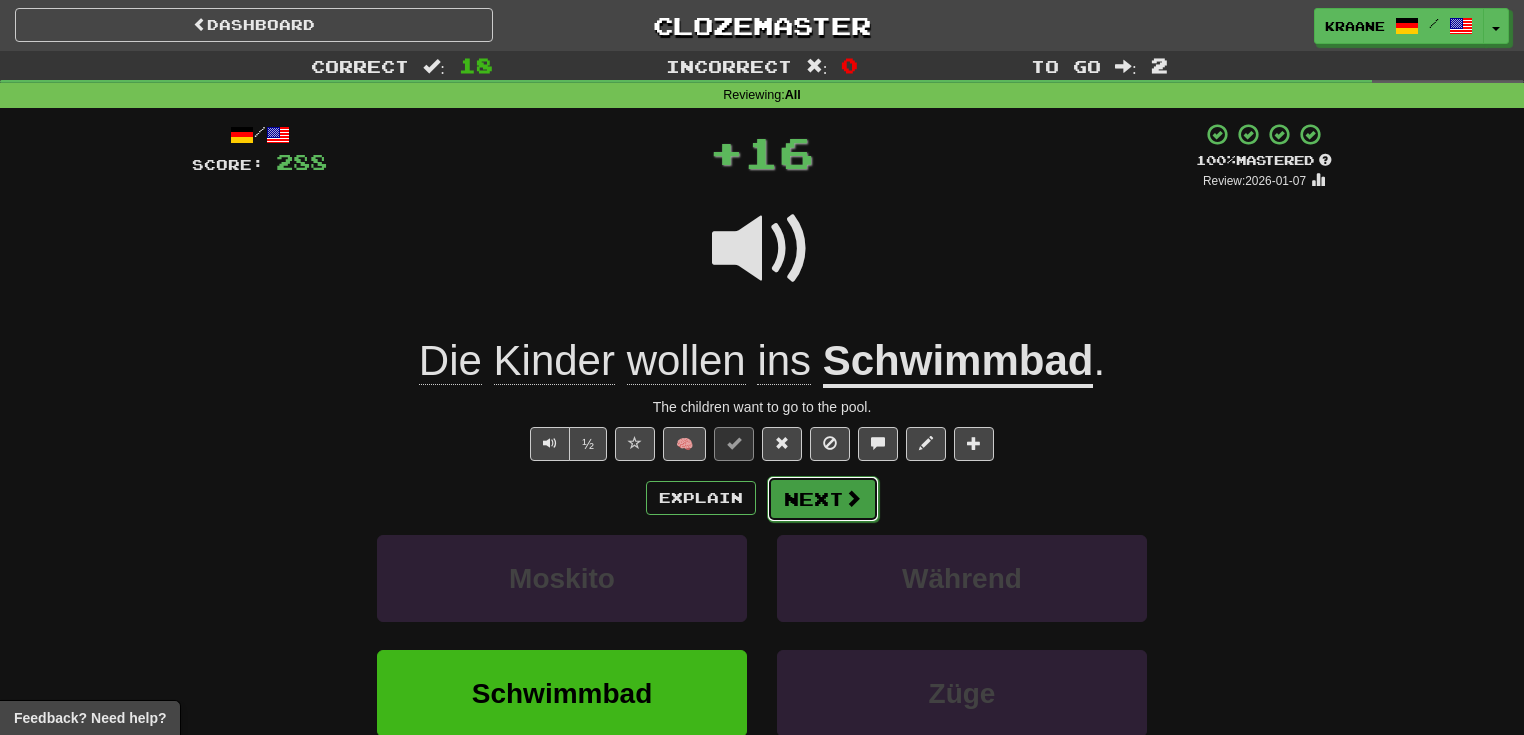 click at bounding box center (853, 498) 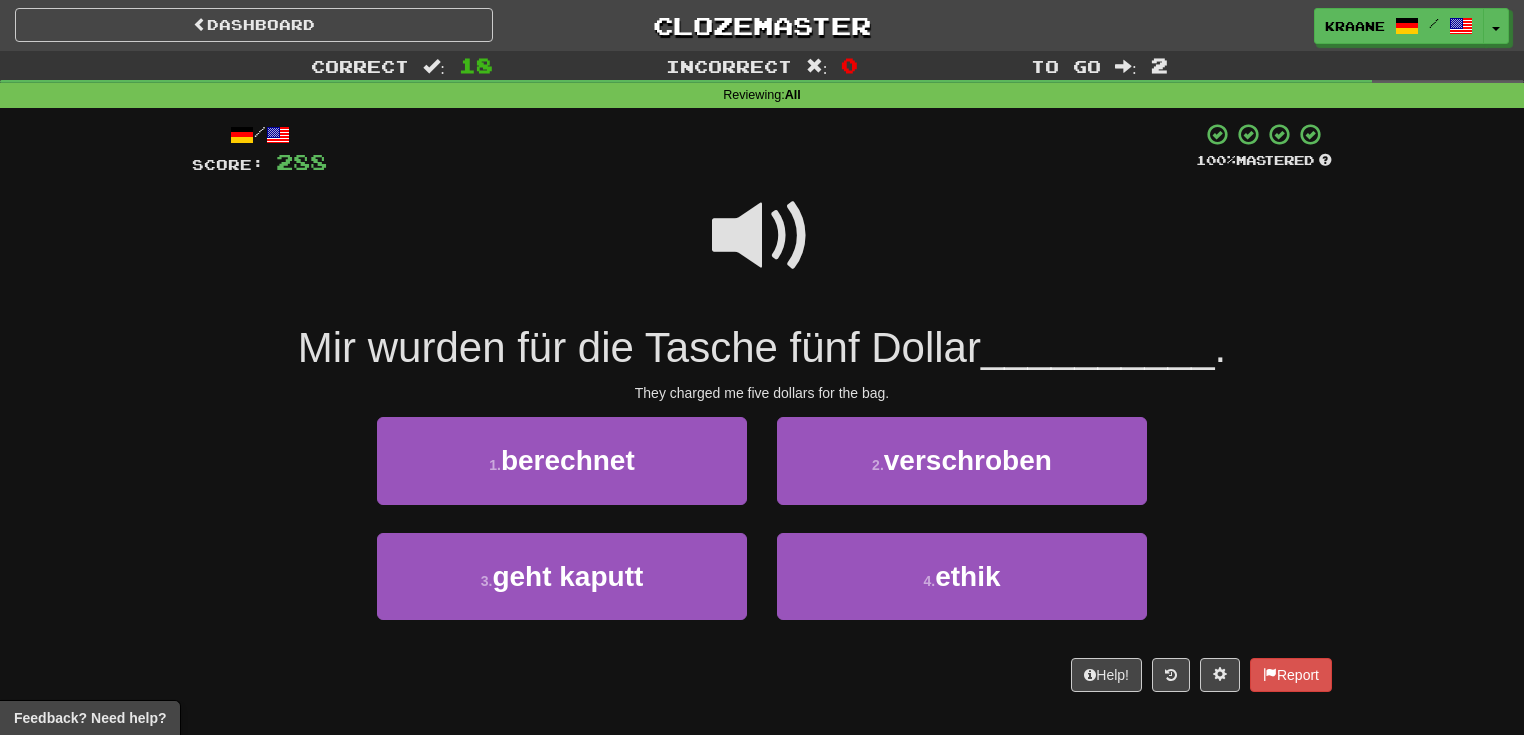 click at bounding box center (762, 236) 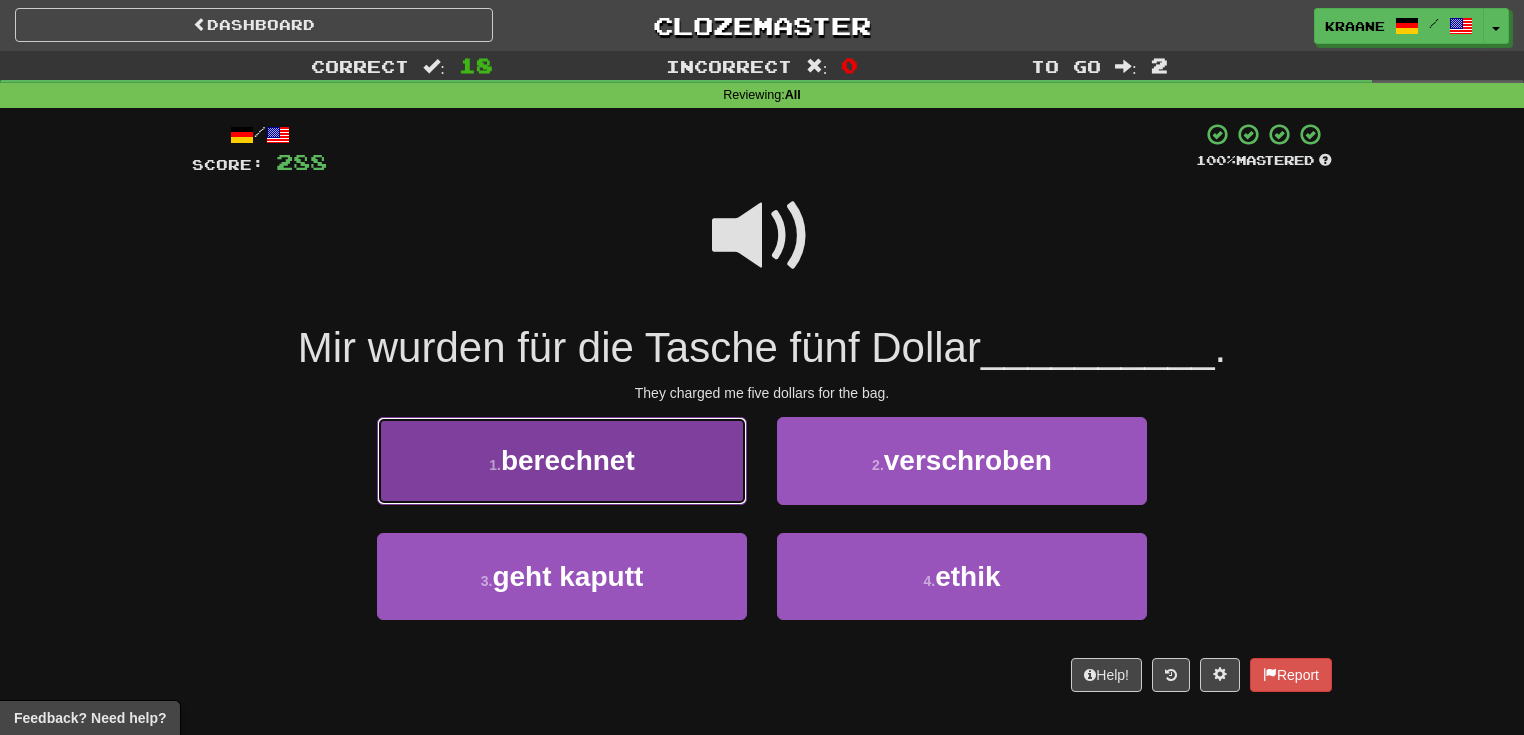 click on "1 .  berechnet" at bounding box center (562, 460) 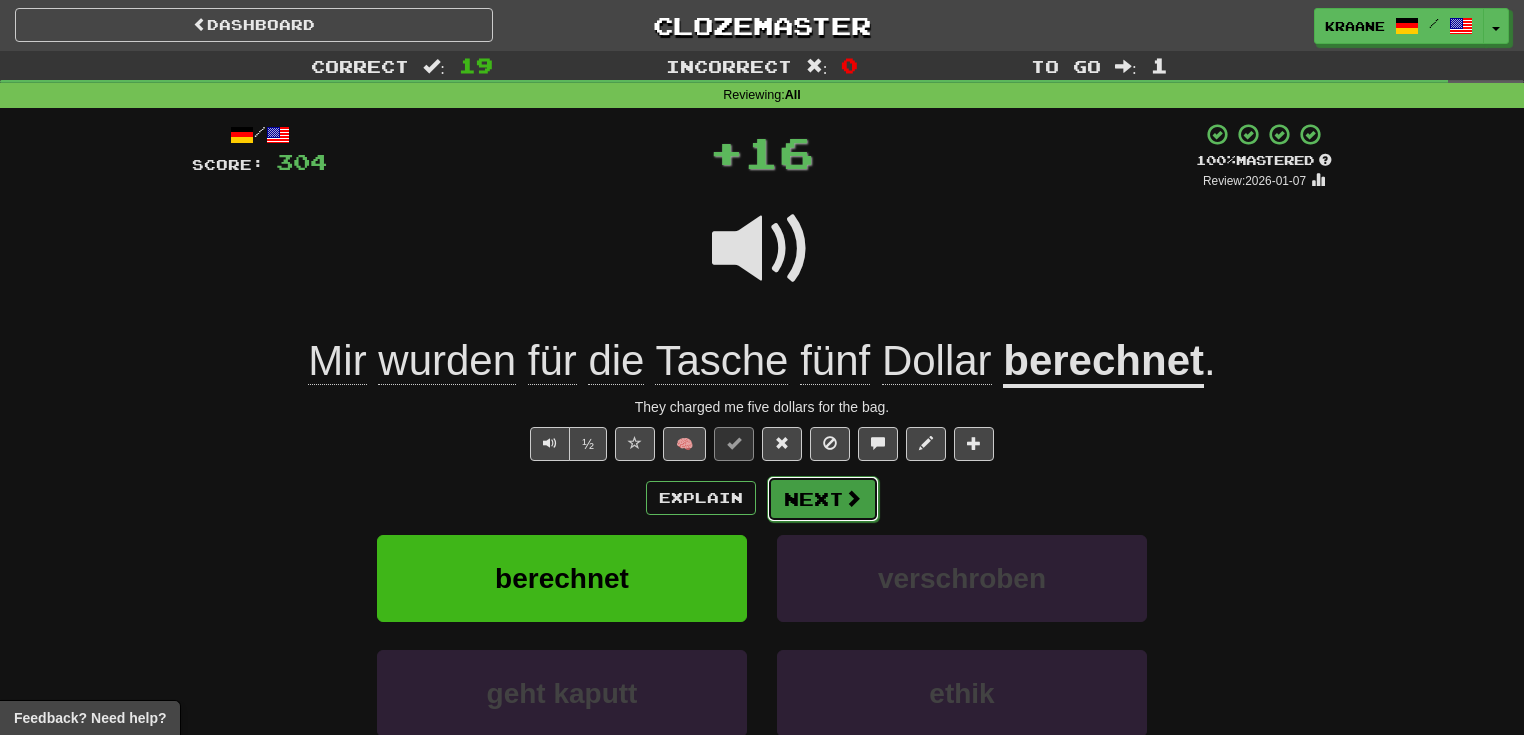 click on "Next" at bounding box center (823, 499) 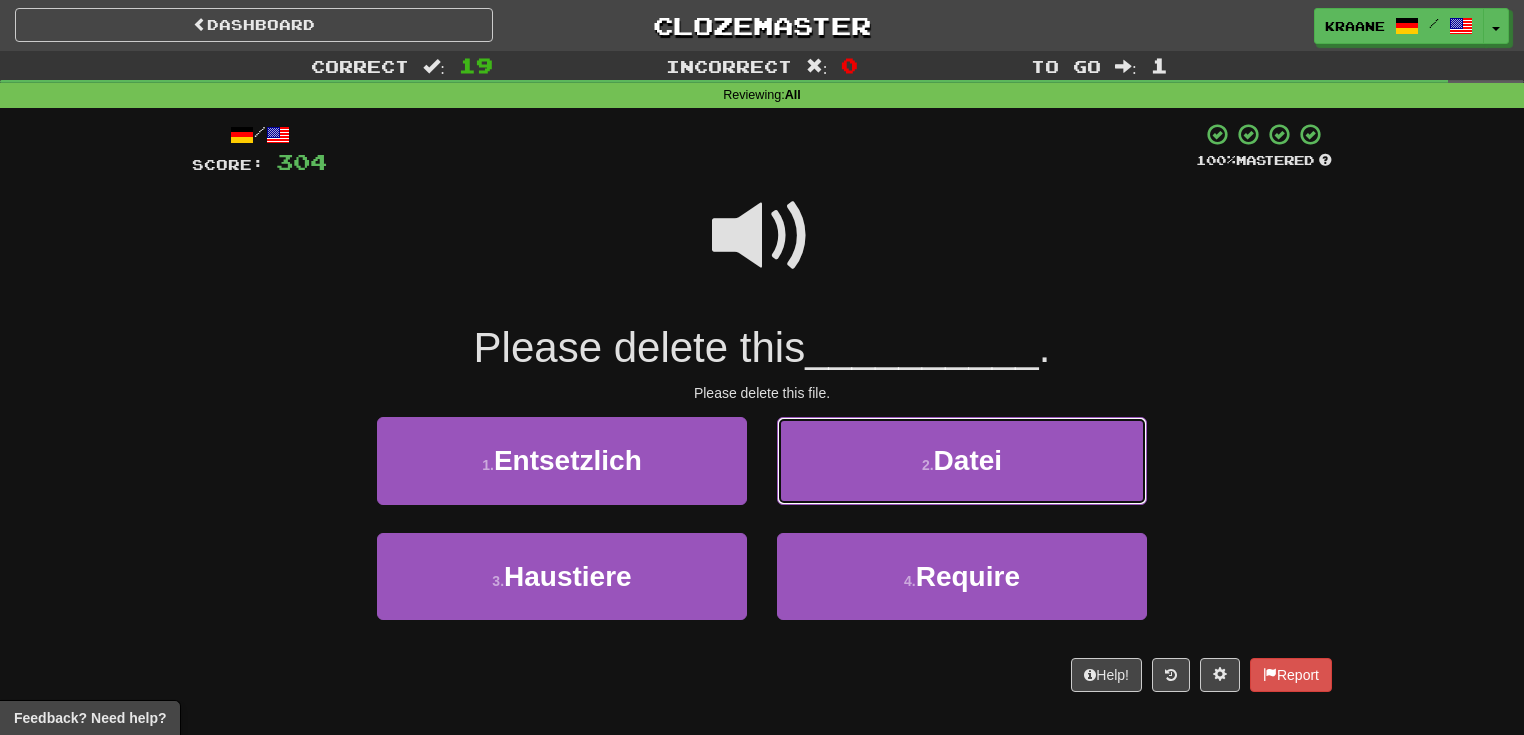 click on "2 .  Datei" at bounding box center [962, 460] 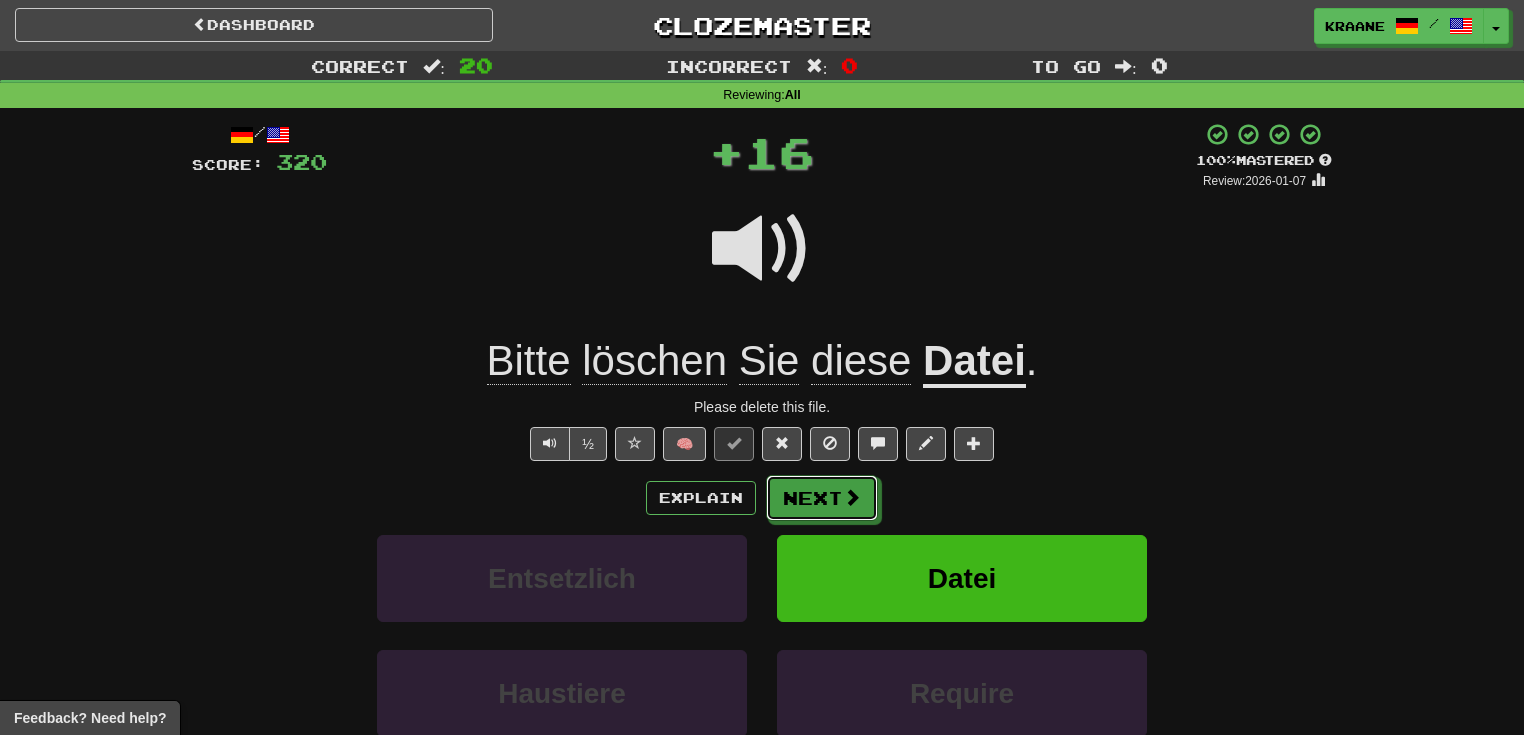 click on "Next" at bounding box center [822, 498] 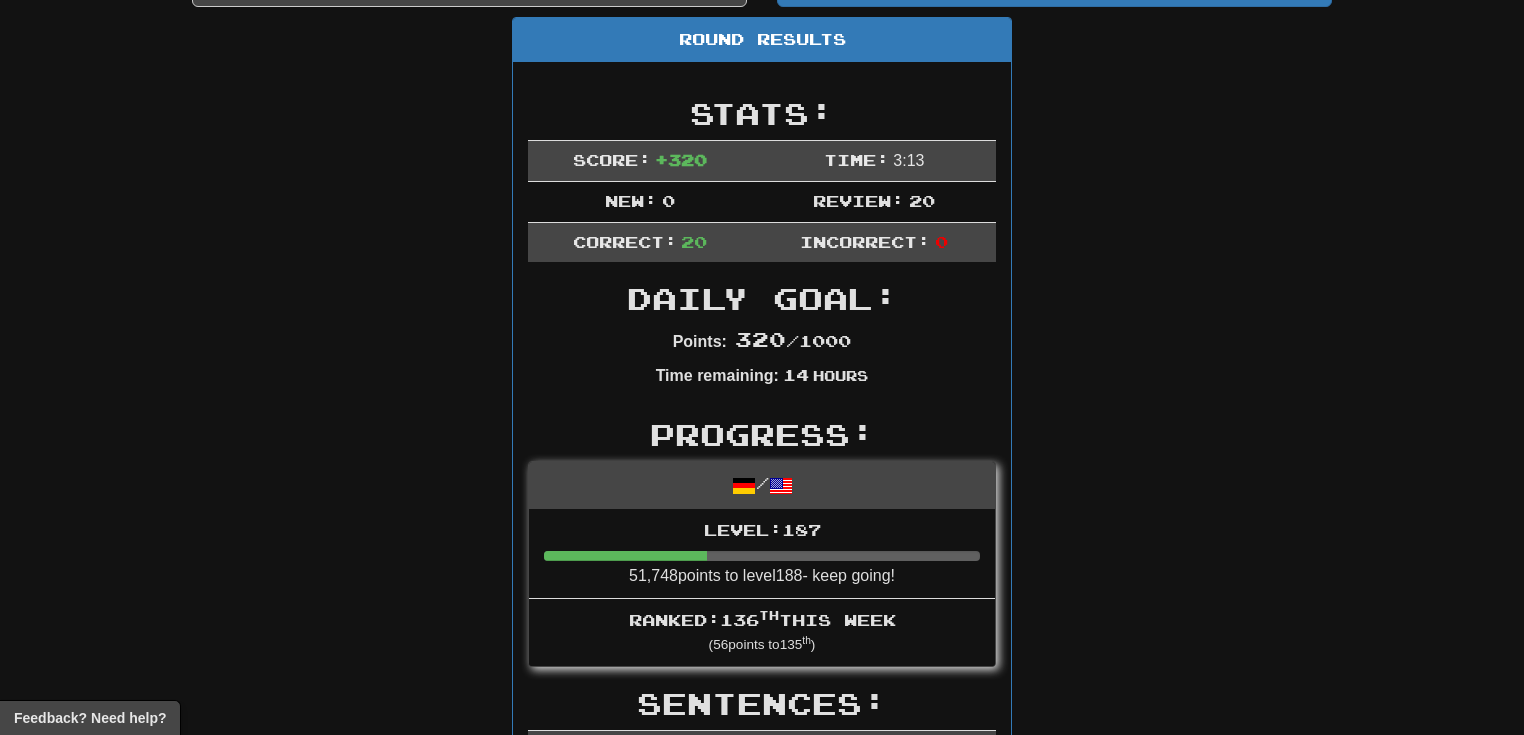 scroll, scrollTop: 444, scrollLeft: 0, axis: vertical 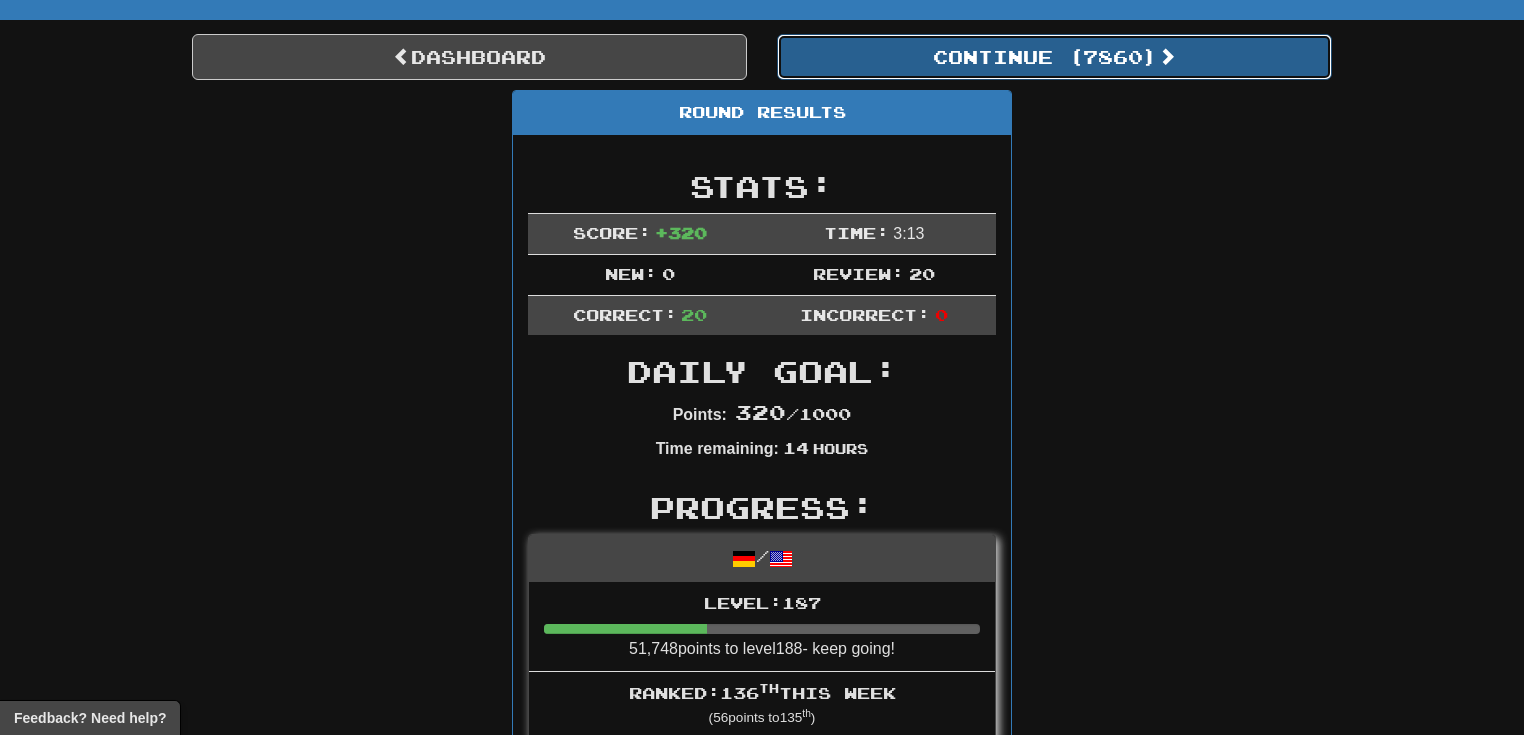 drag, startPoint x: 1531, startPoint y: 91, endPoint x: 964, endPoint y: 76, distance: 567.19836 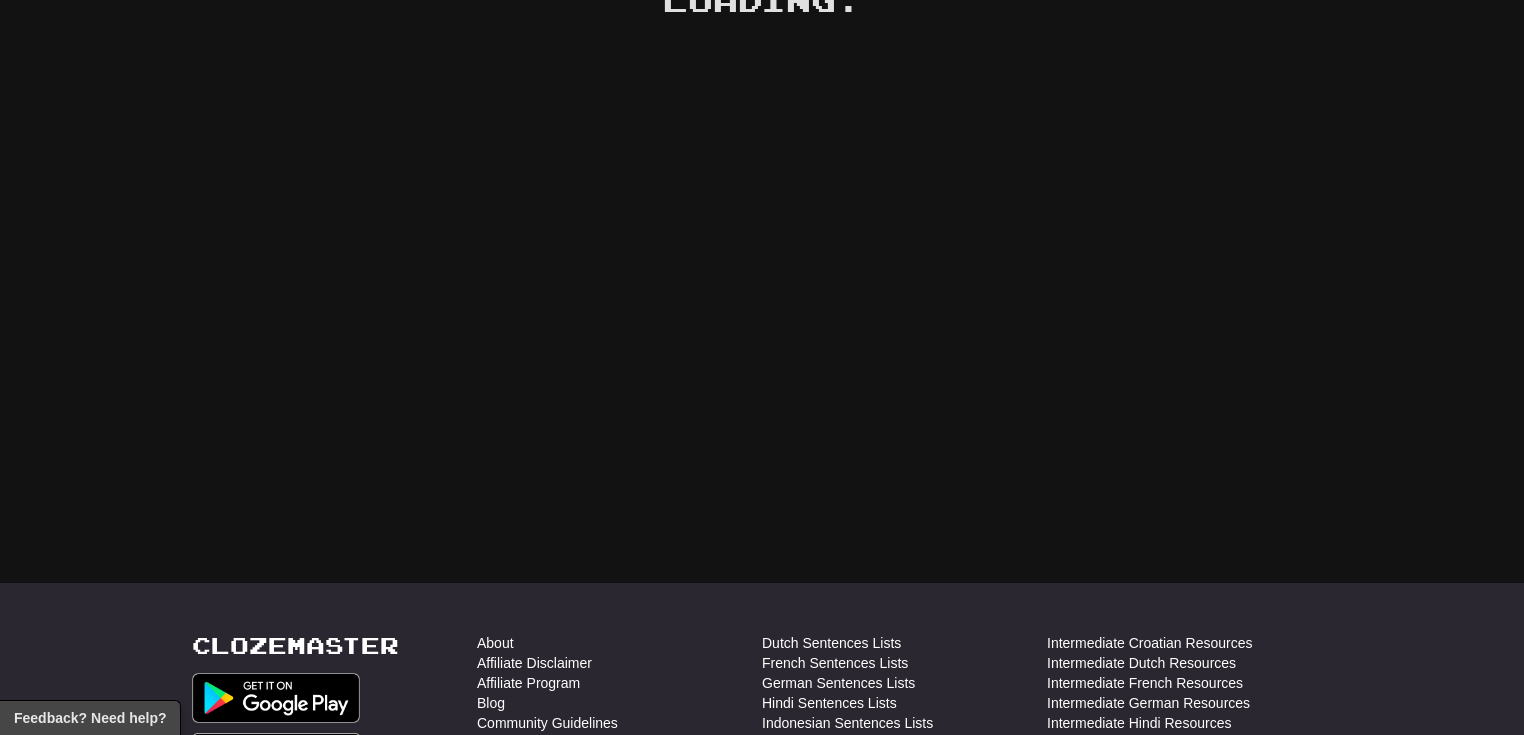 scroll, scrollTop: 162, scrollLeft: 0, axis: vertical 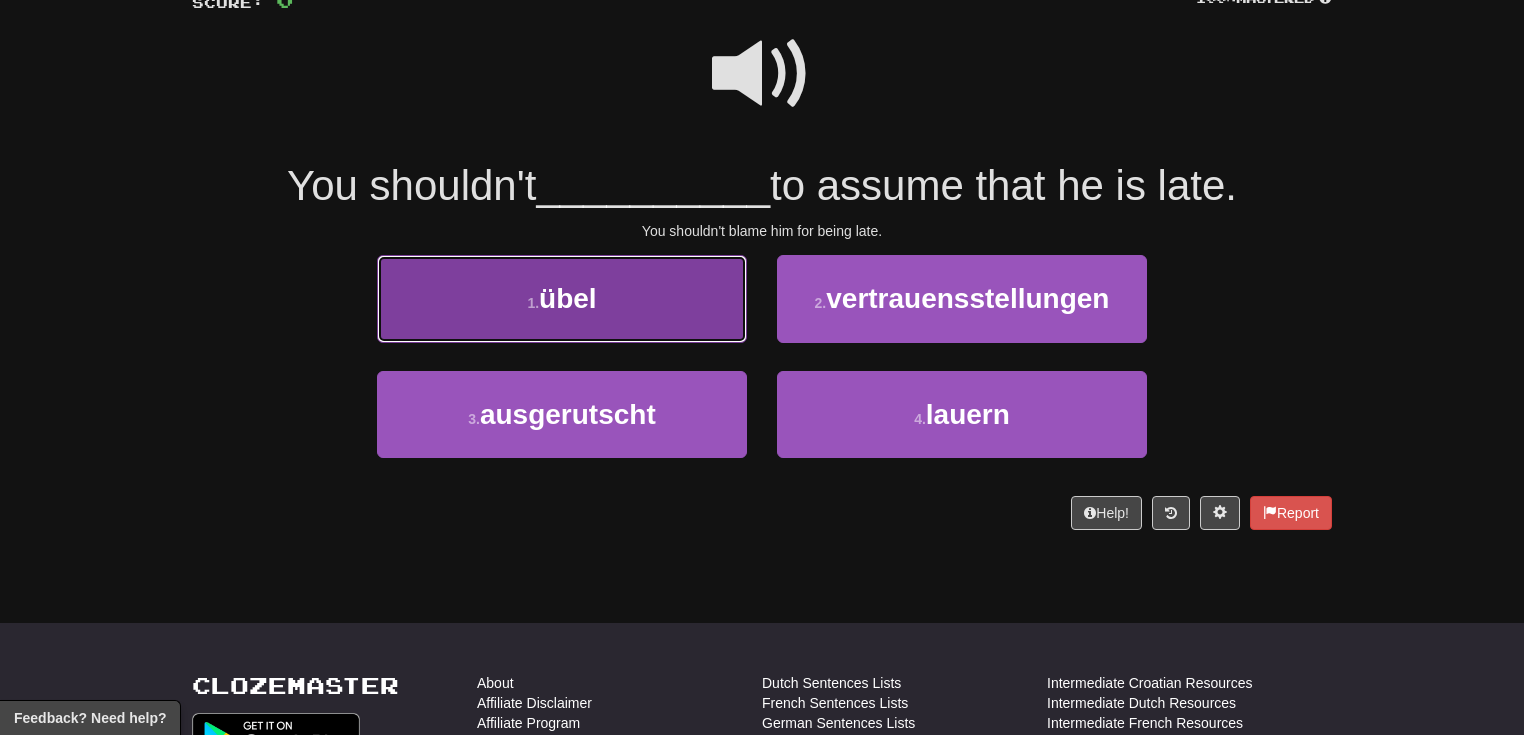 drag, startPoint x: 964, startPoint y: 76, endPoint x: 656, endPoint y: 368, distance: 424.4149 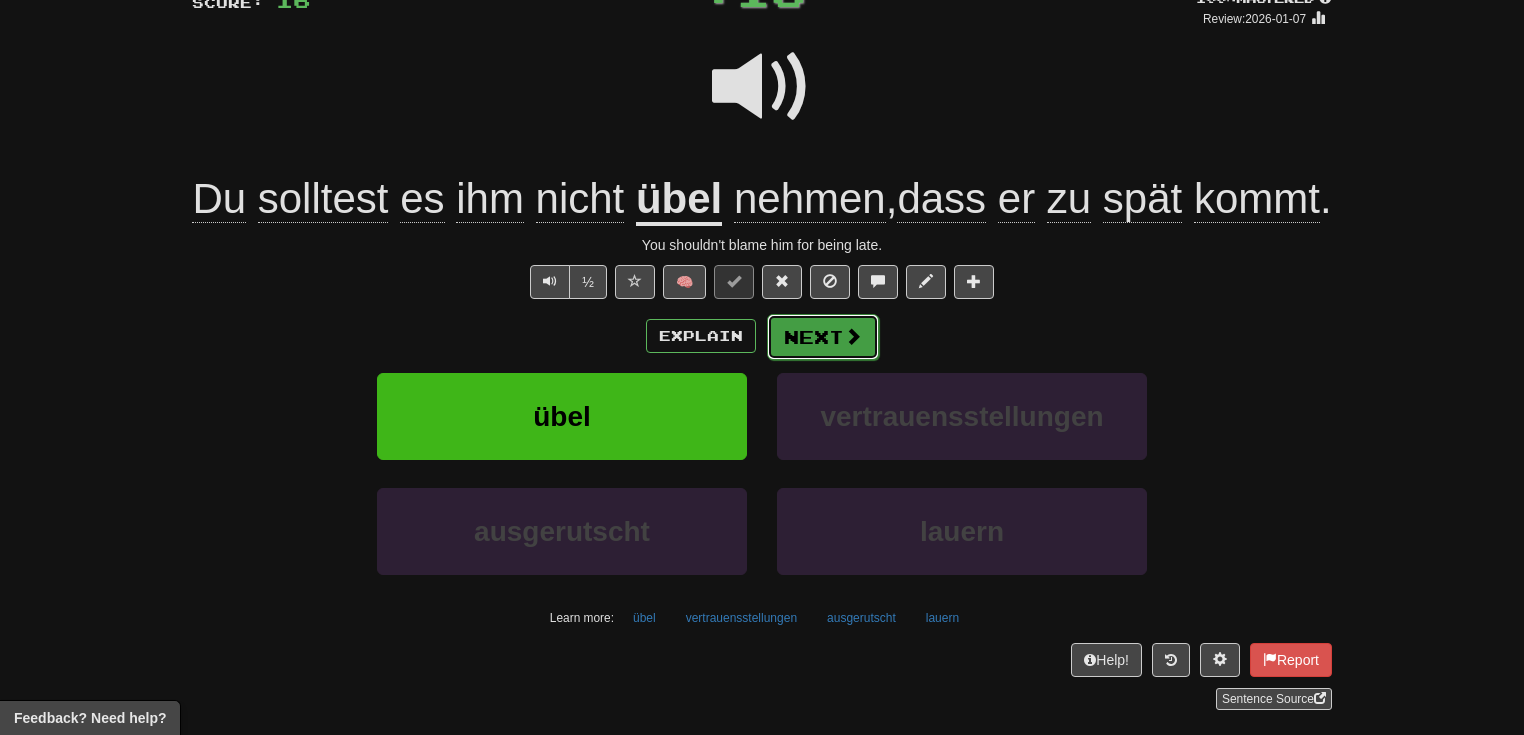 click on "Next" at bounding box center (823, 337) 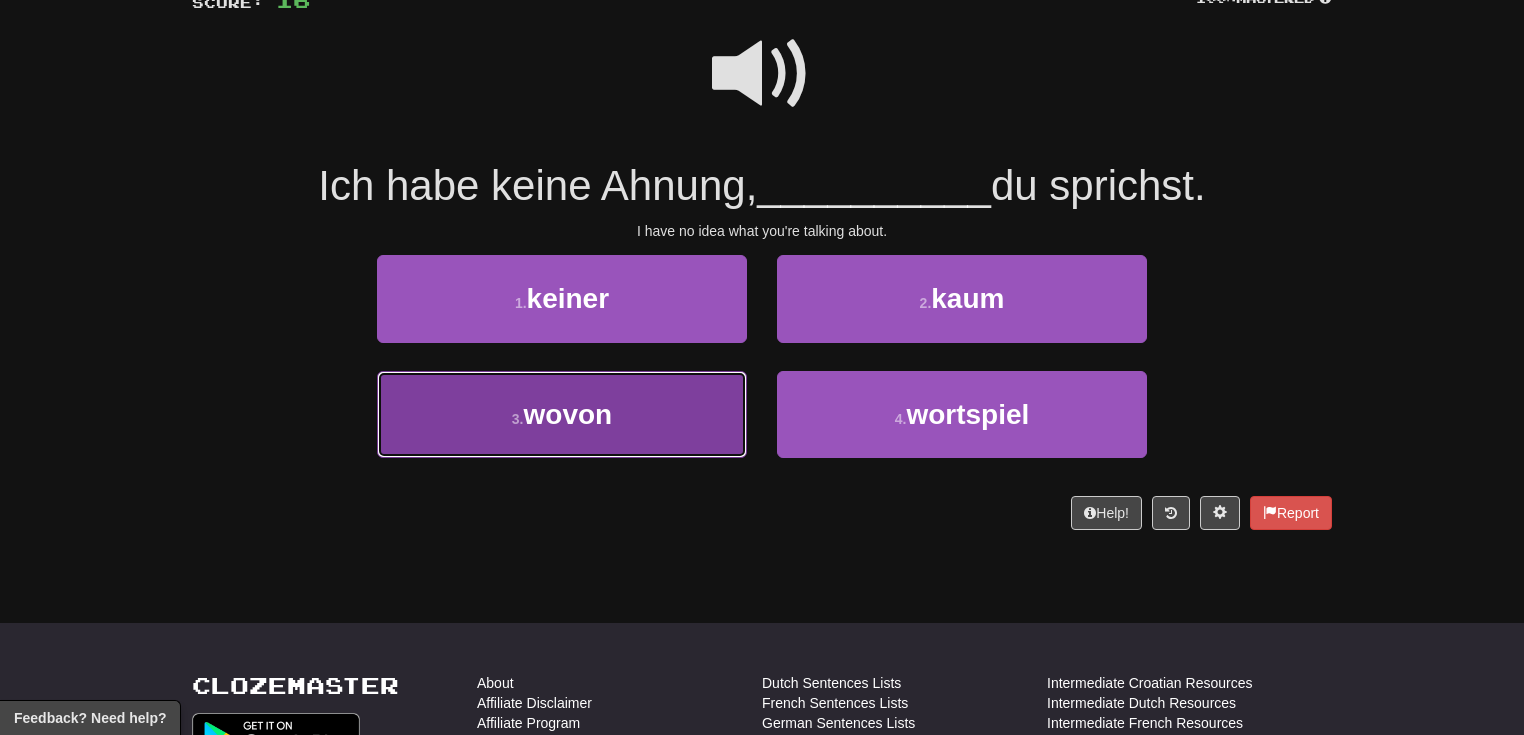 click on "3 .  wovon" at bounding box center [562, 414] 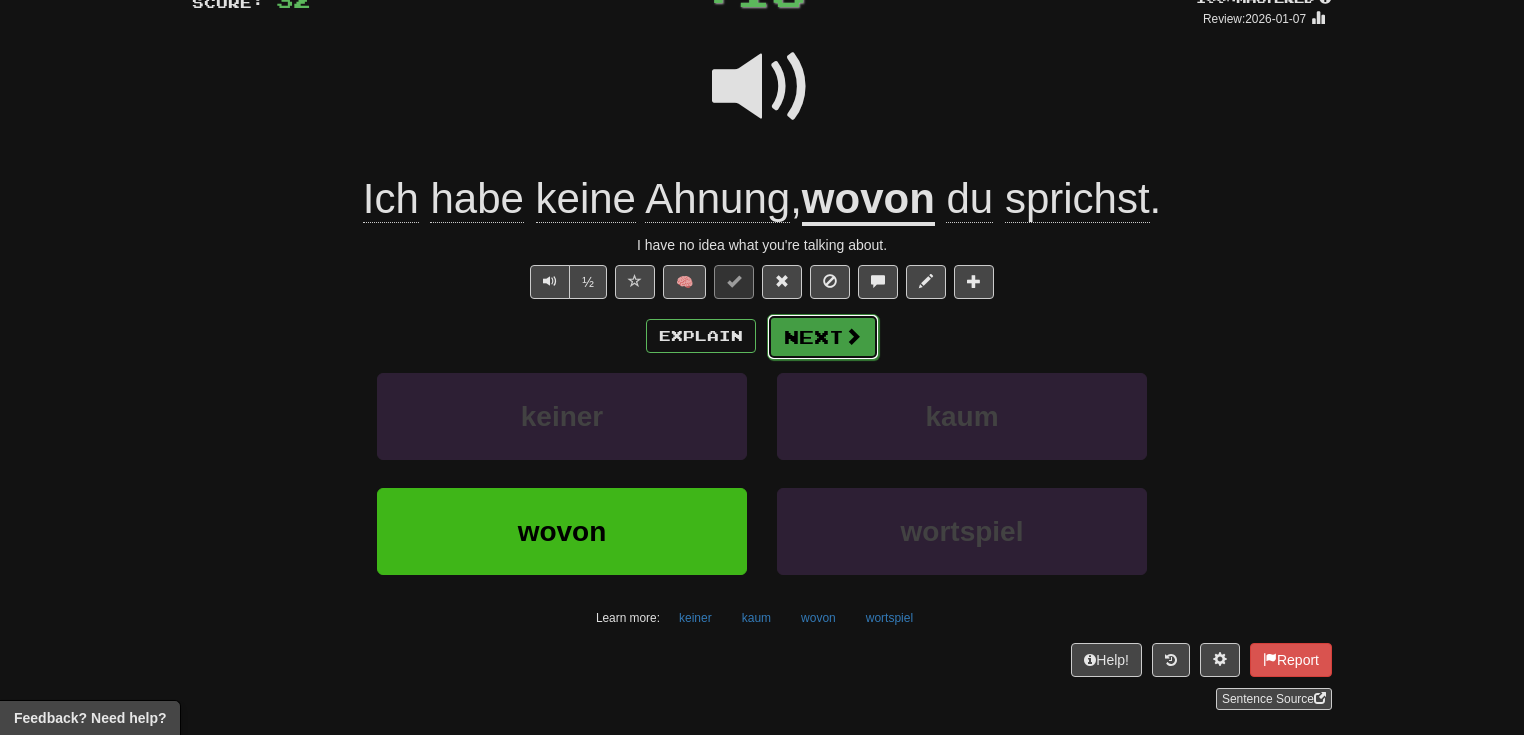 click on "Next" at bounding box center (823, 337) 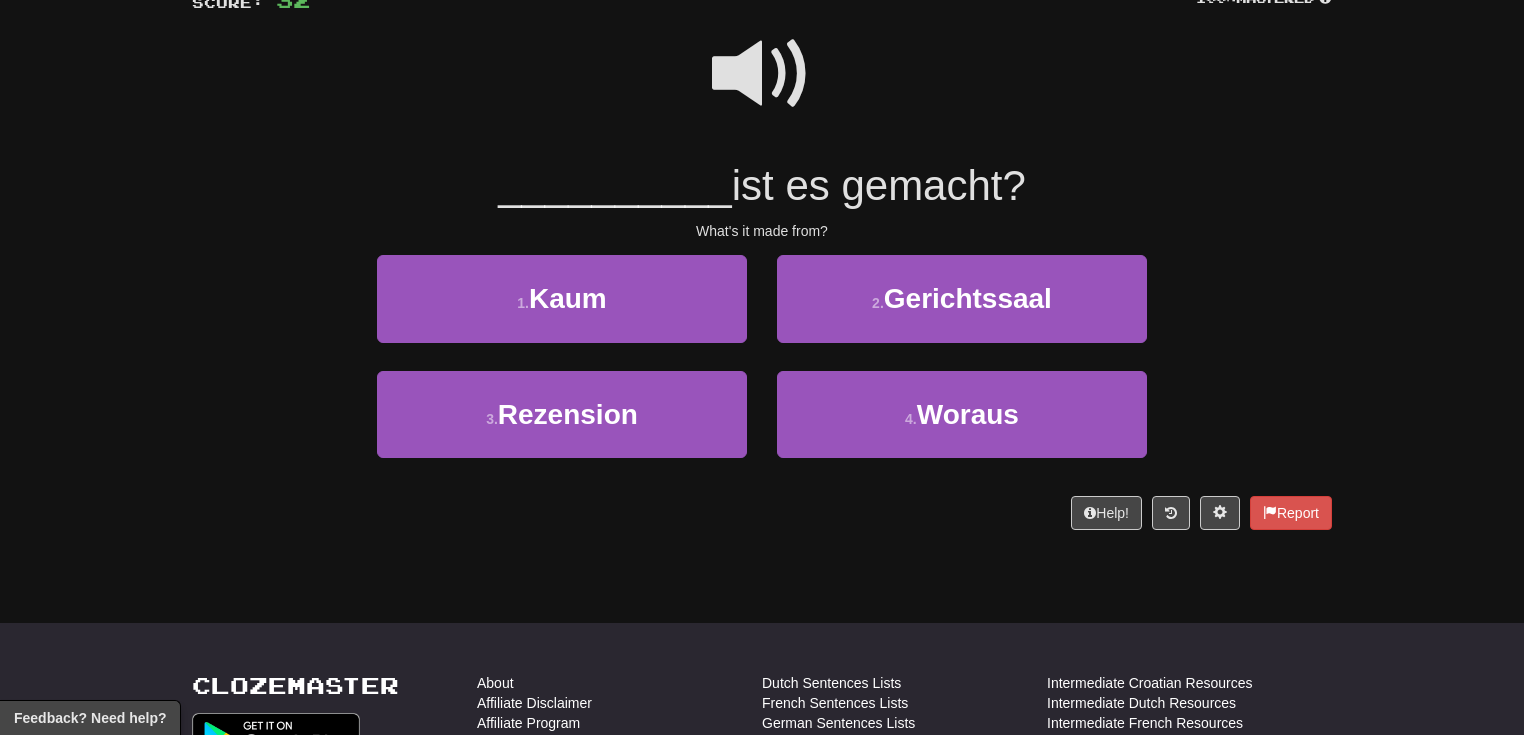click at bounding box center (762, 74) 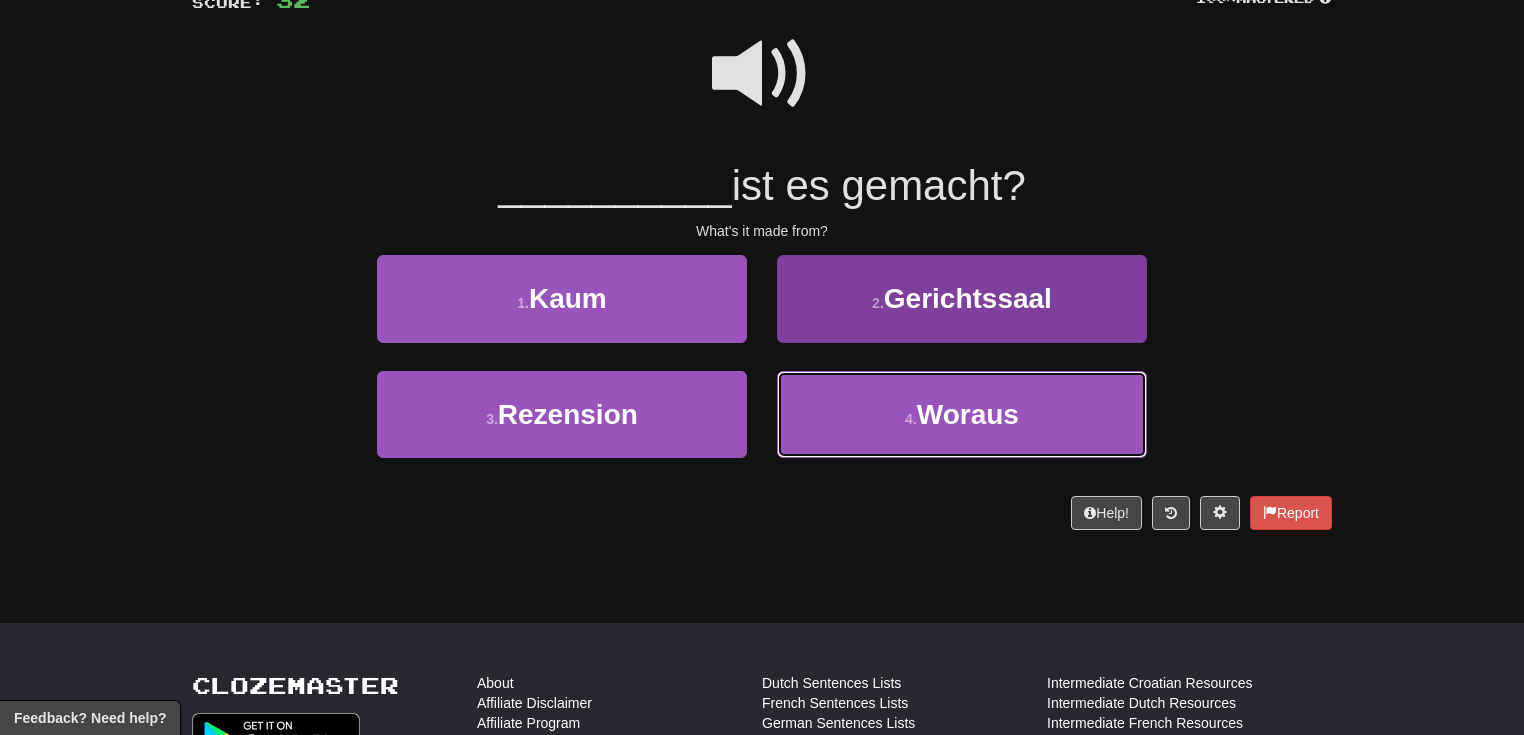 drag, startPoint x: 747, startPoint y: 96, endPoint x: 1032, endPoint y: 412, distance: 425.53613 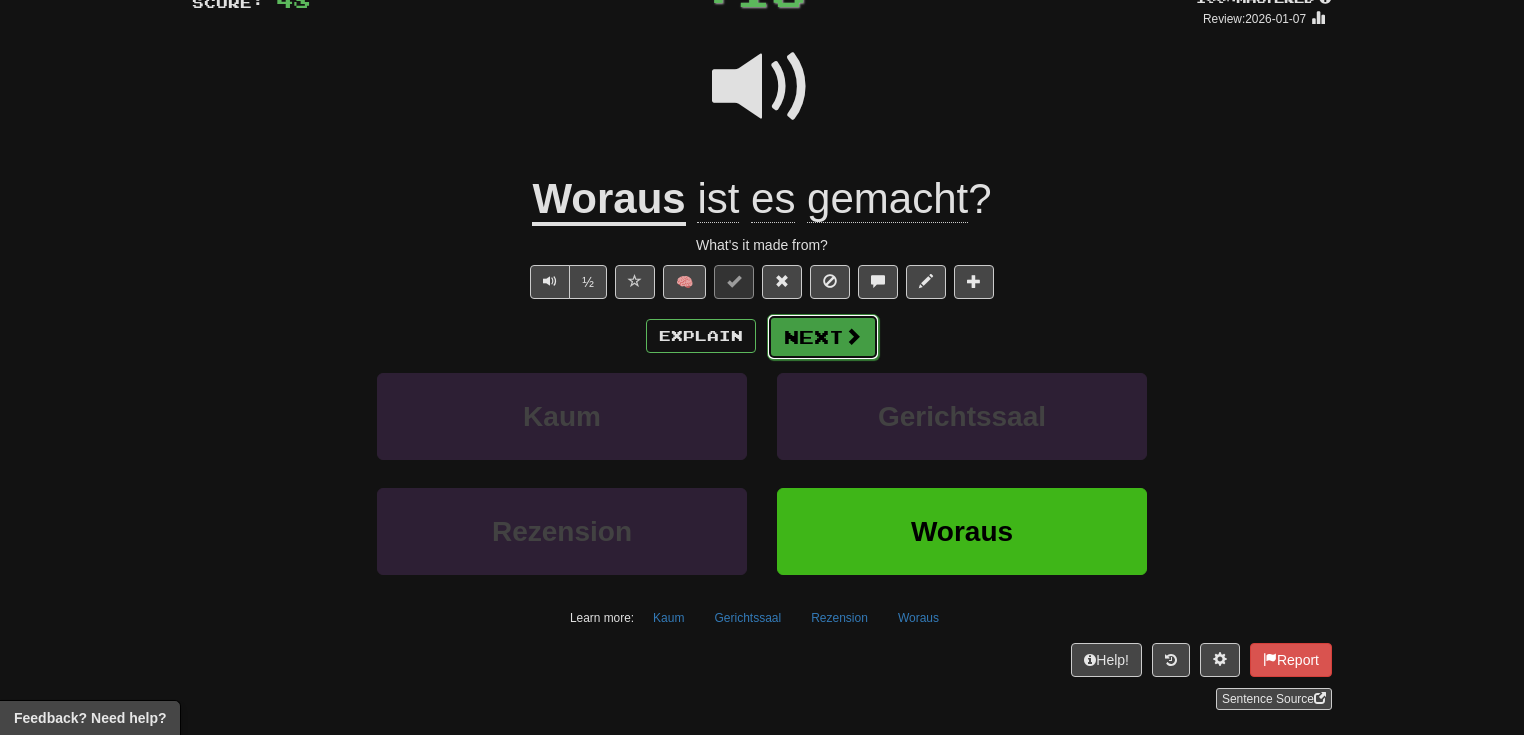 click at bounding box center (853, 336) 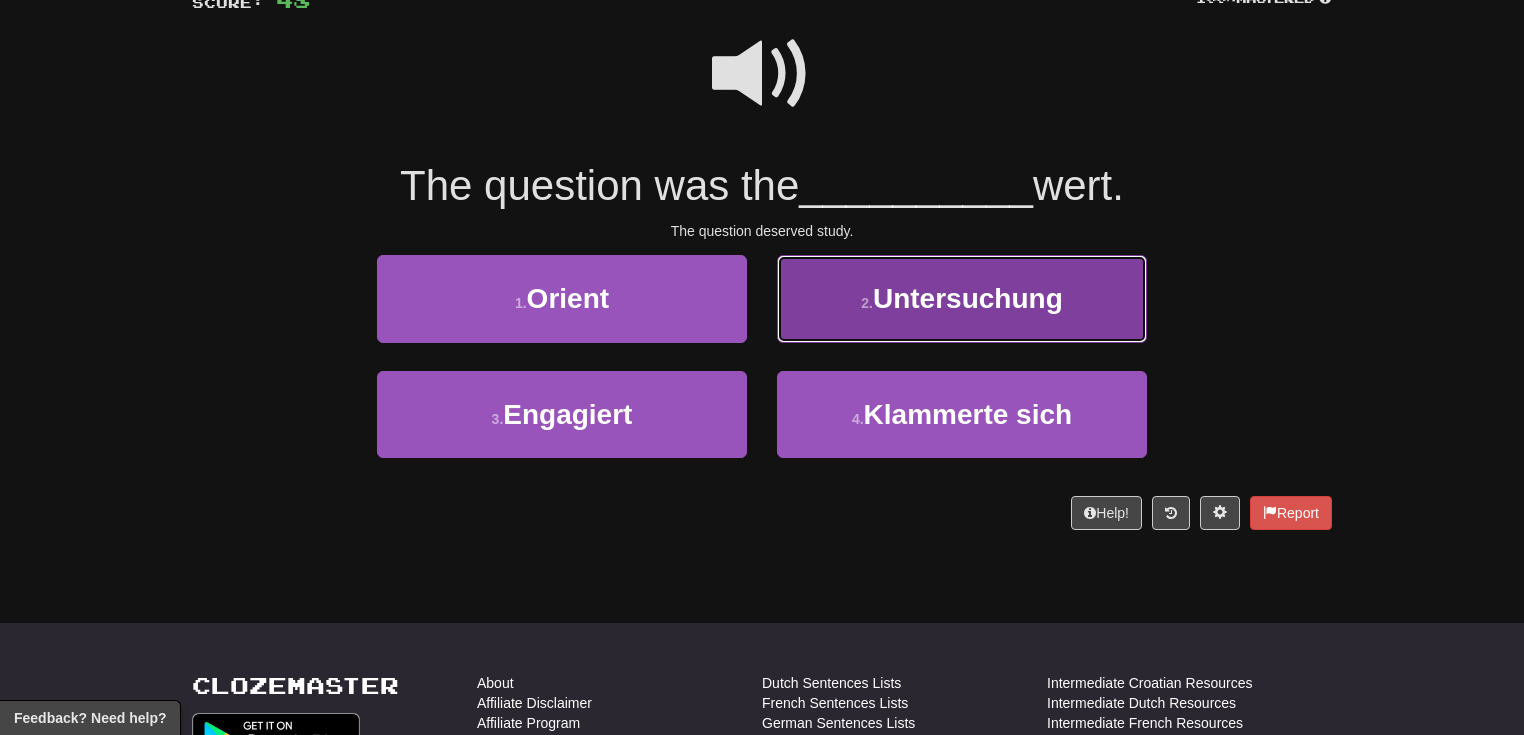 click on "Untersuchung" at bounding box center [968, 298] 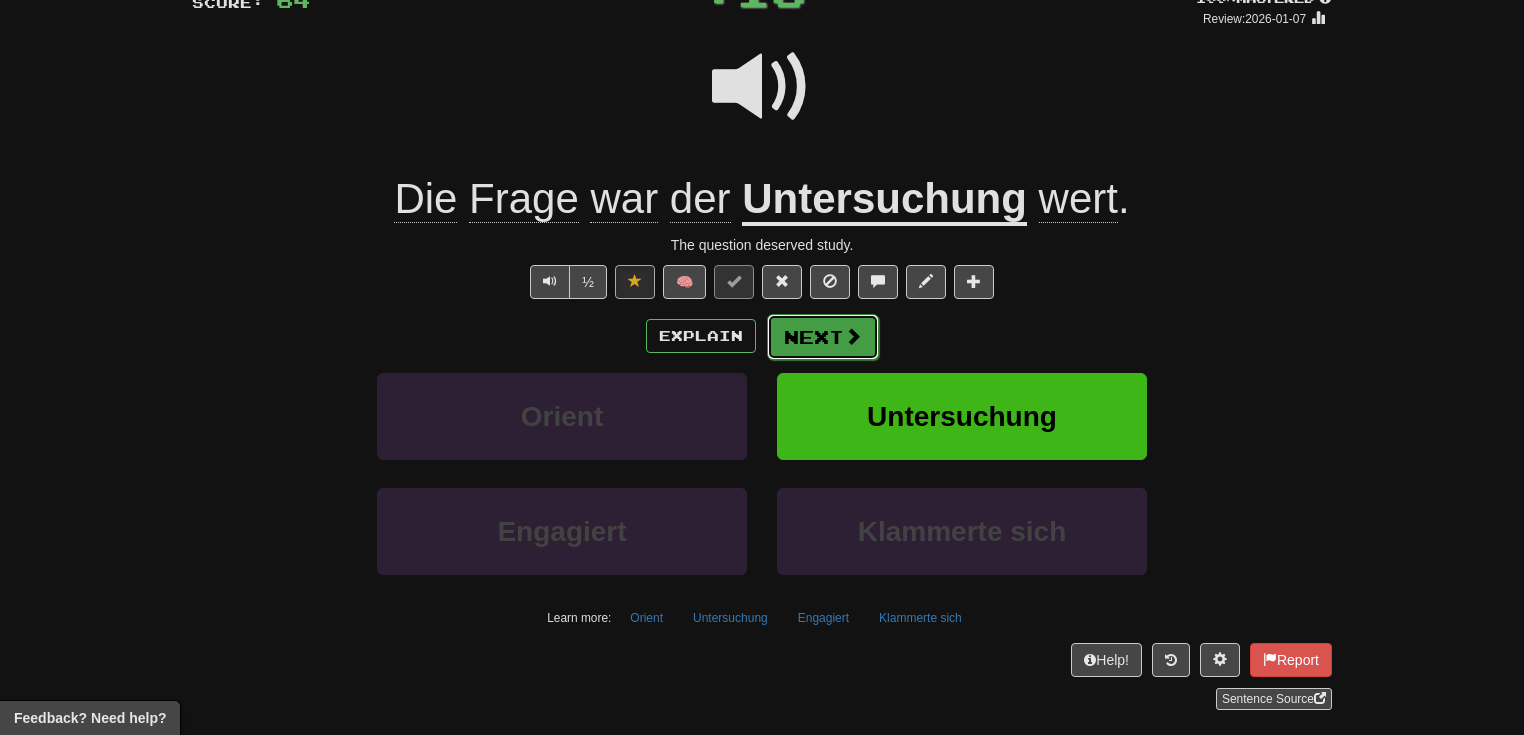 click on "Next" at bounding box center [823, 337] 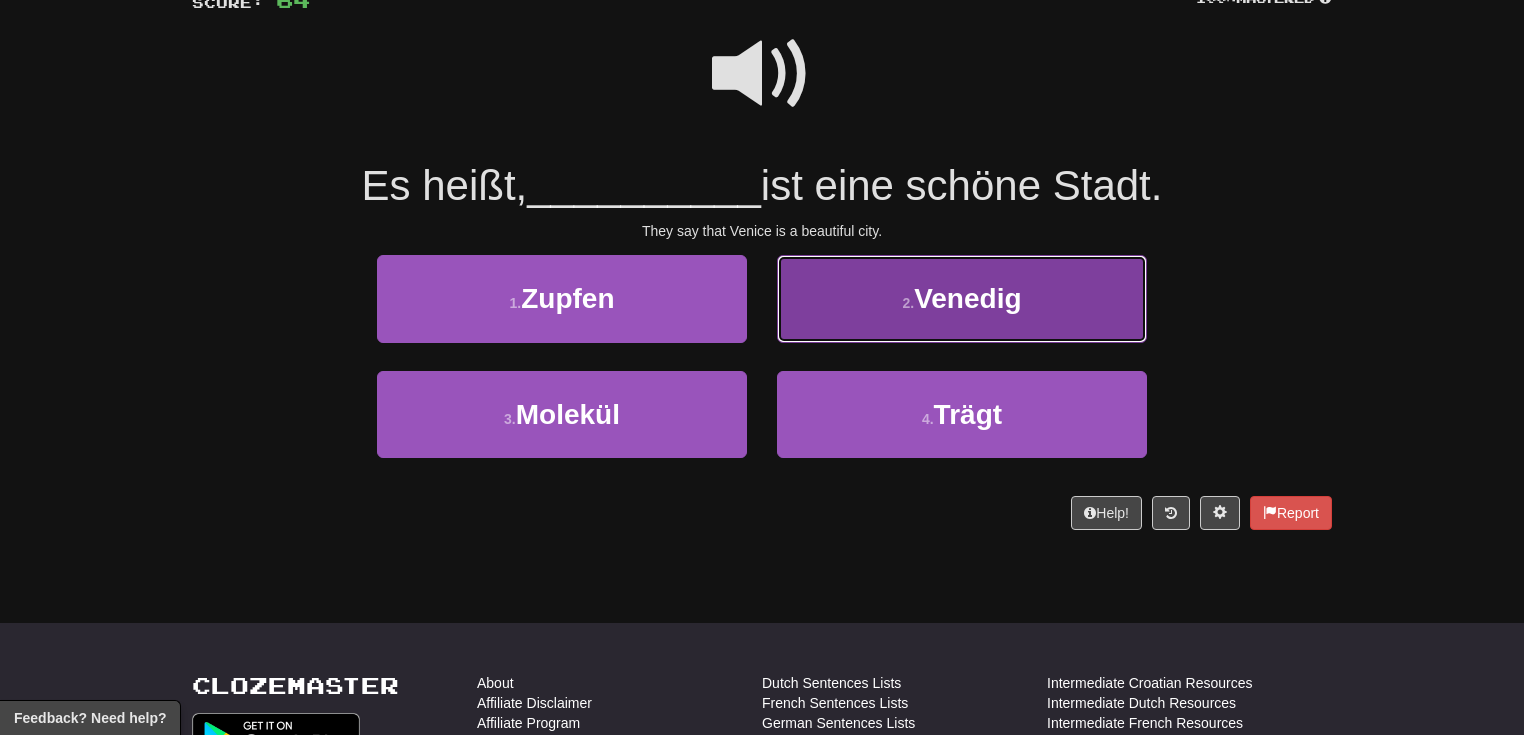 click on "2 .  Venedig" at bounding box center [962, 298] 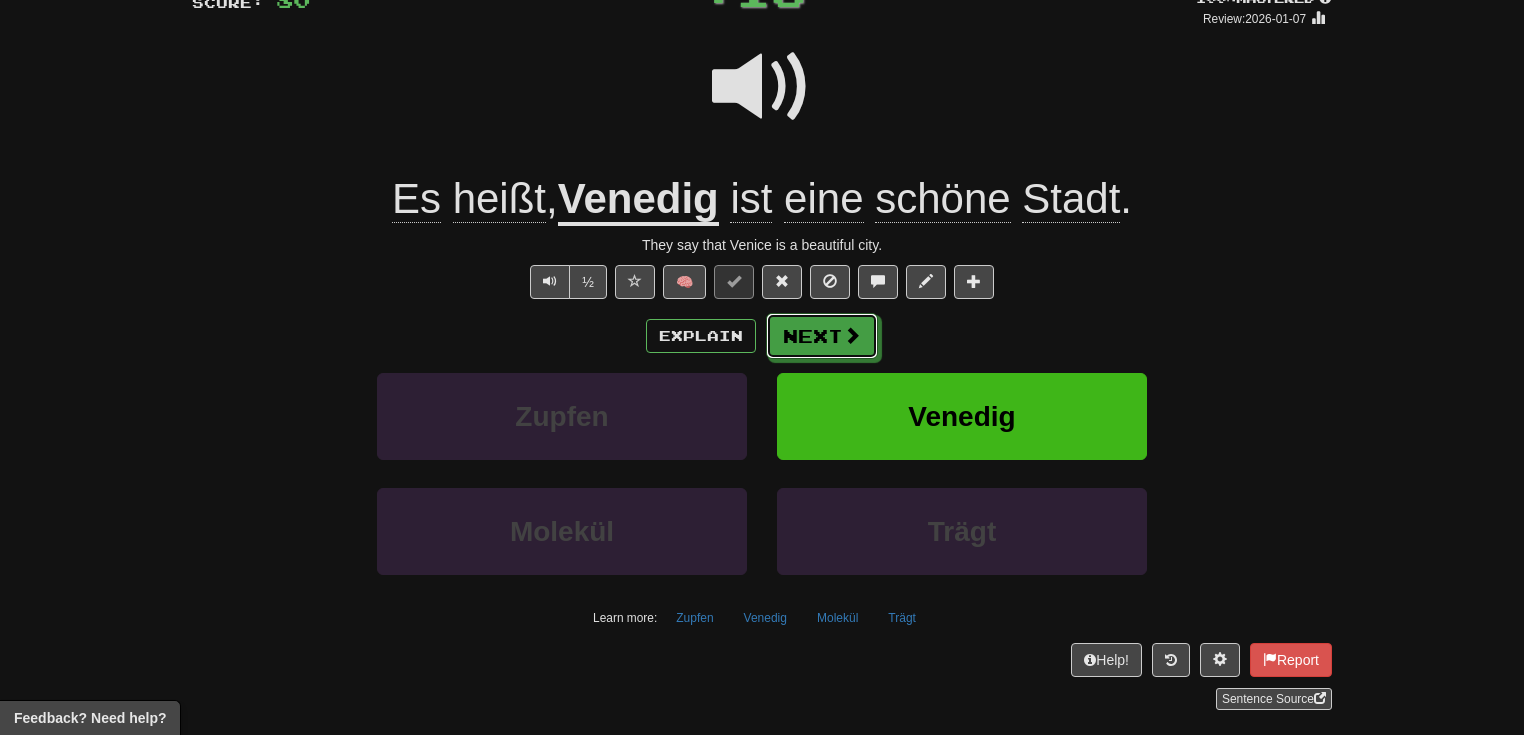 click at bounding box center [852, 335] 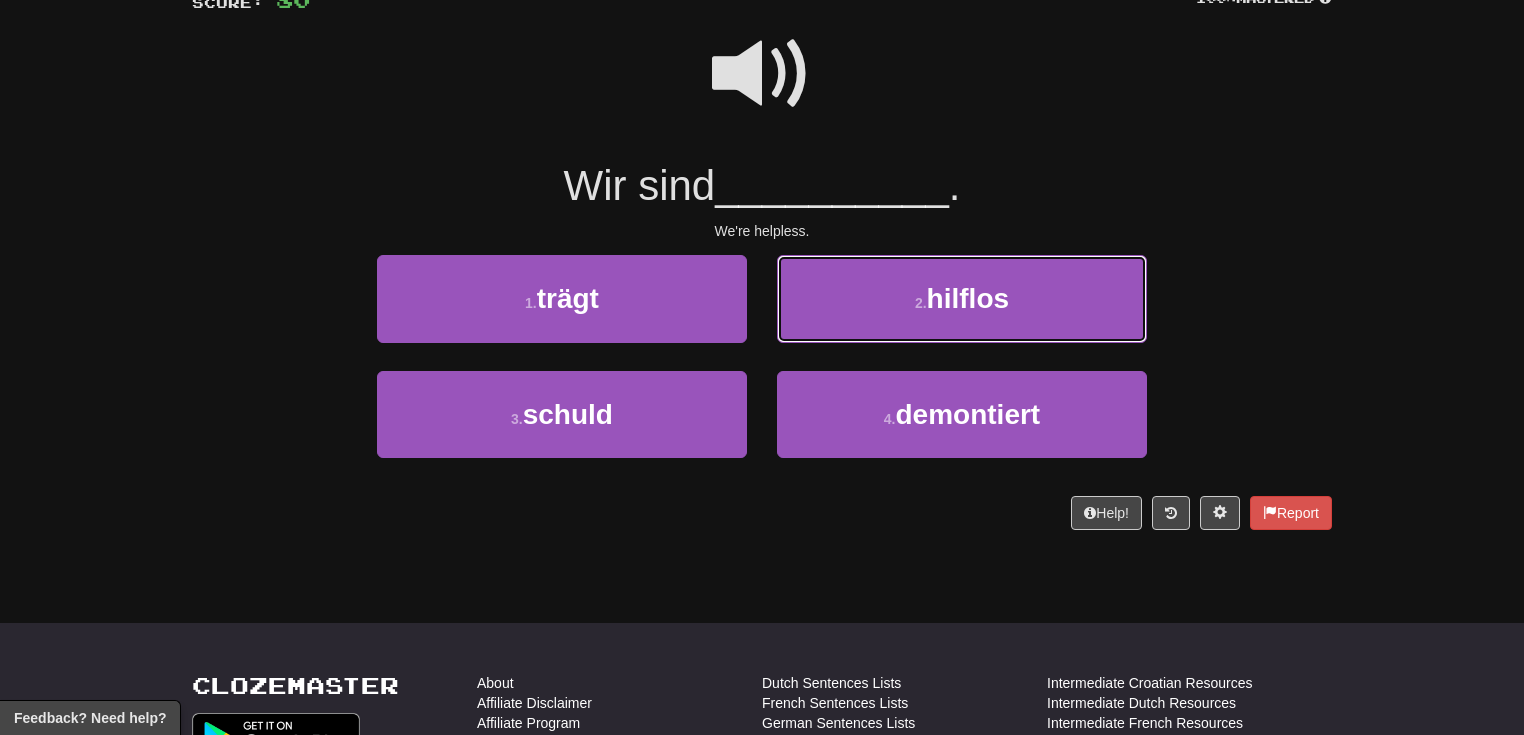 click on "2 .  hilflos" at bounding box center (962, 298) 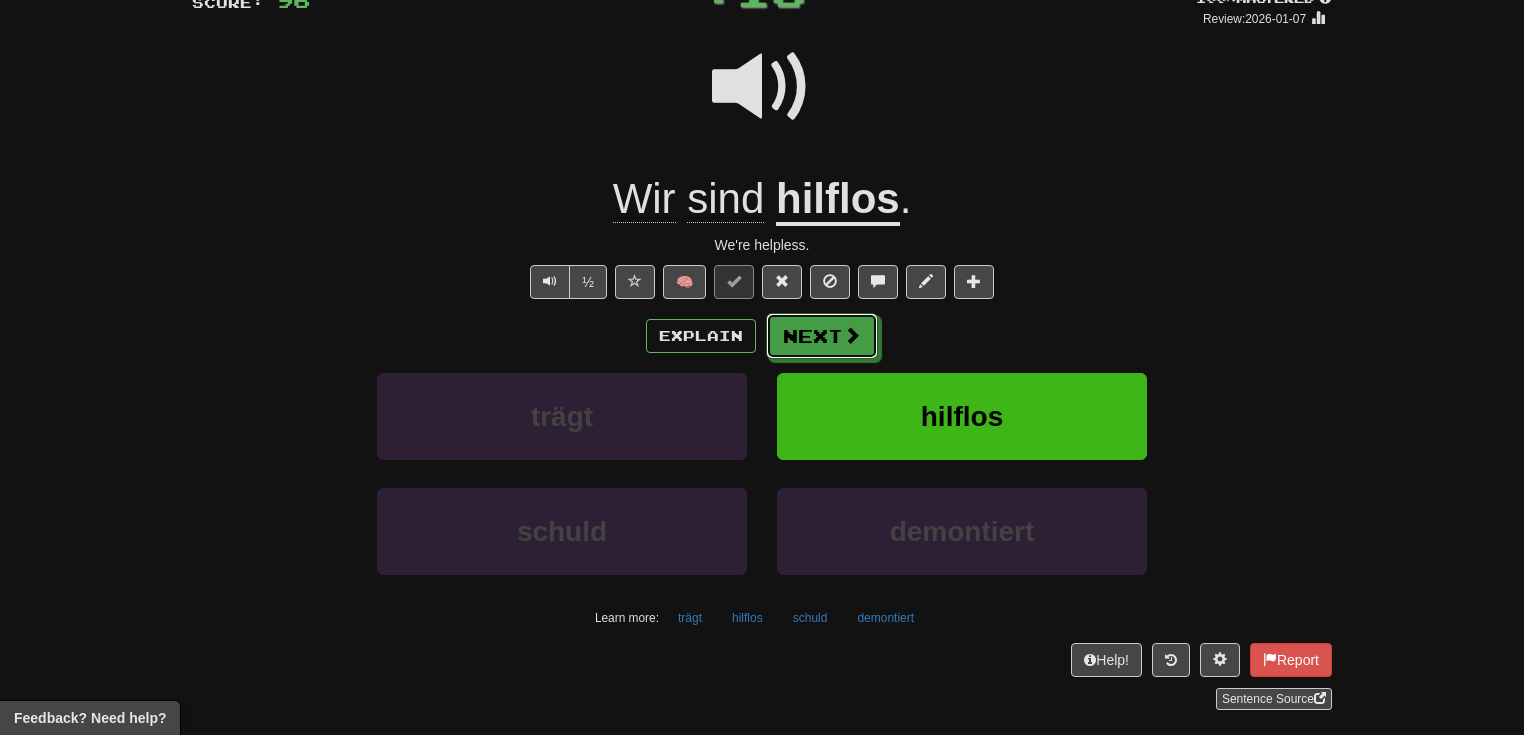 click at bounding box center (852, 335) 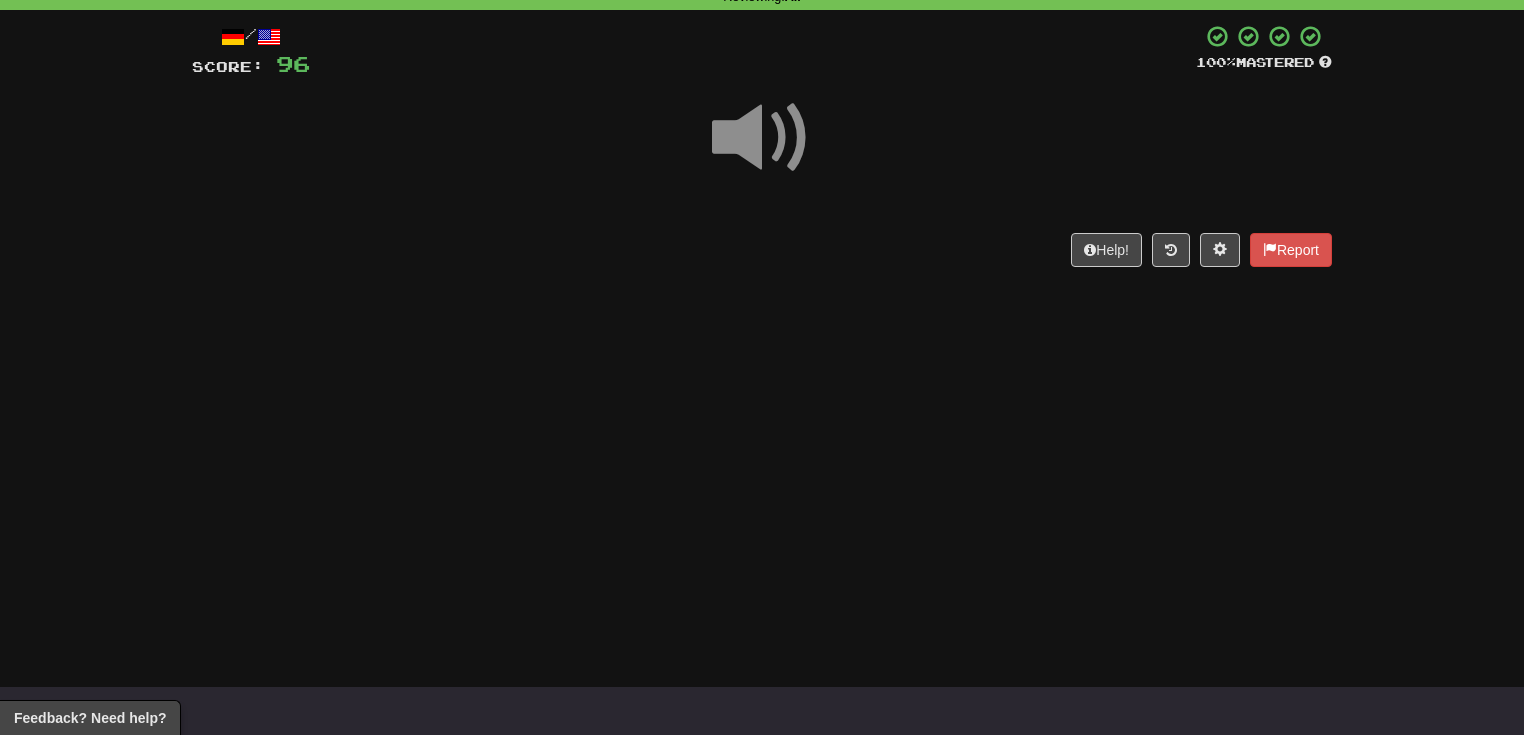 scroll, scrollTop: 90, scrollLeft: 0, axis: vertical 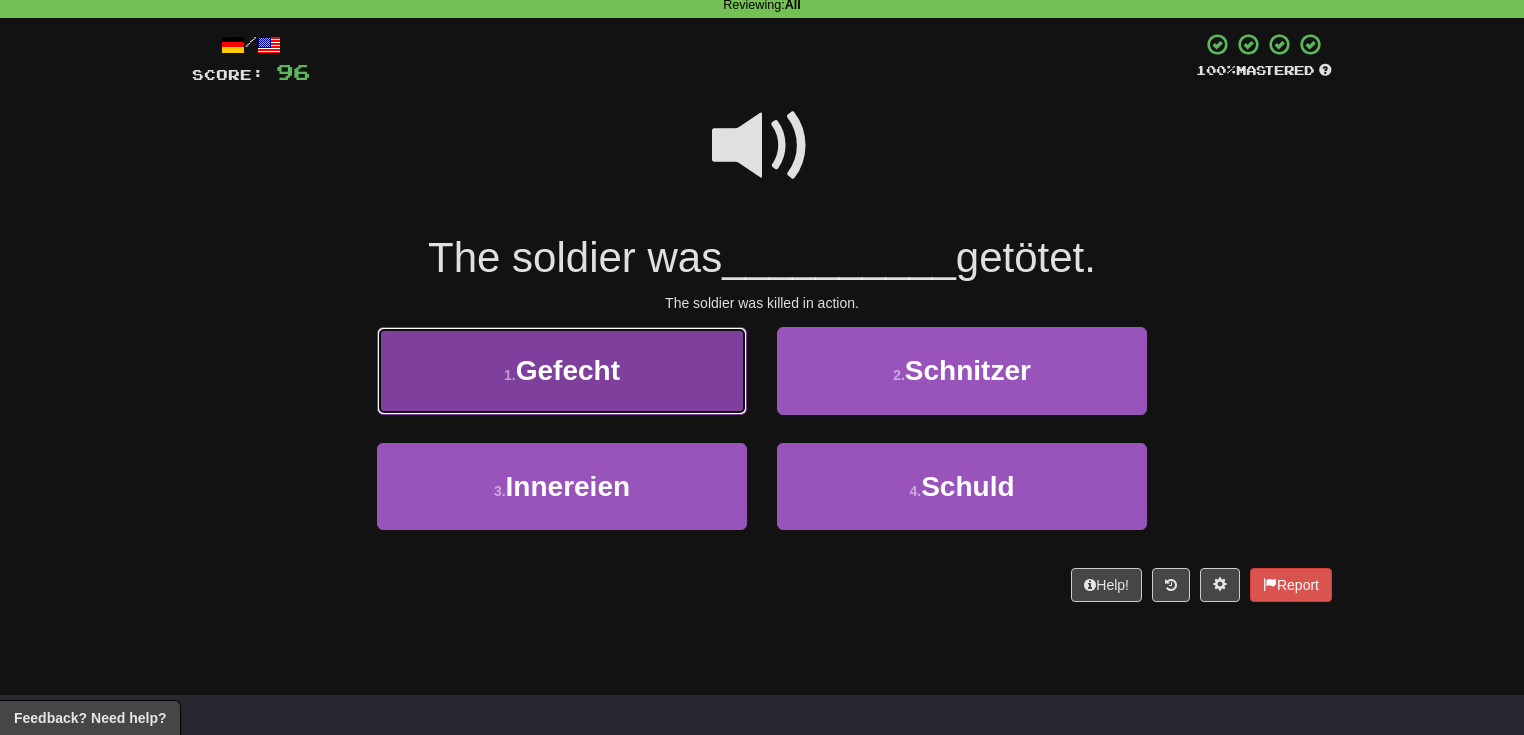 click on "1 .  Gefecht" at bounding box center (562, 370) 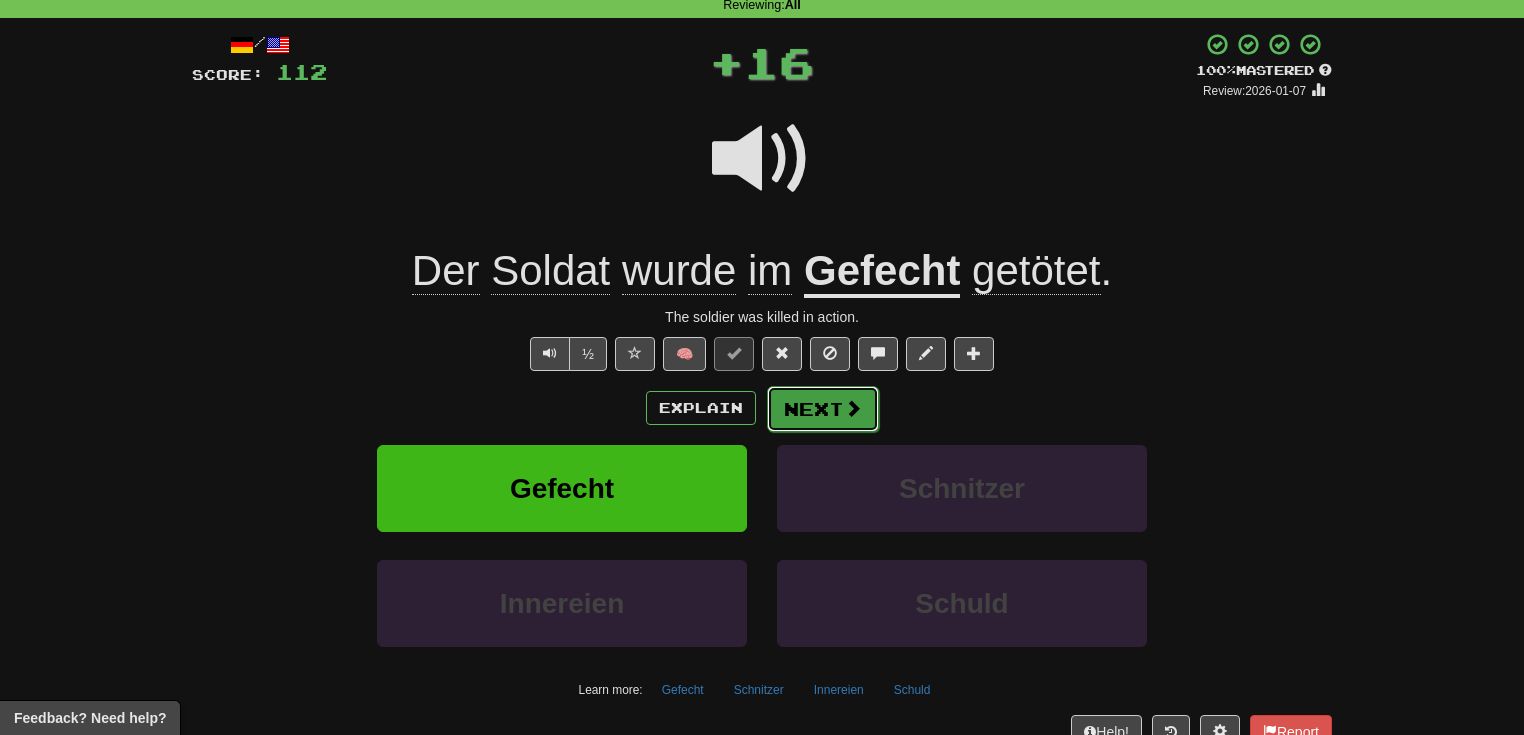 click on "Next" at bounding box center [823, 409] 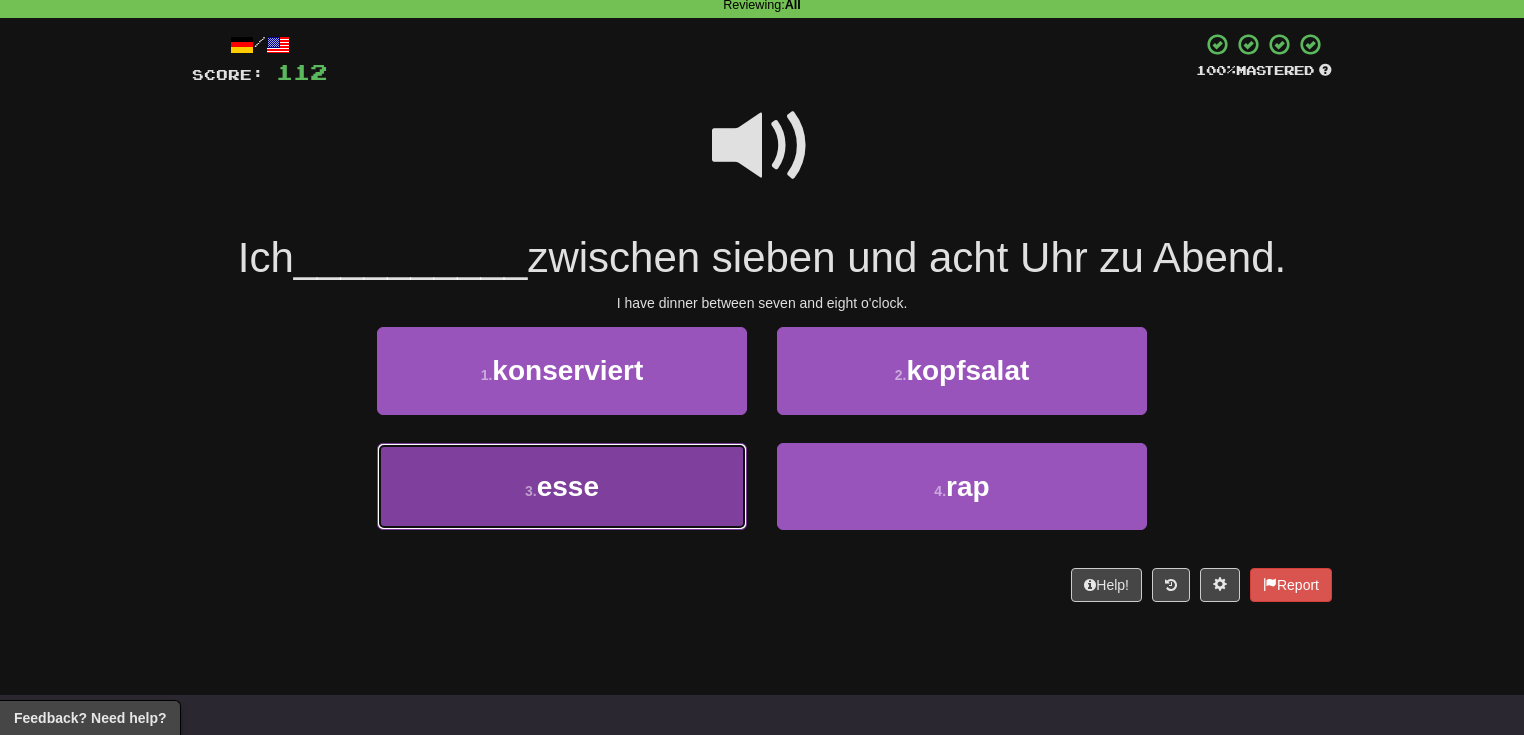 click on "3 .  esse" at bounding box center [562, 486] 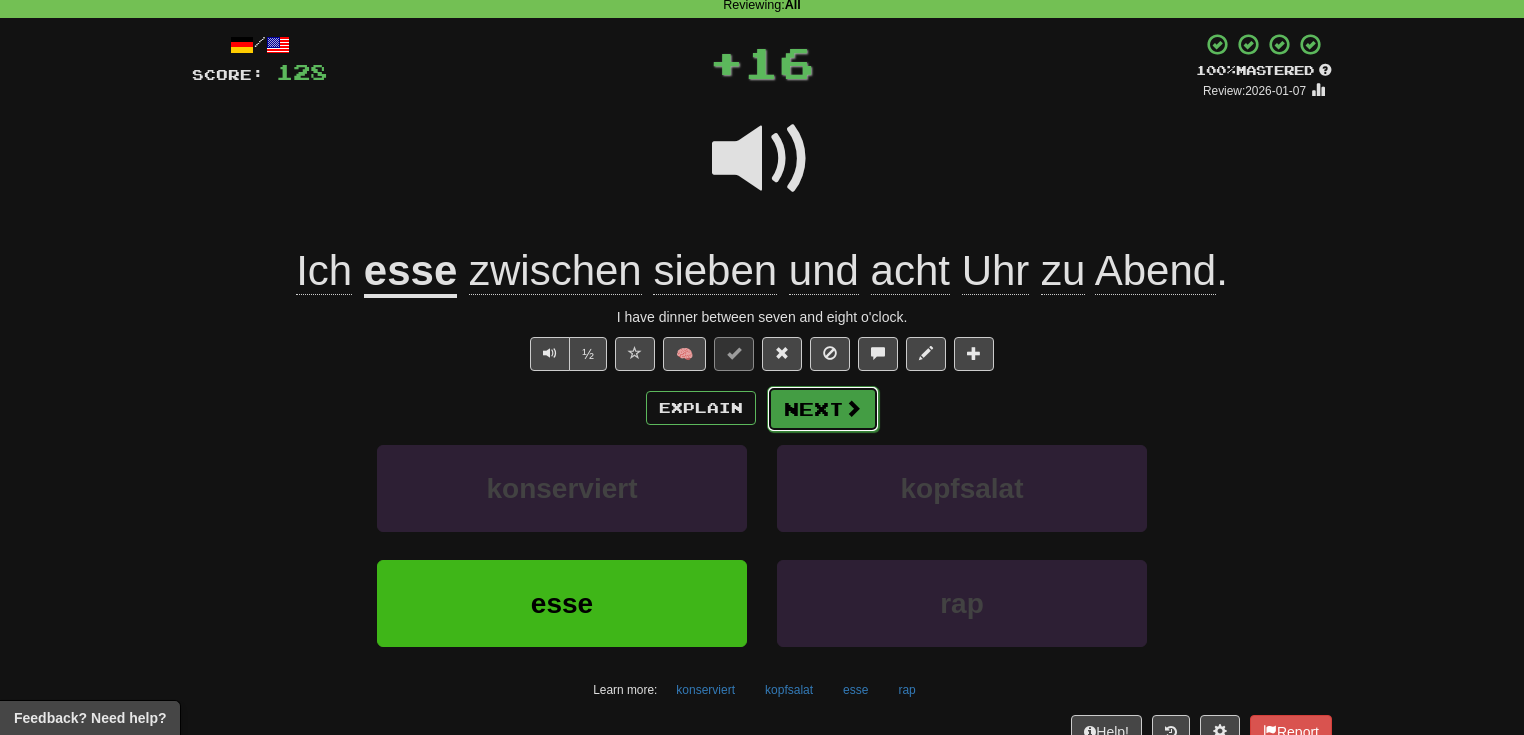click on "Next" at bounding box center (823, 409) 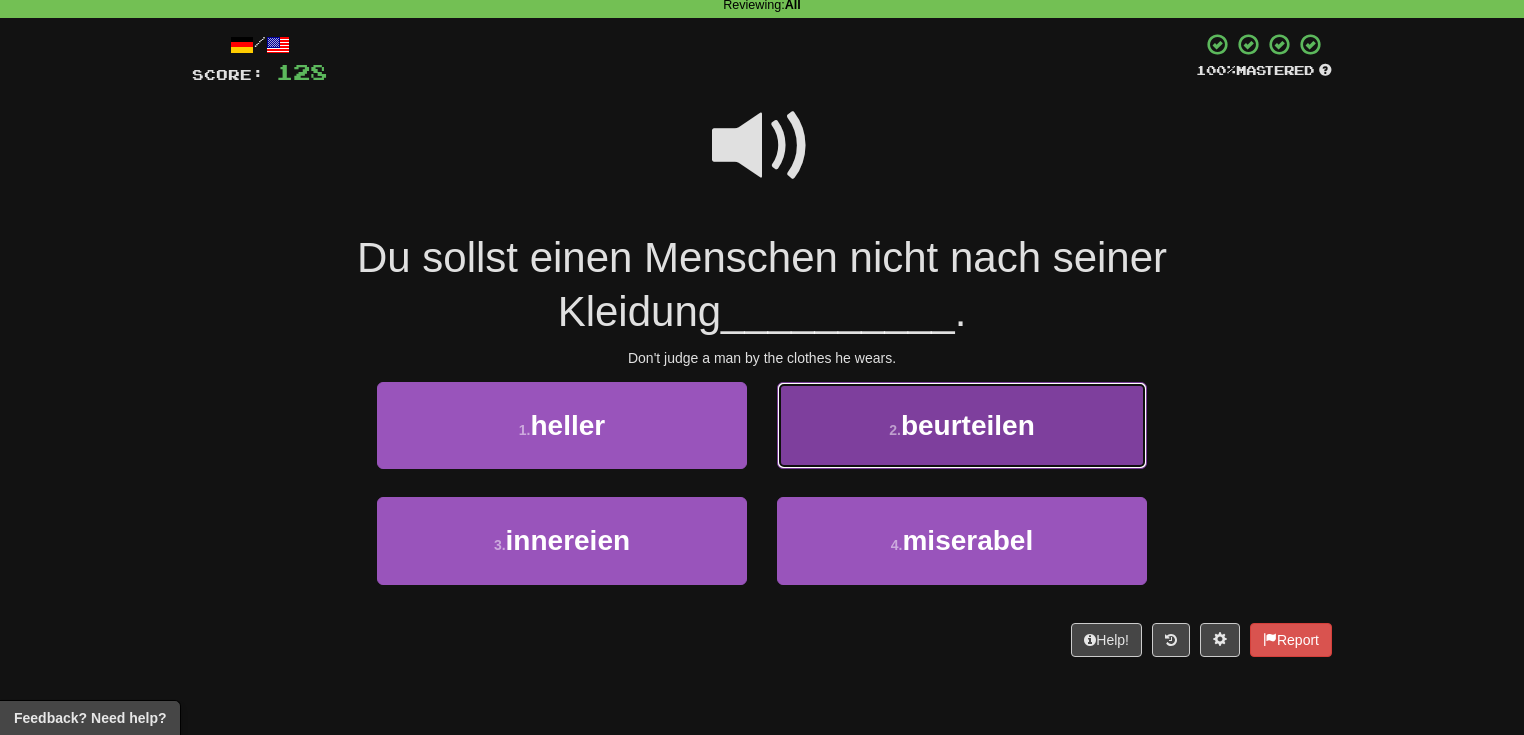 click on "2 .  beurteilen" at bounding box center [962, 425] 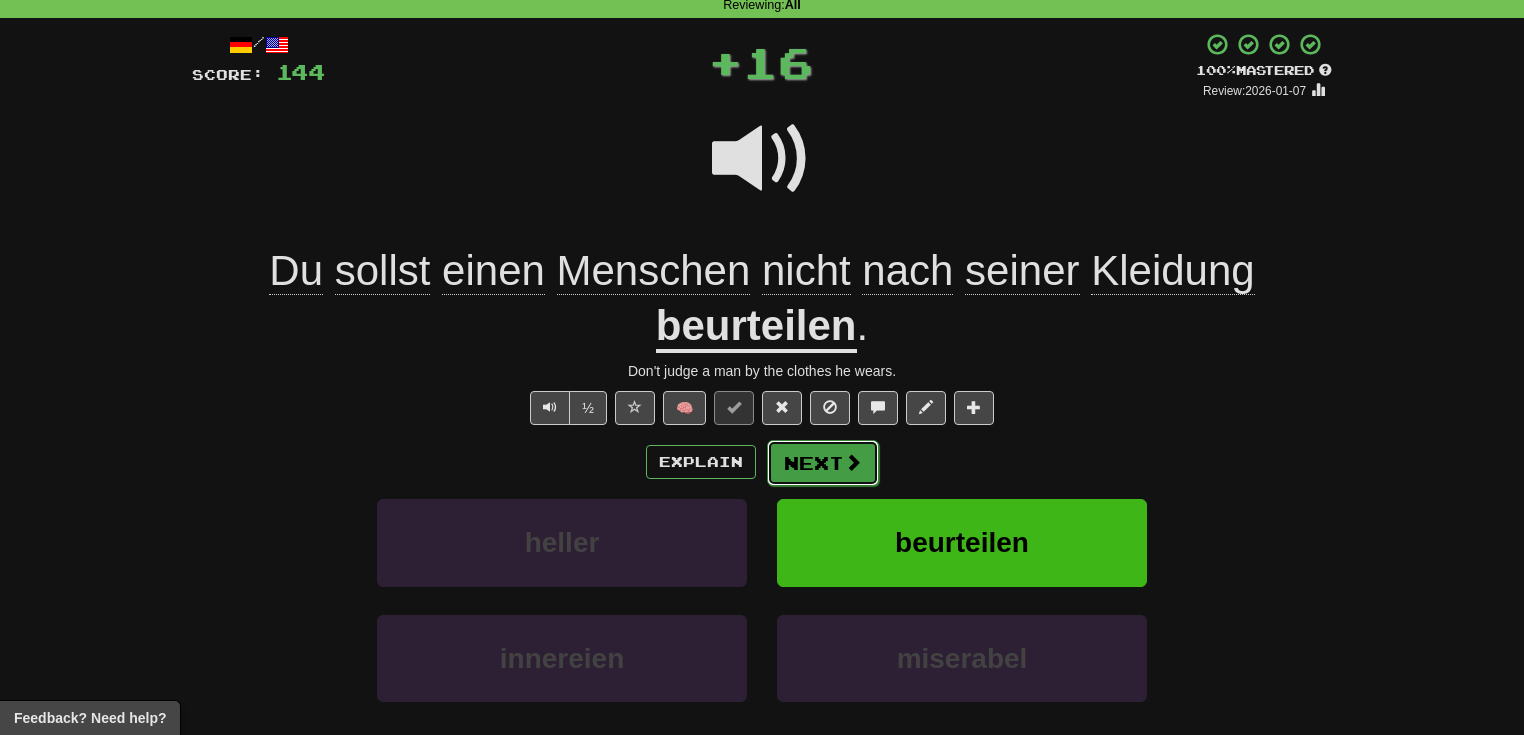 click on "Next" at bounding box center [823, 463] 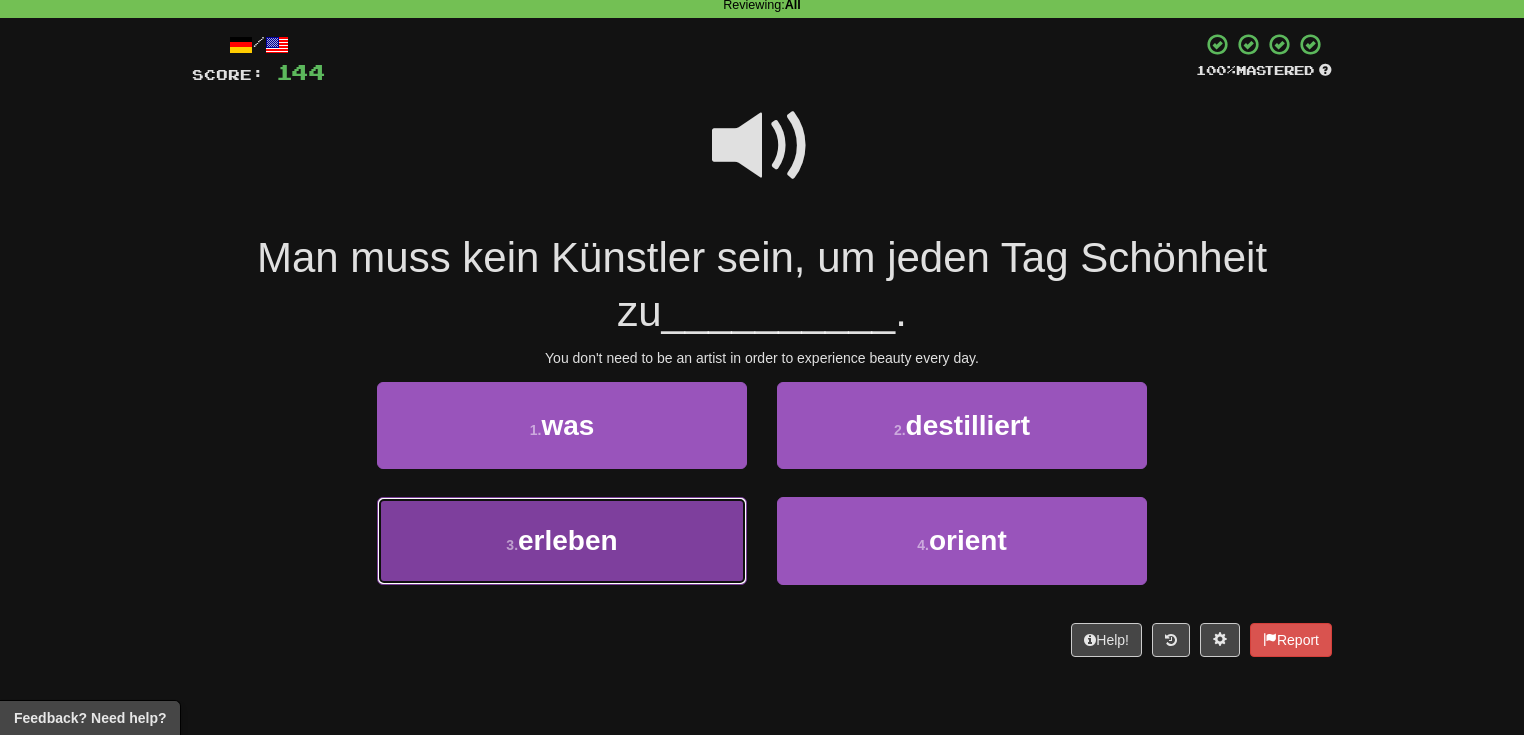 click on "3 .  erleben" at bounding box center (562, 540) 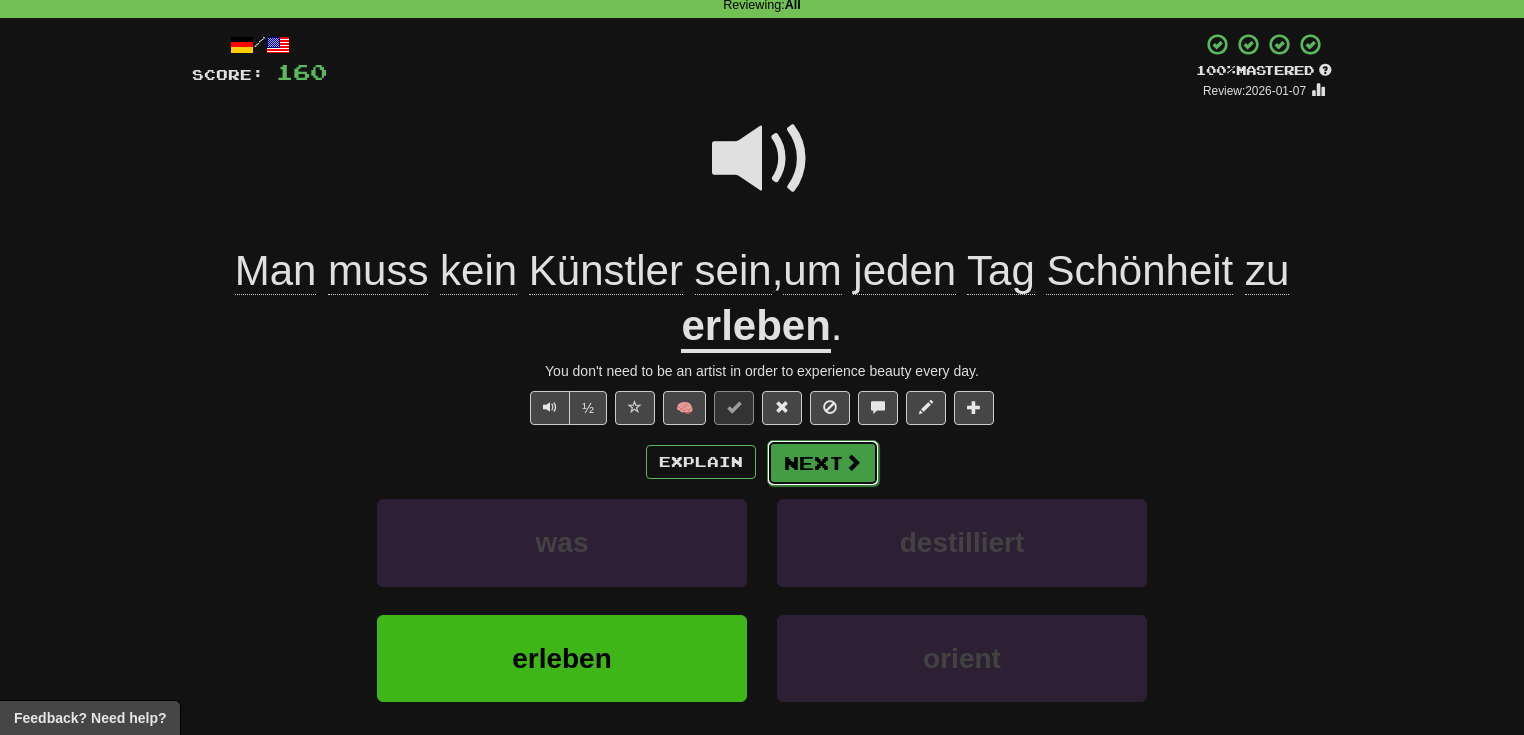 click on "Next" at bounding box center [823, 463] 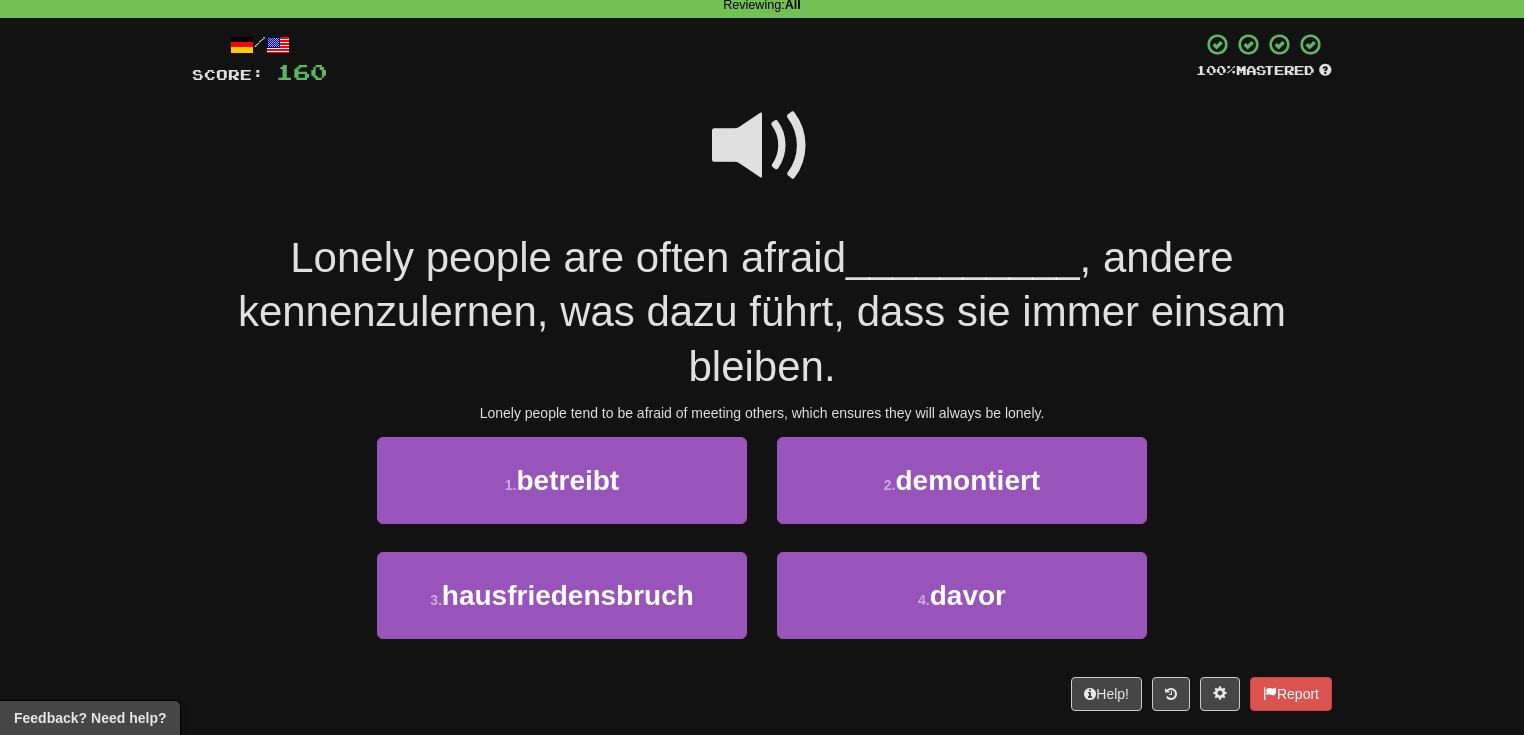 click at bounding box center [762, 146] 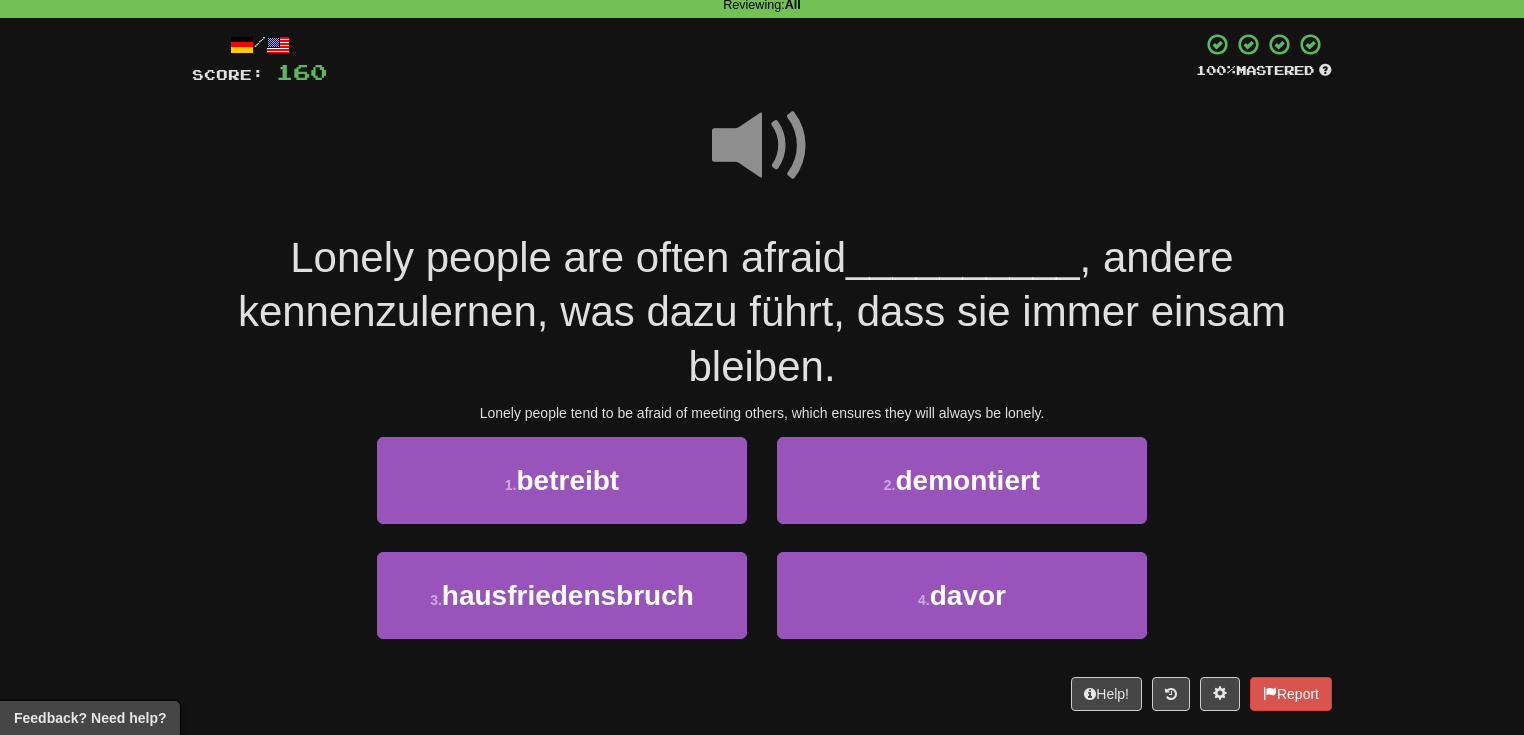 drag, startPoint x: 760, startPoint y: 144, endPoint x: 745, endPoint y: 169, distance: 29.15476 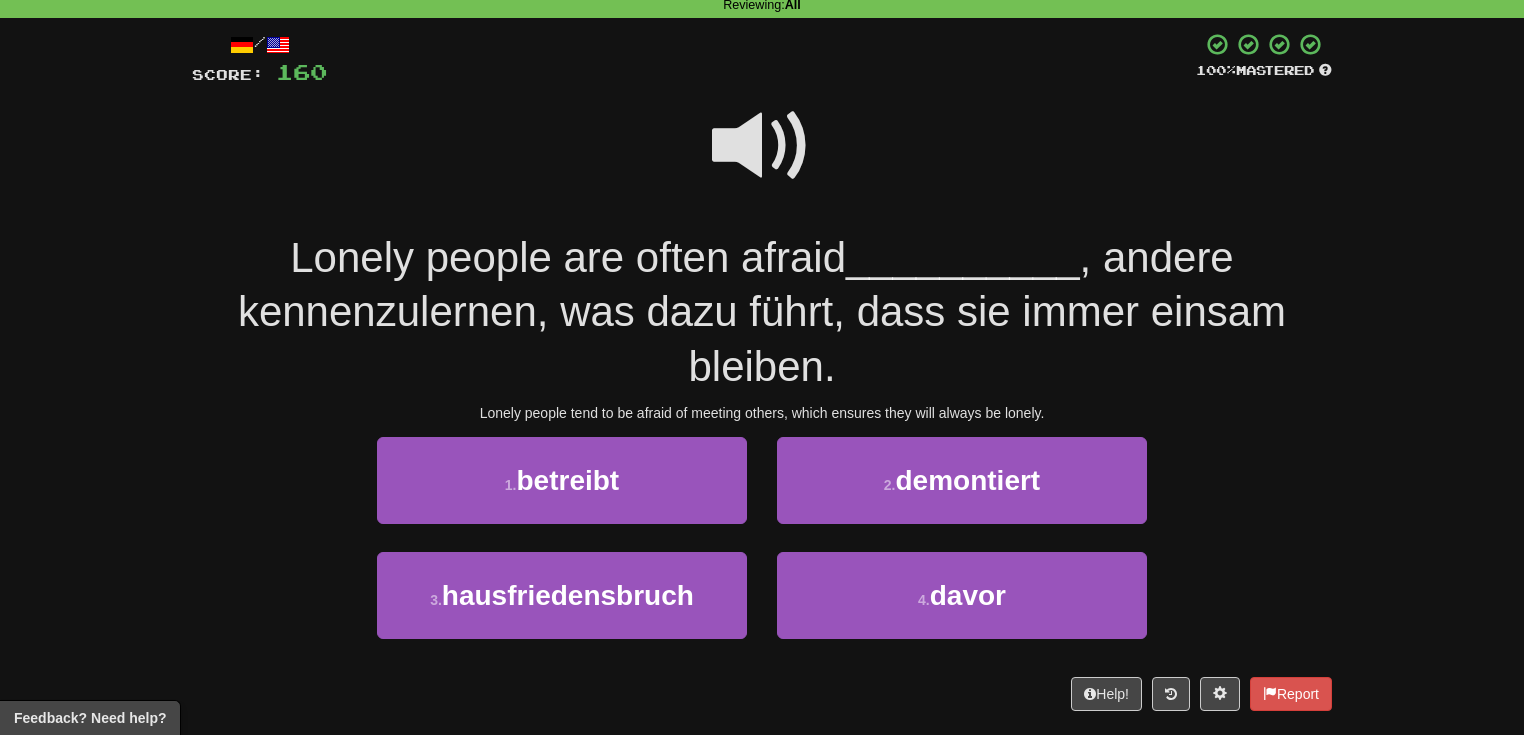 drag, startPoint x: 745, startPoint y: 169, endPoint x: 1266, endPoint y: 144, distance: 521.5995 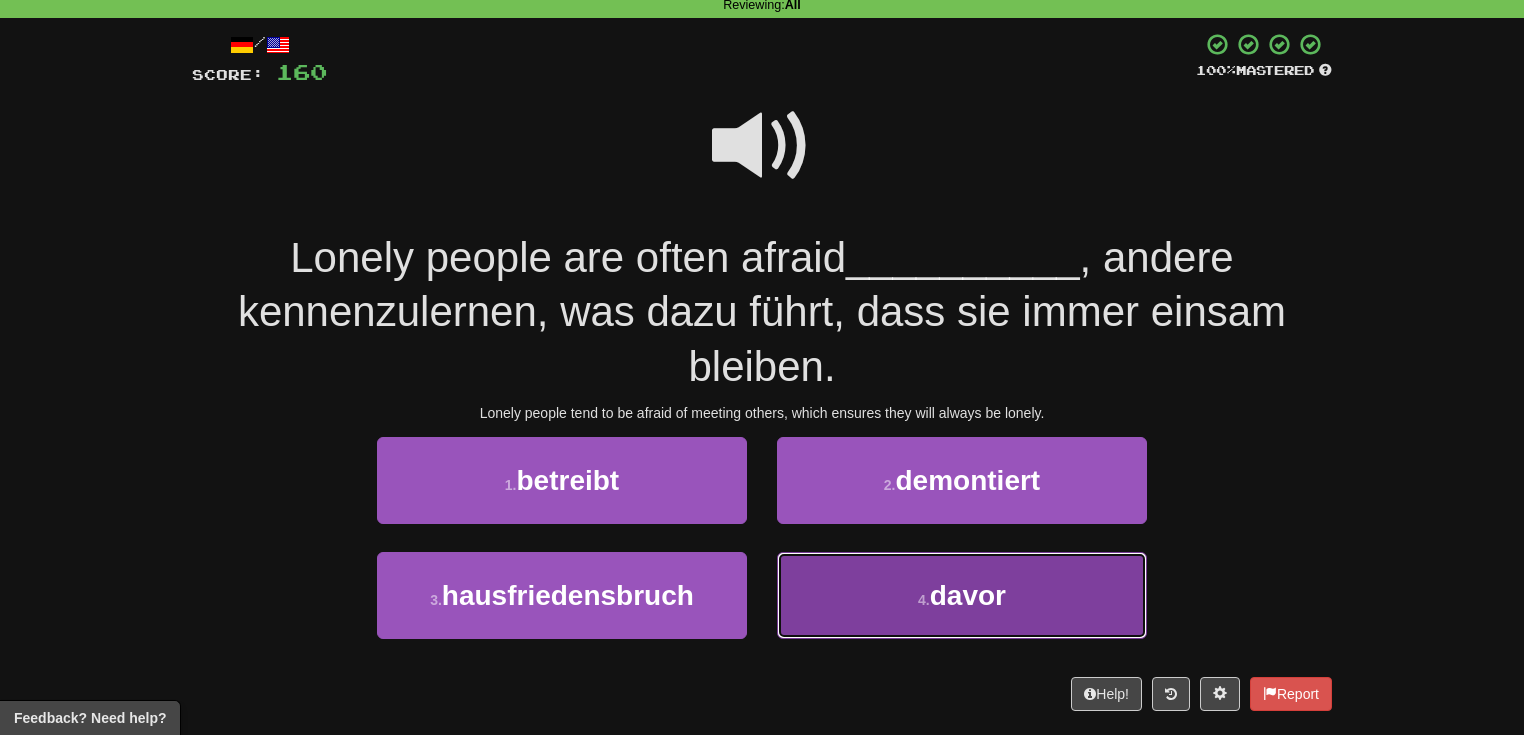 click on "davor" at bounding box center [968, 595] 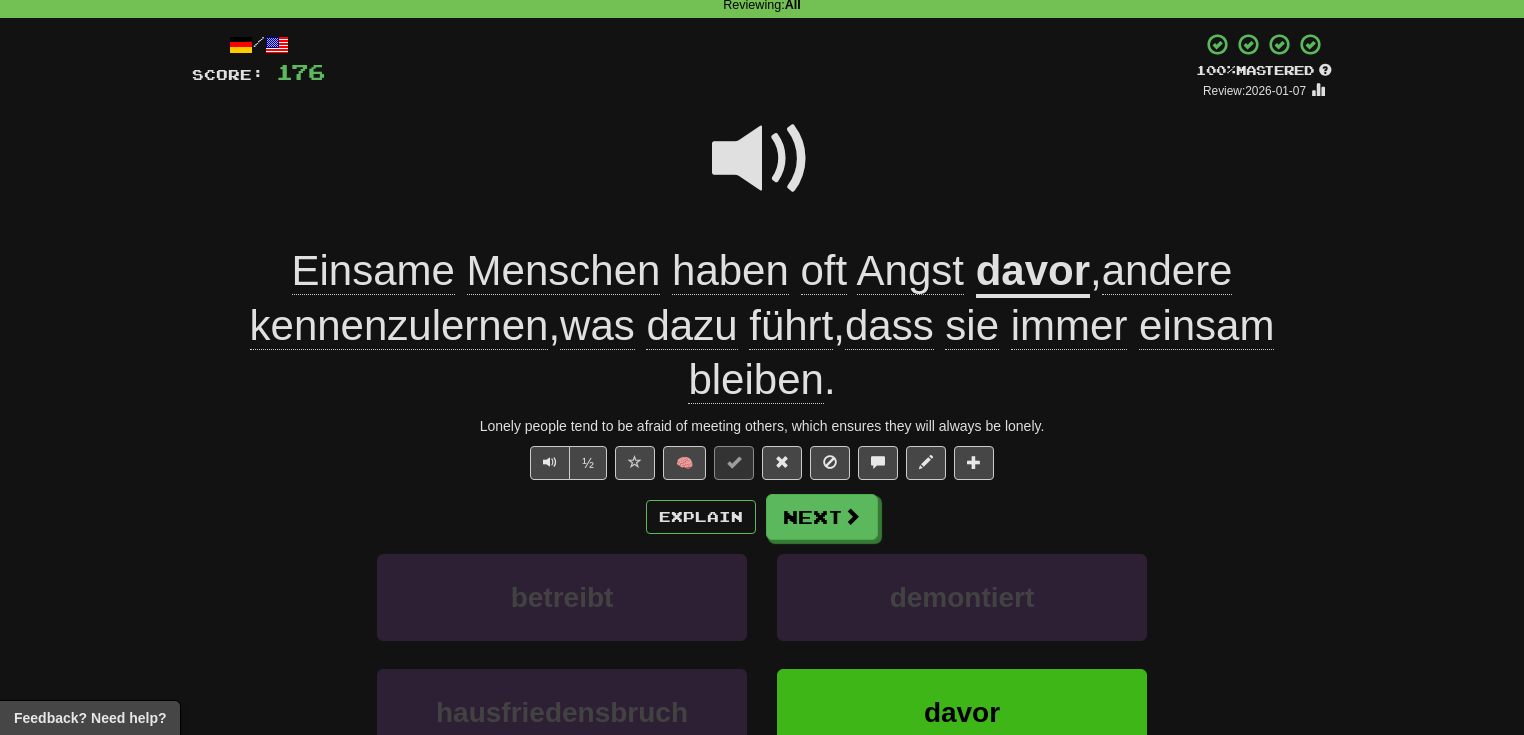 click at bounding box center [762, 159] 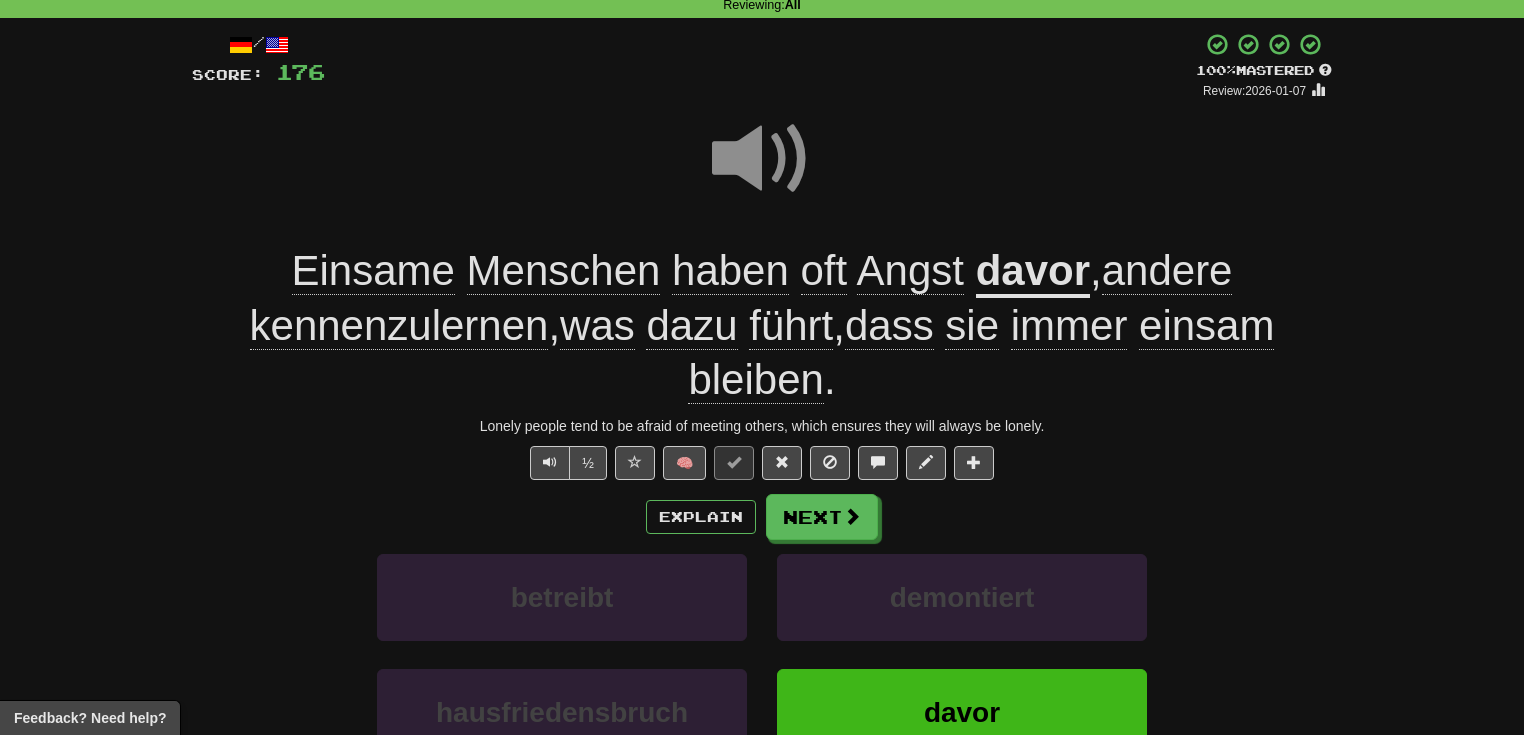 drag, startPoint x: 738, startPoint y: 171, endPoint x: 1131, endPoint y: 401, distance: 455.3559 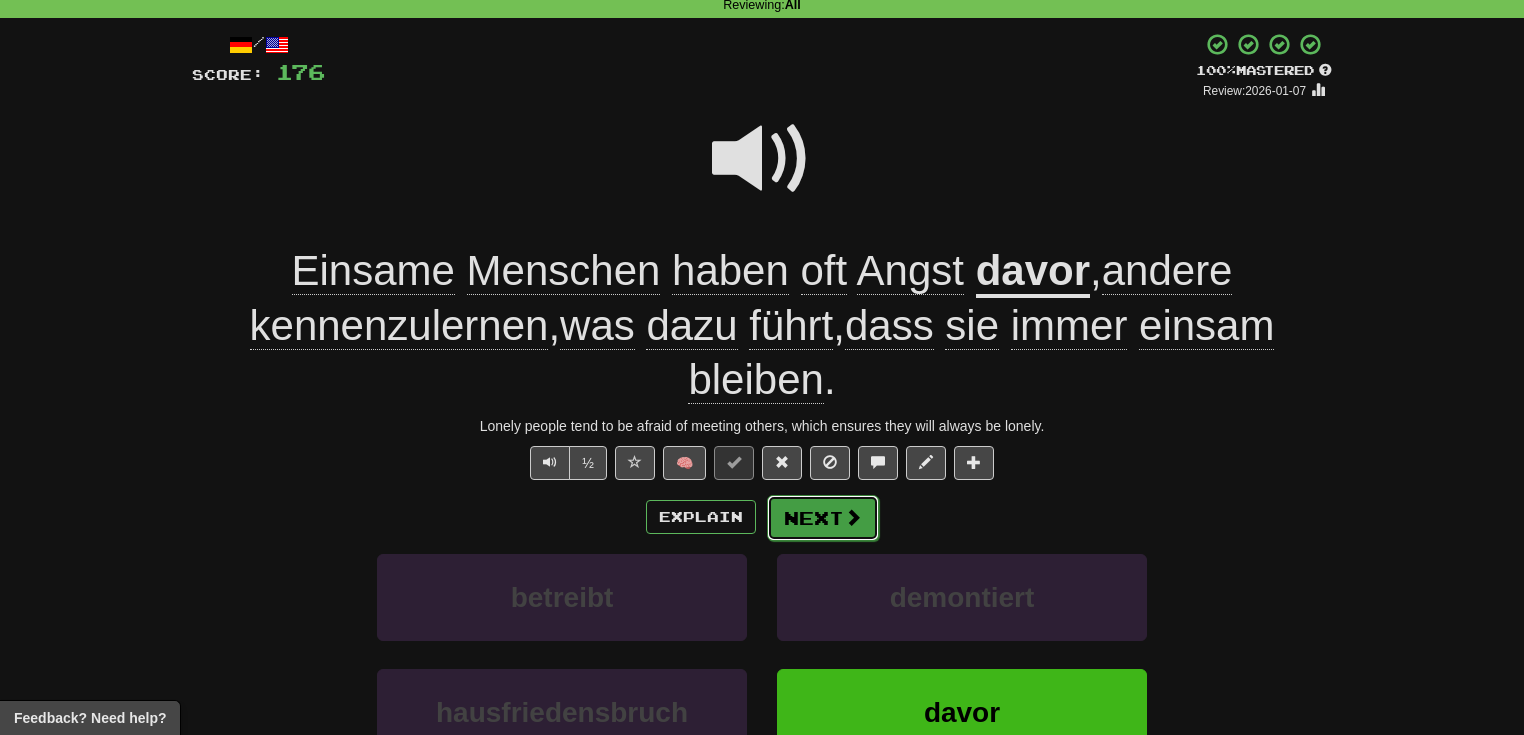 click on "Next" at bounding box center [823, 518] 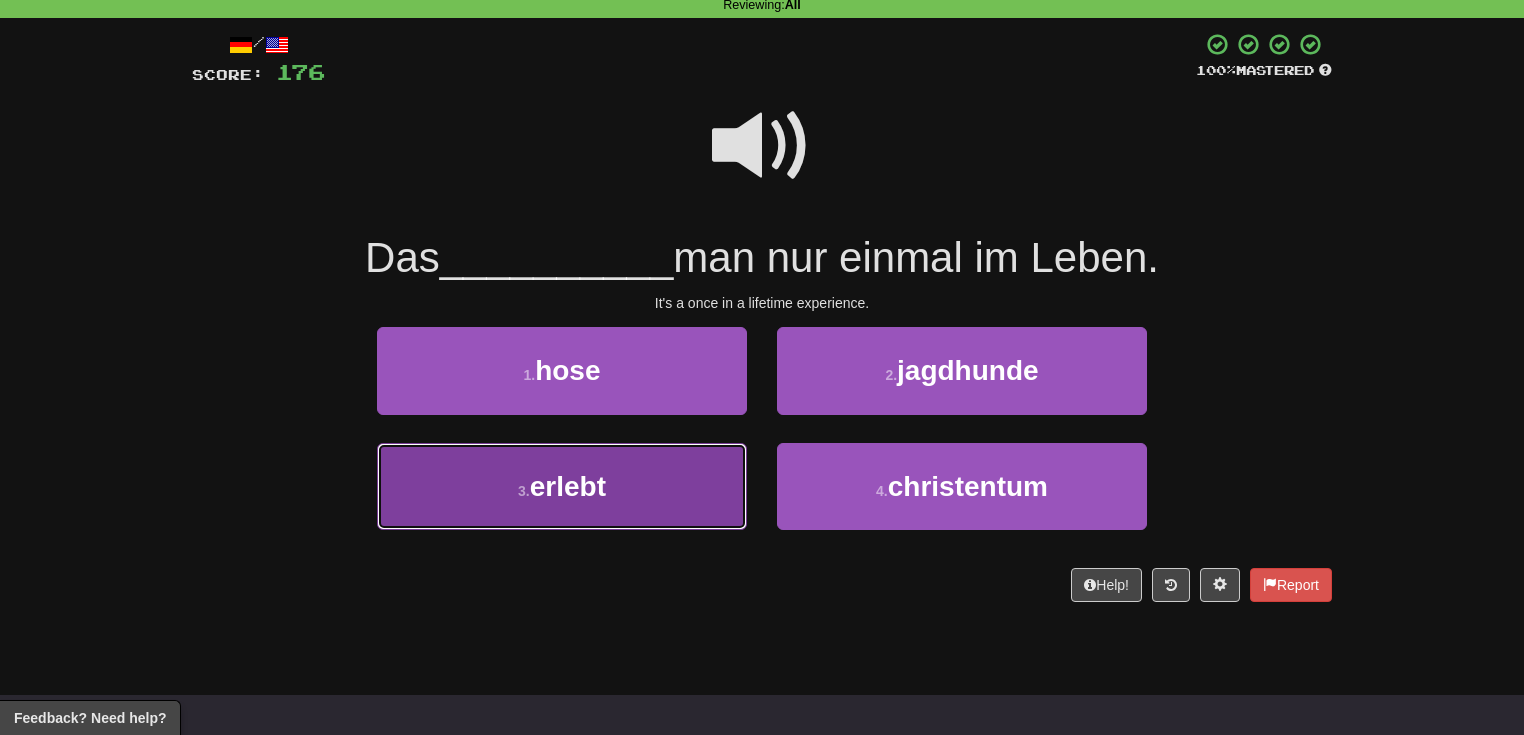 click on "3 .  erlebt" at bounding box center (562, 486) 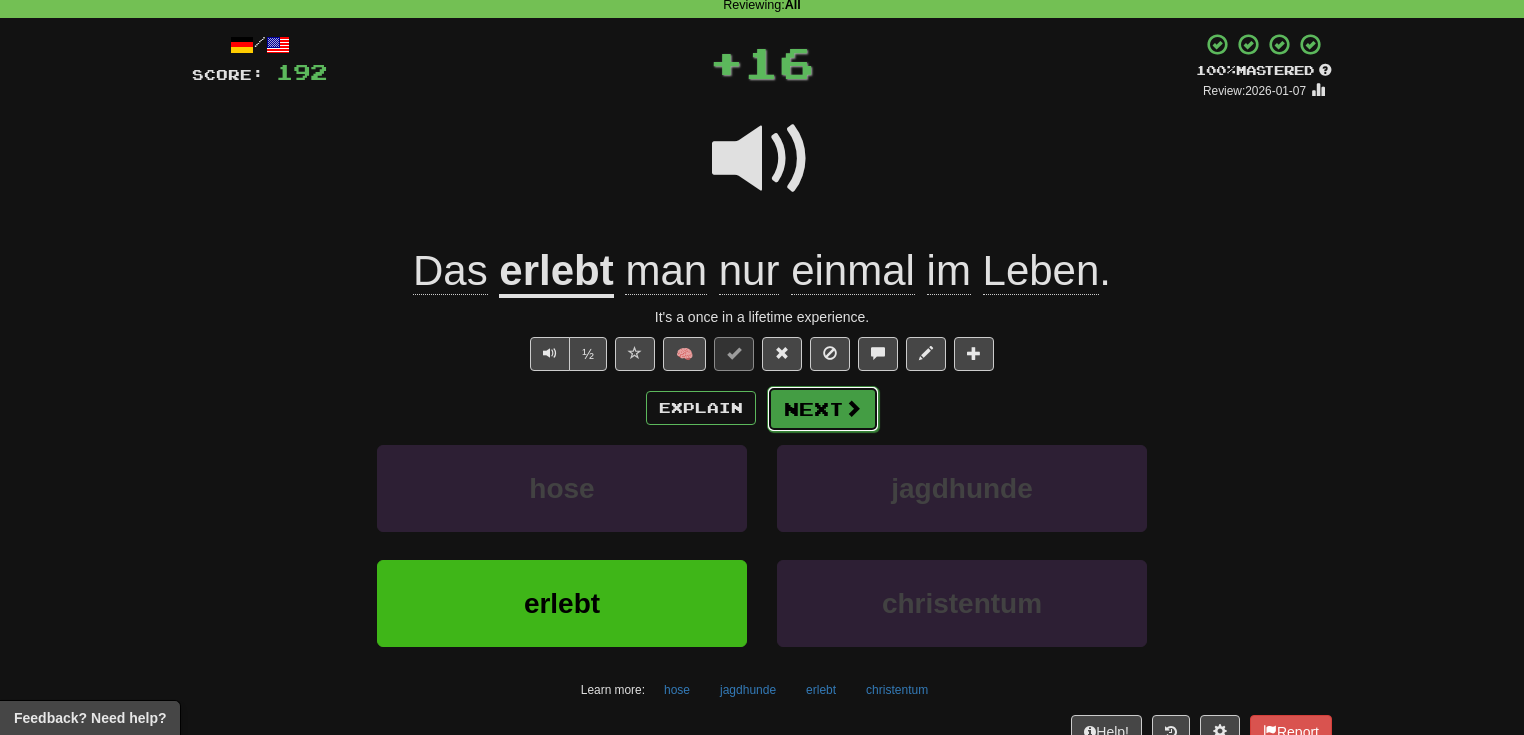 click on "Next" at bounding box center [823, 409] 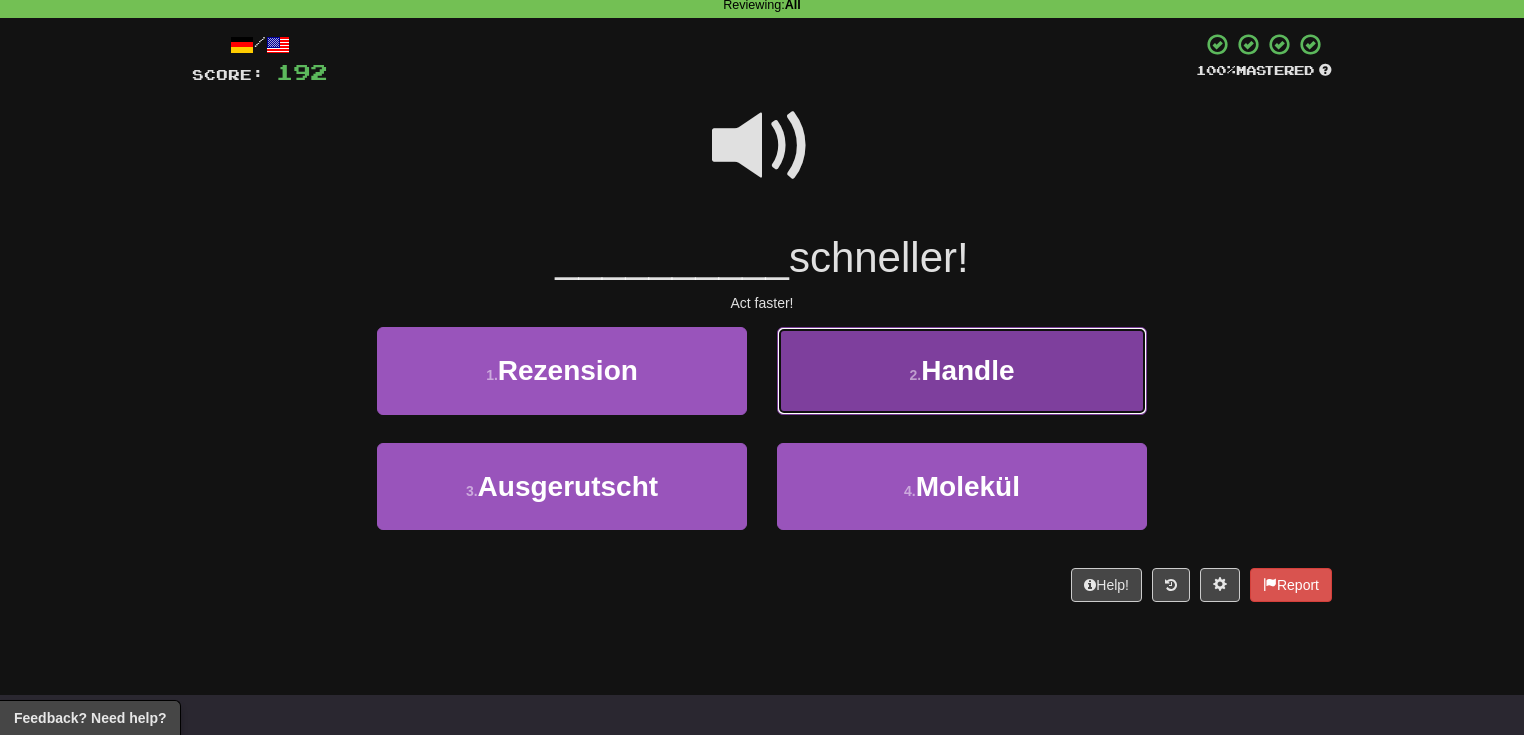 click on "2 .  Handle" at bounding box center (962, 370) 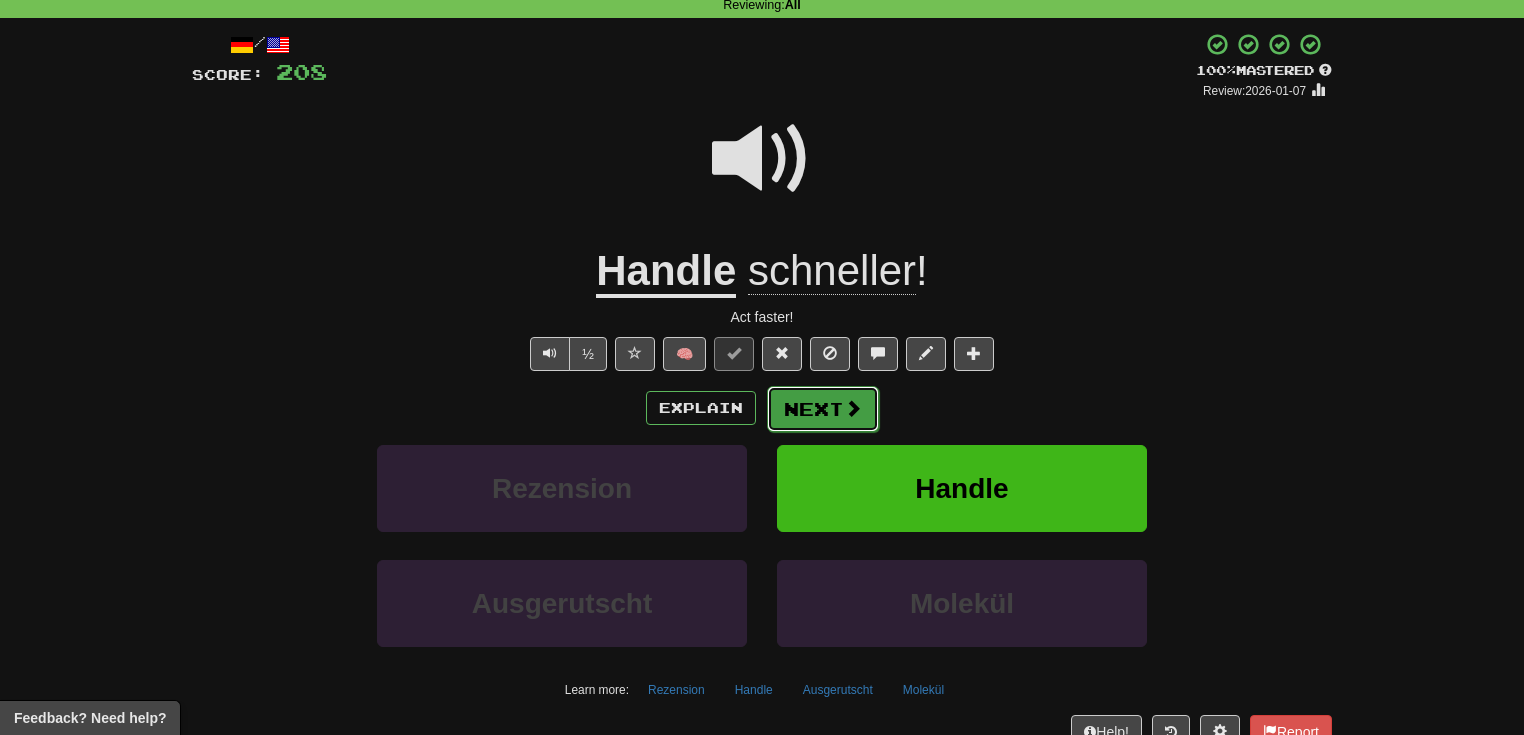 click on "Next" at bounding box center (823, 409) 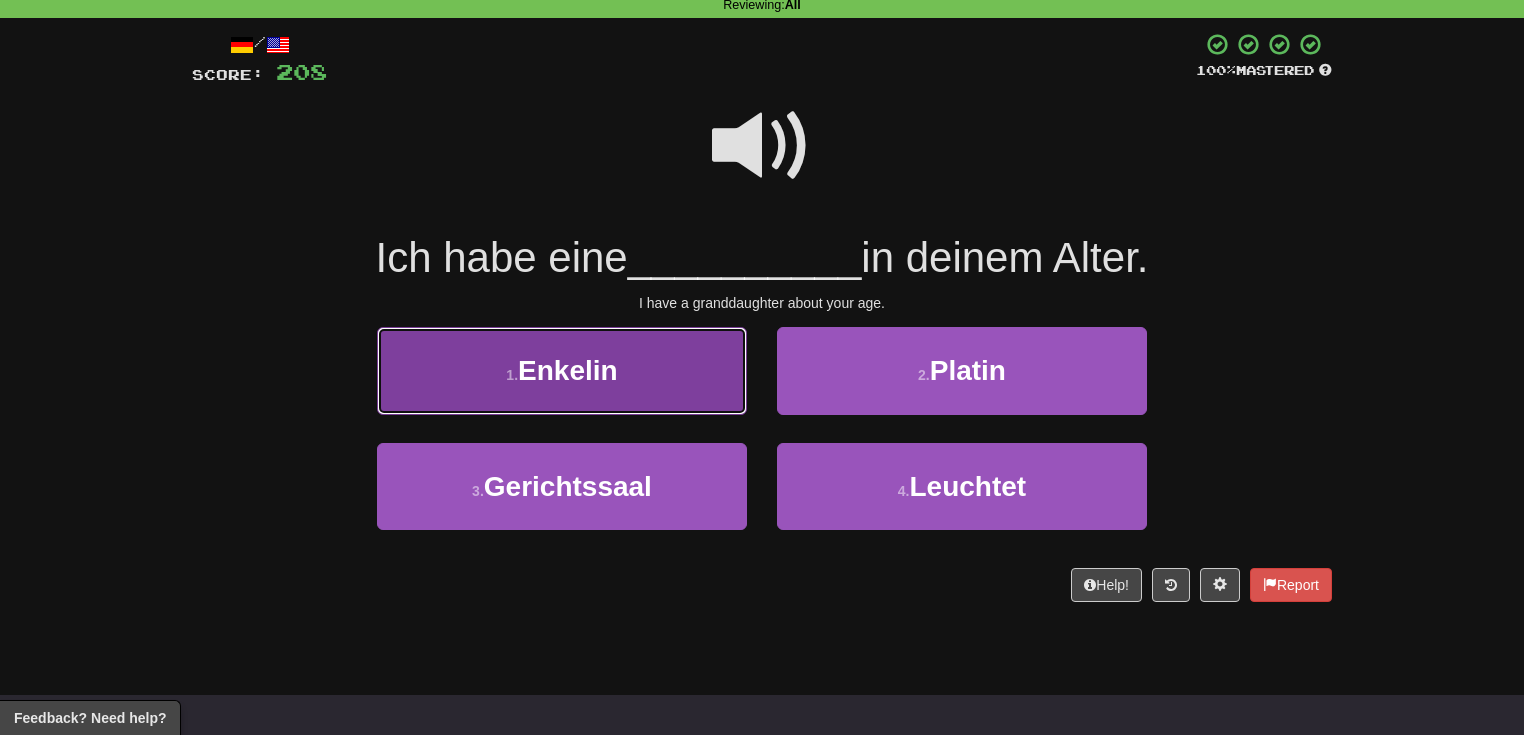 click on "1 .  Enkelin" at bounding box center (562, 370) 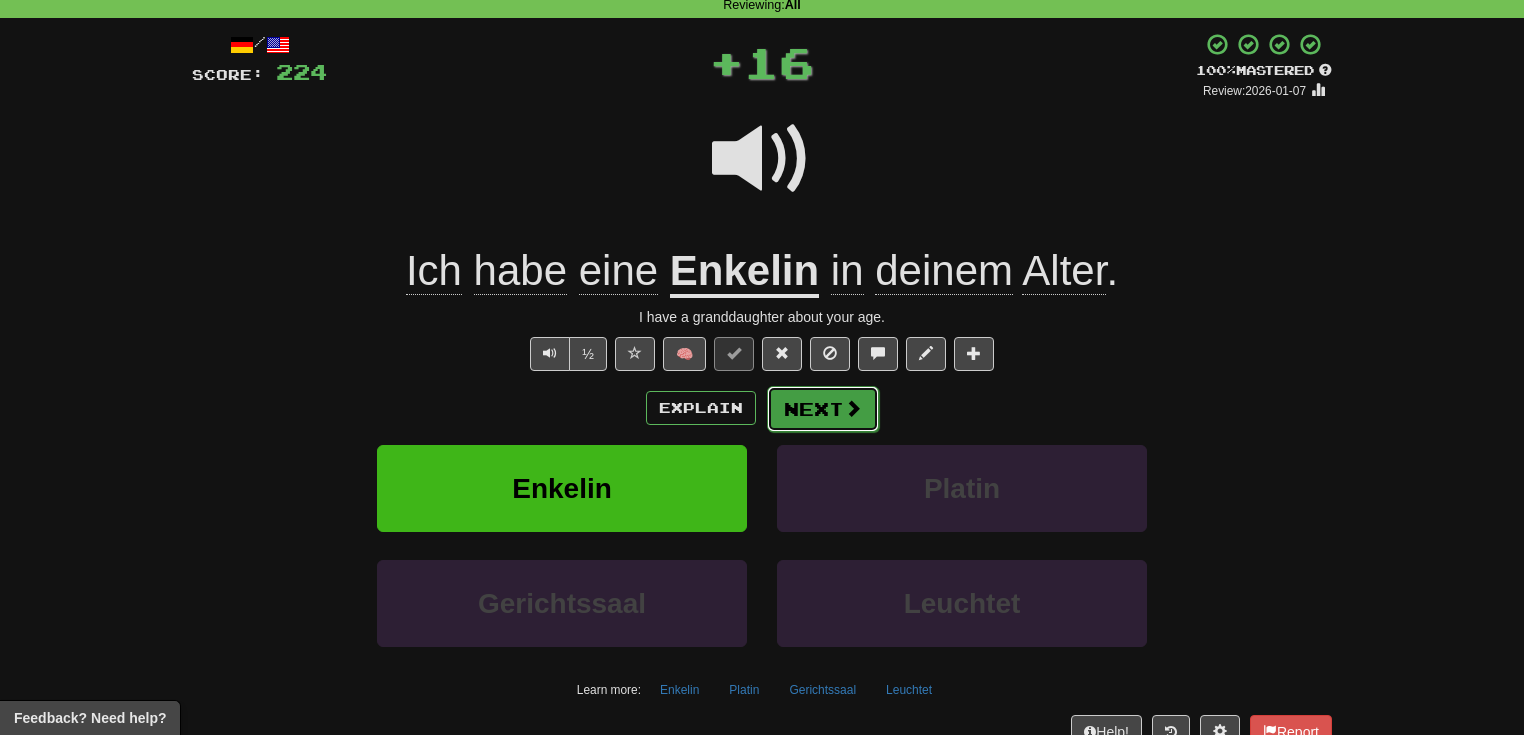 click on "Next" at bounding box center (823, 409) 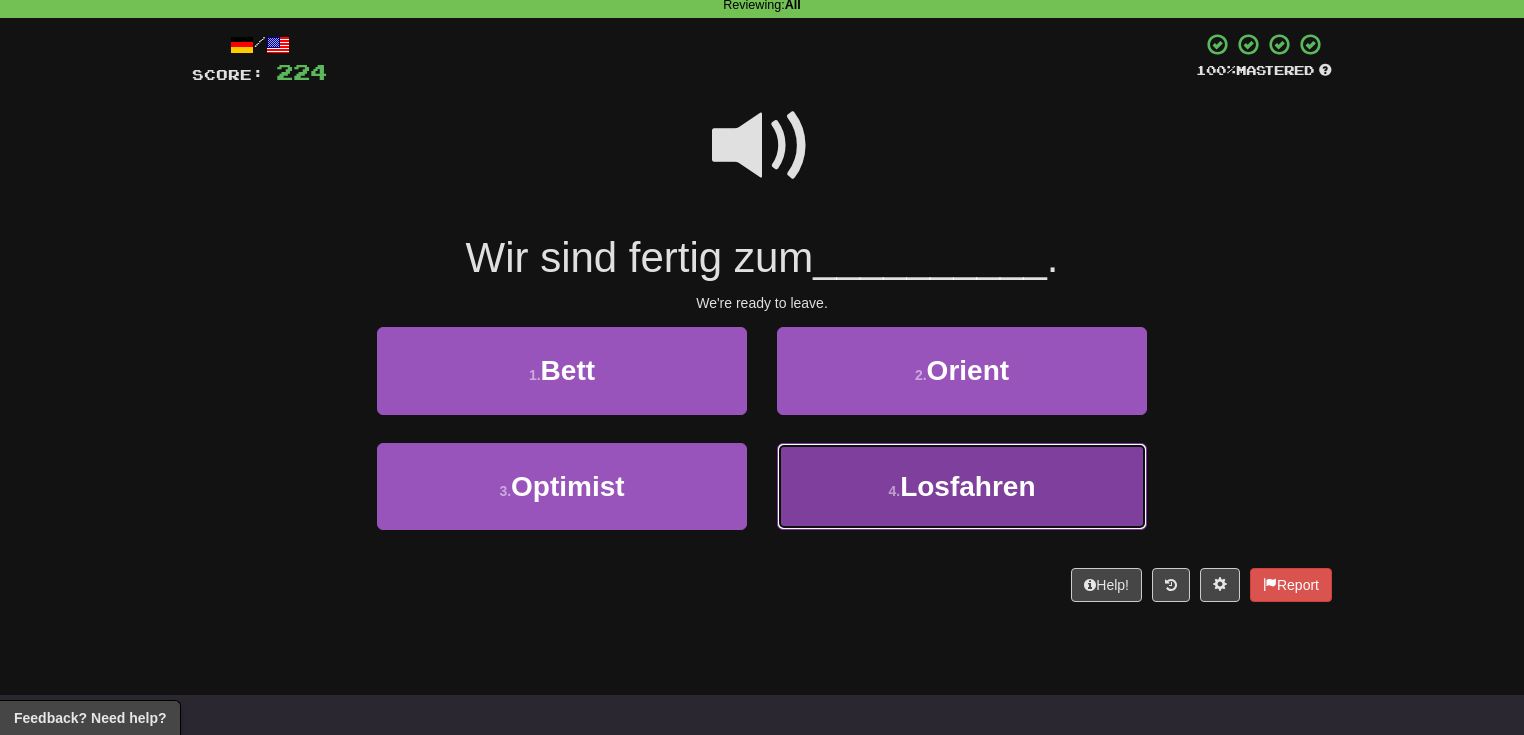 click on "Losfahren" at bounding box center [967, 486] 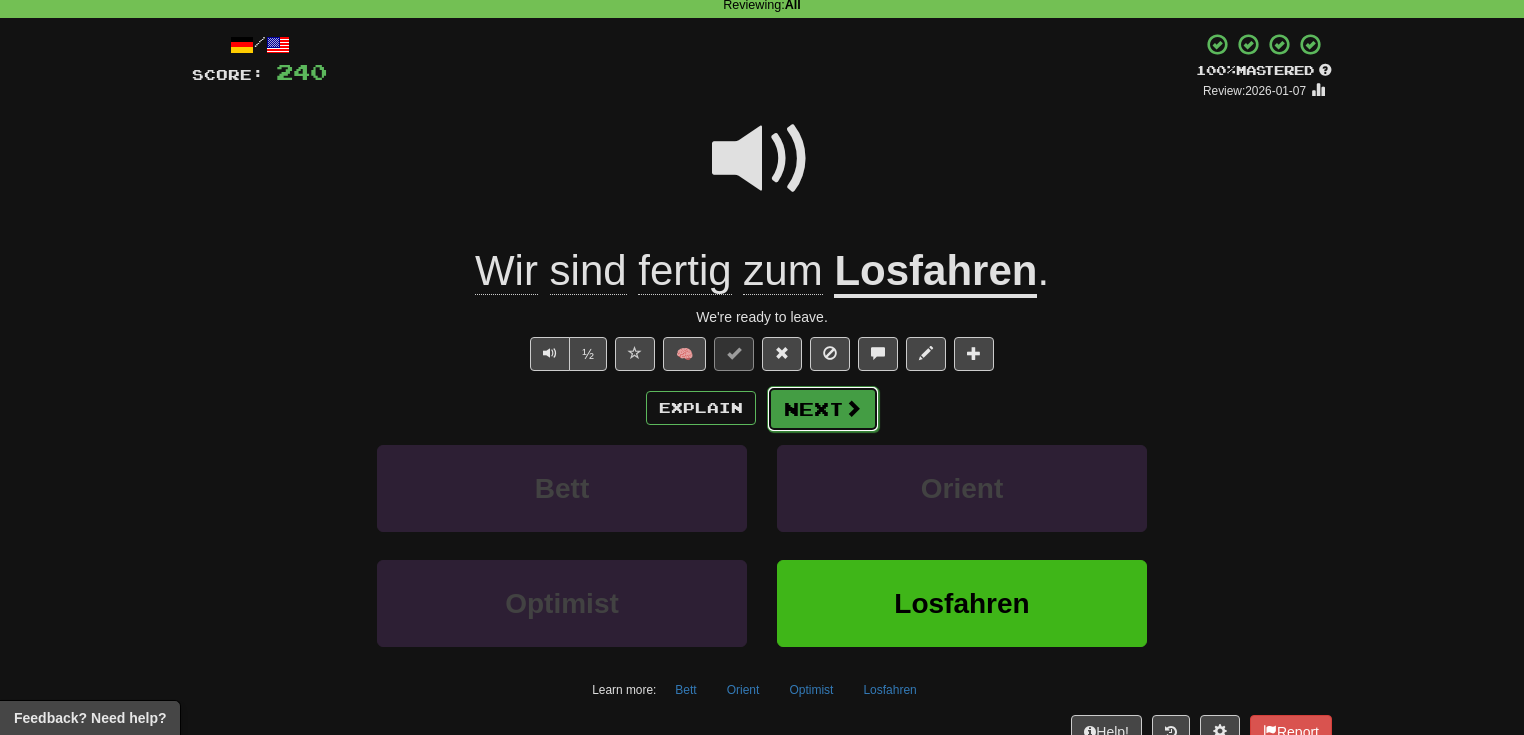 click on "Next" at bounding box center [823, 409] 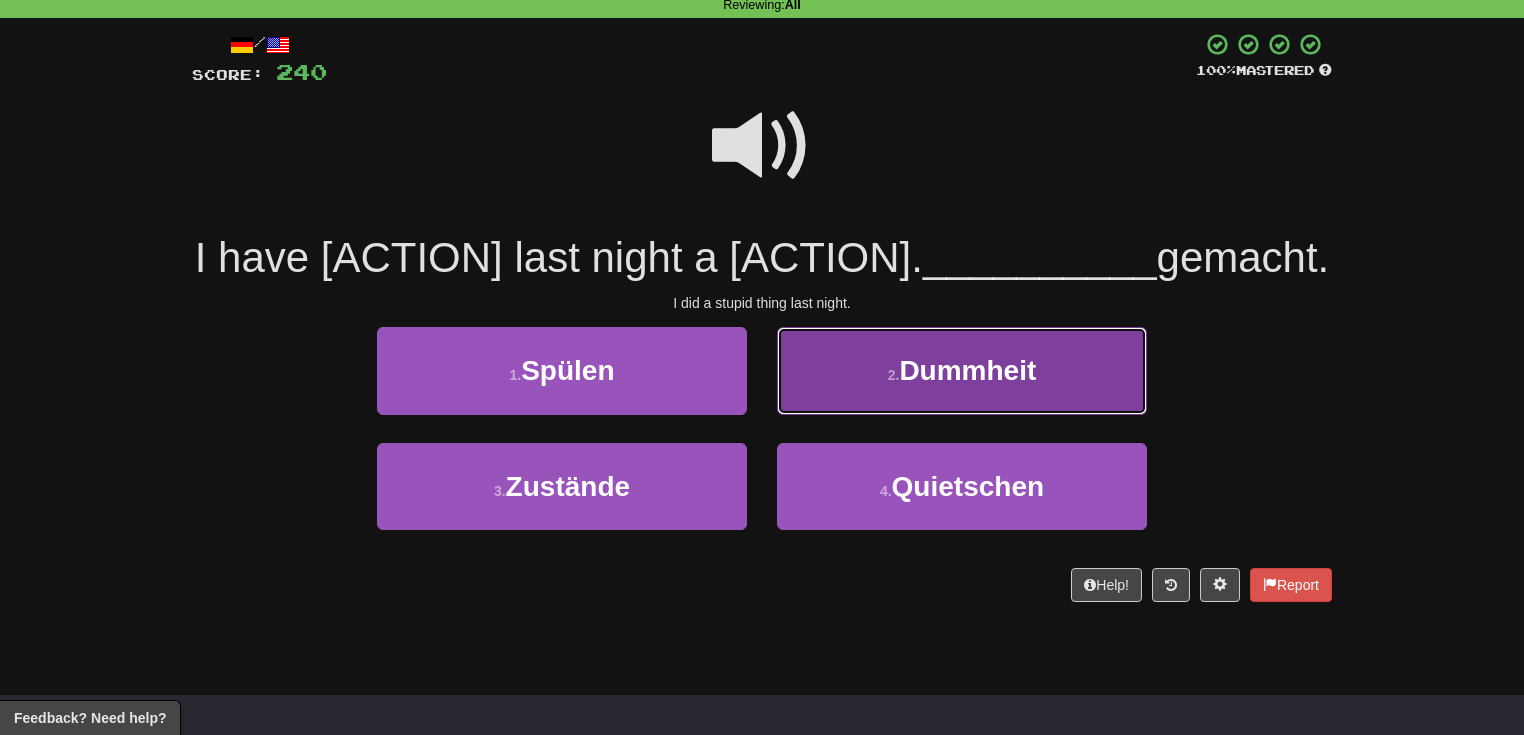 click on "2 .  Dummheit" at bounding box center (962, 370) 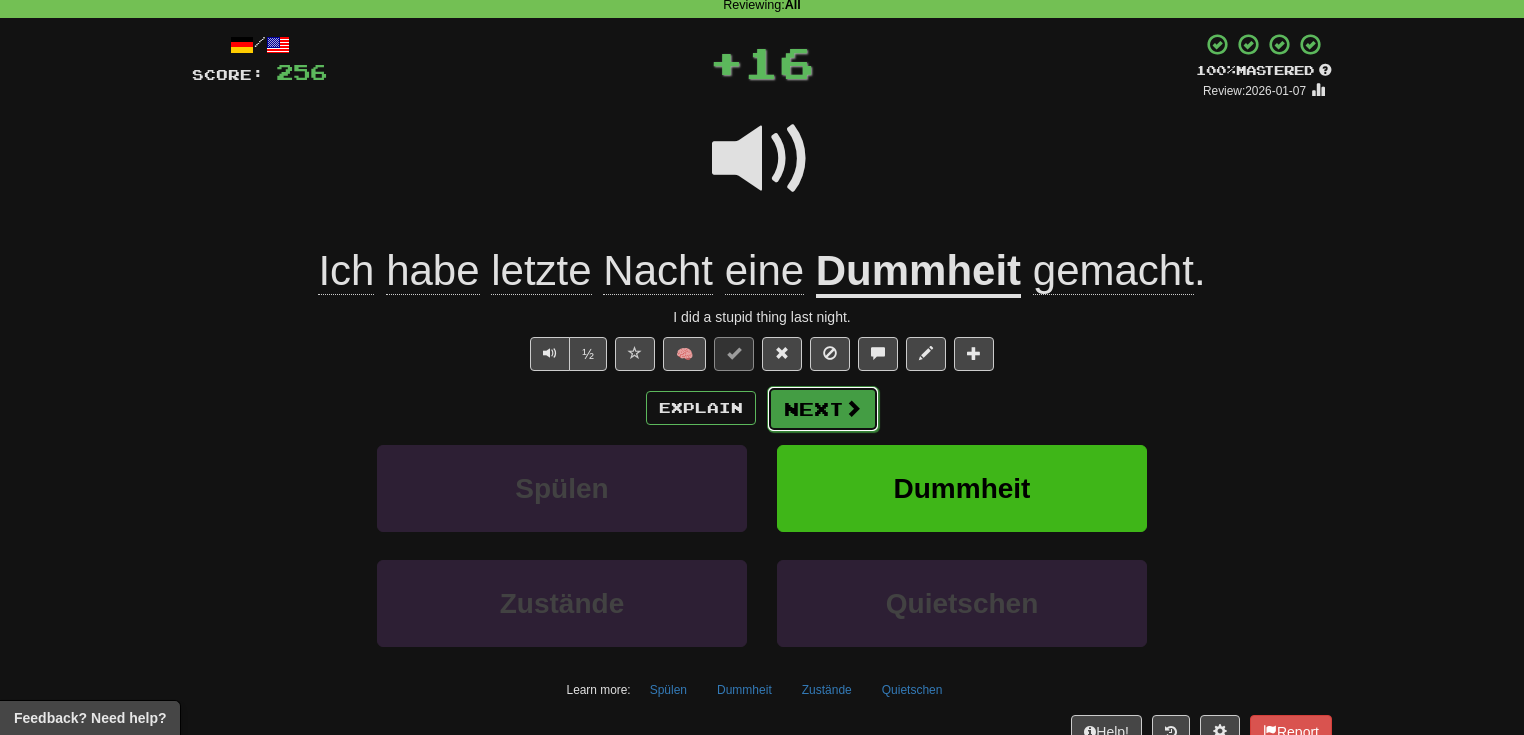 click on "Next" at bounding box center (823, 409) 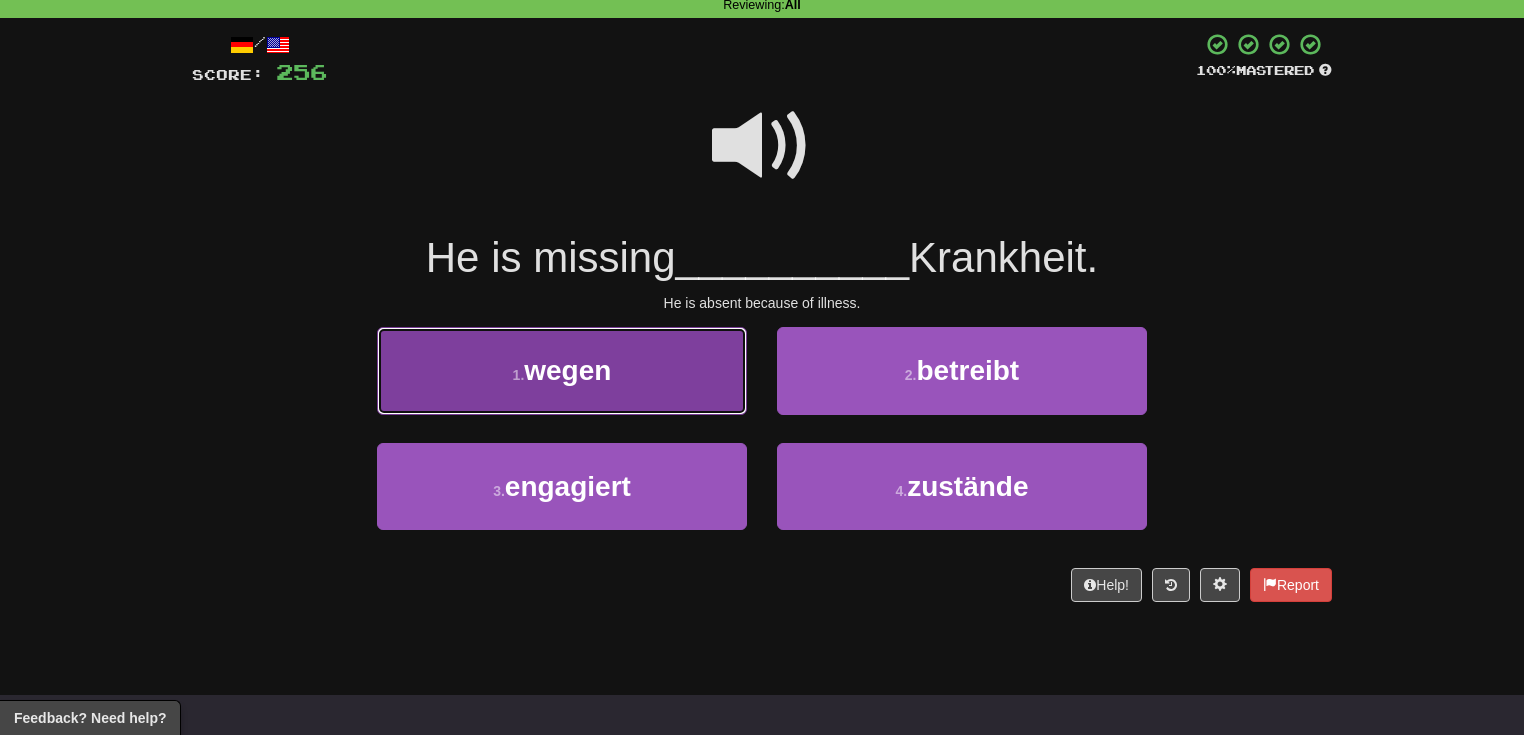 click on "1 .  wegen" at bounding box center [562, 370] 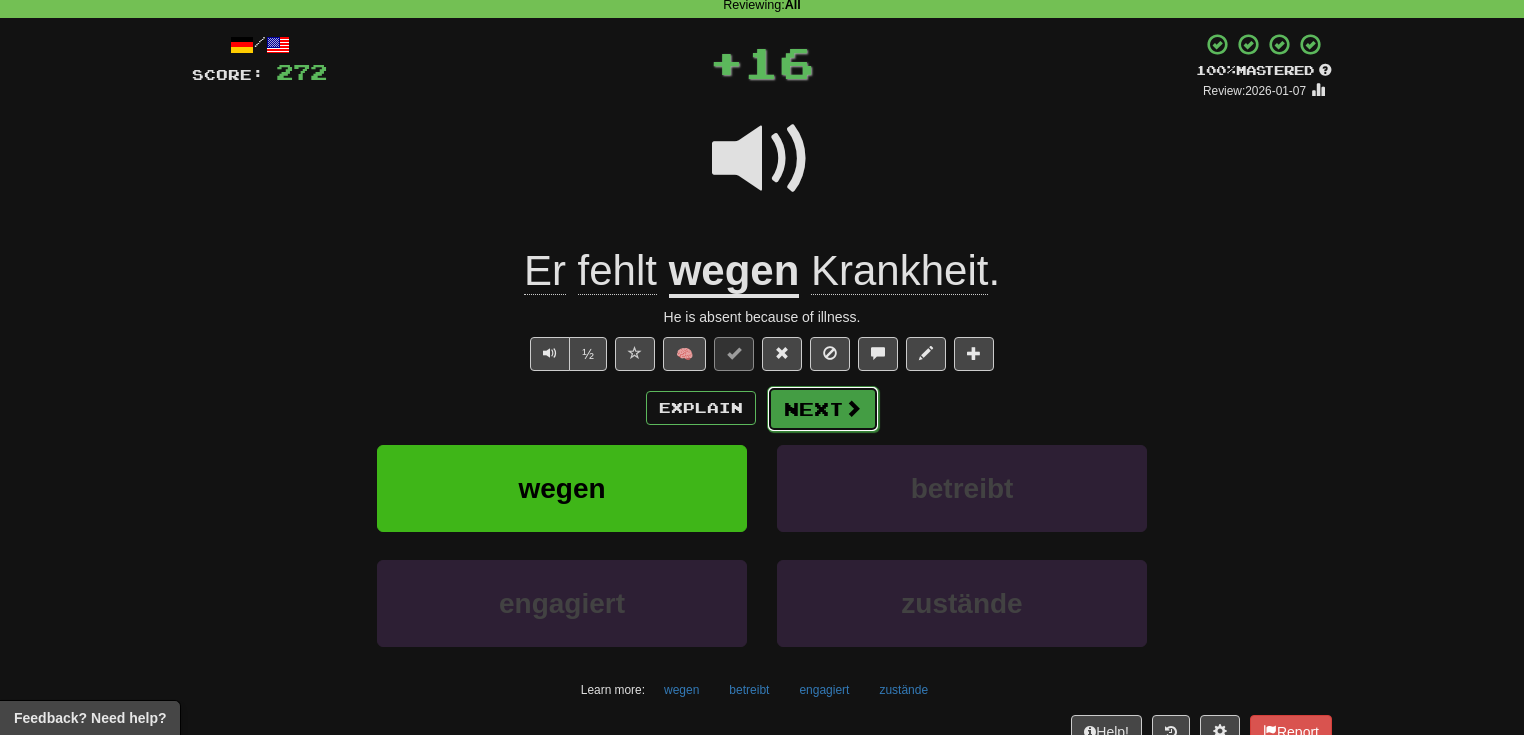 click on "Next" at bounding box center (823, 409) 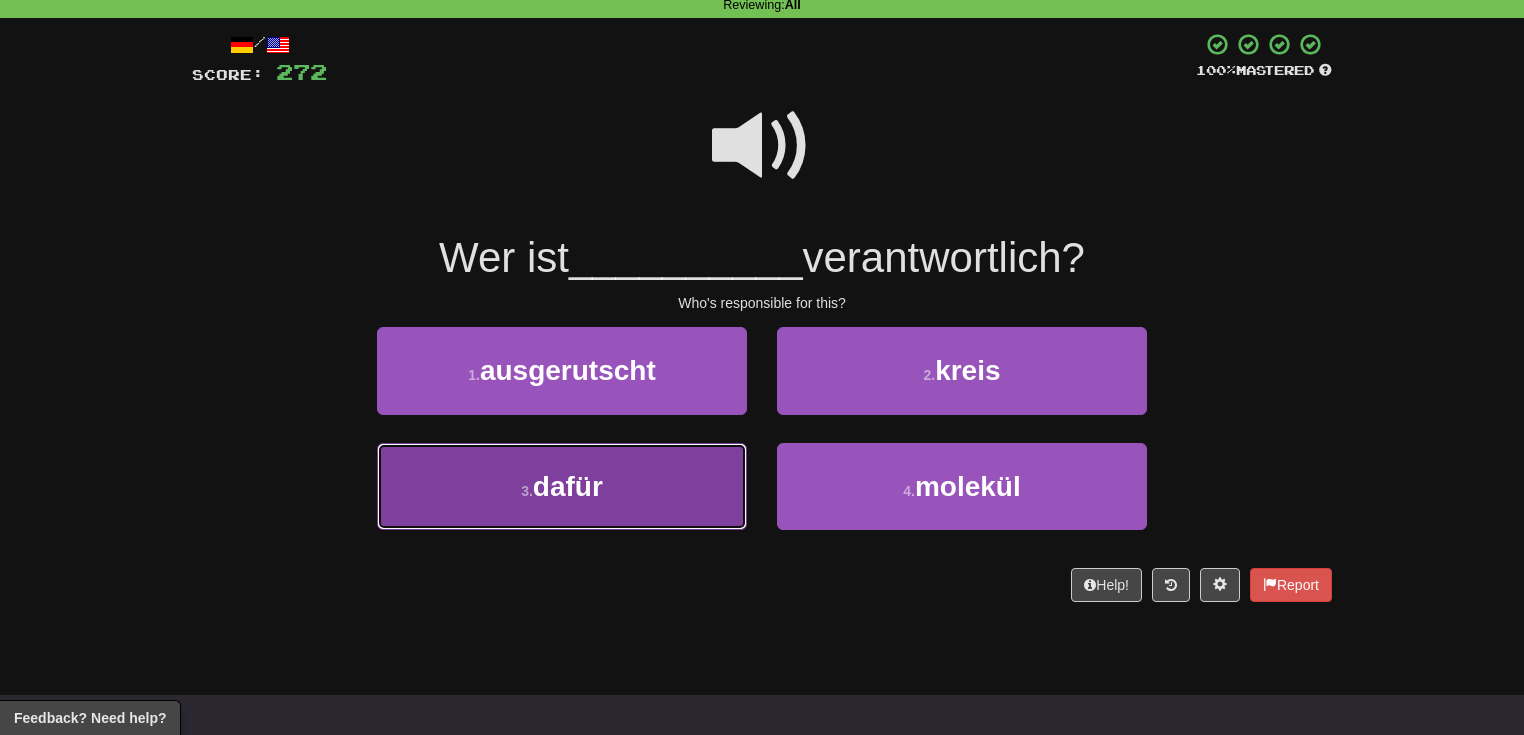 click on "3 .  dafür" at bounding box center [562, 486] 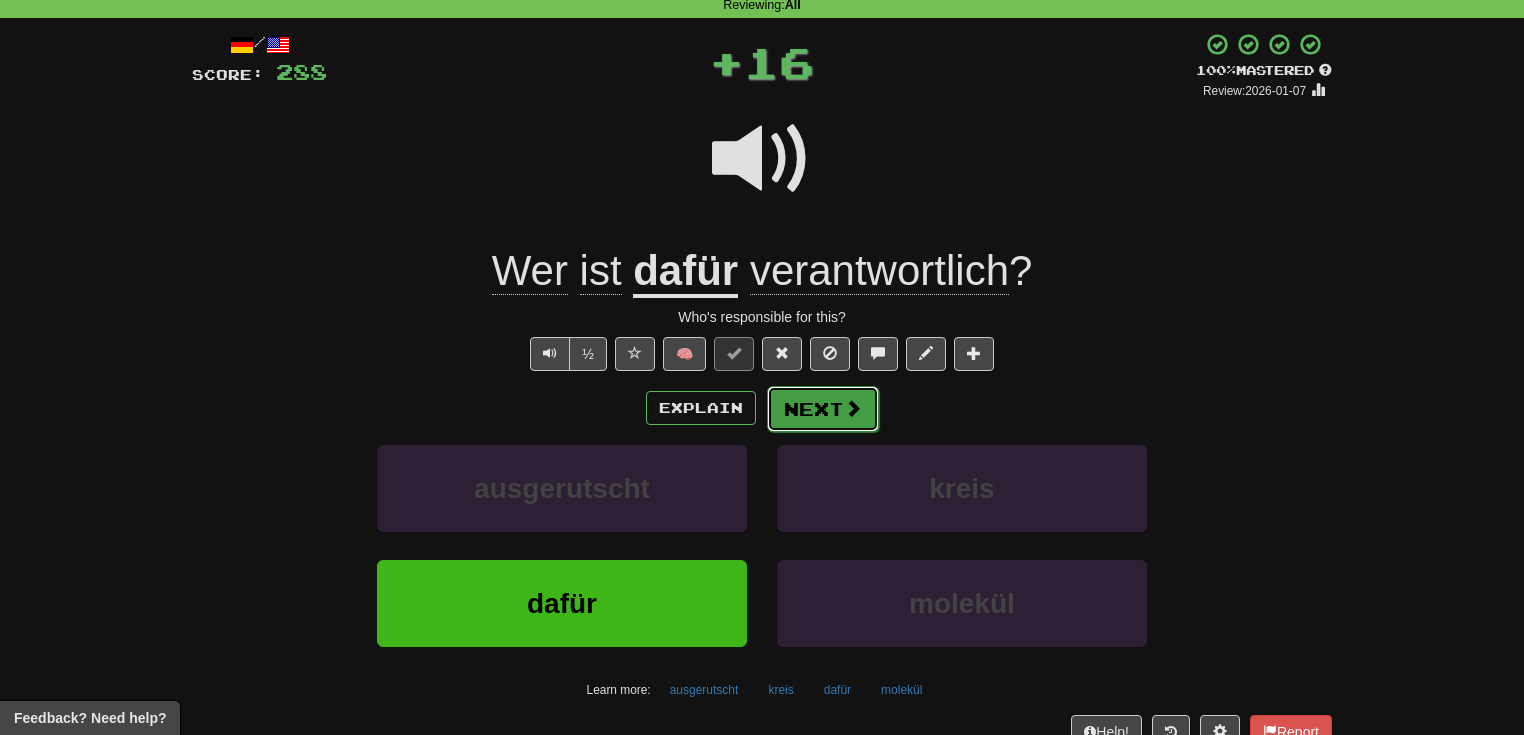 click on "Next" at bounding box center [823, 409] 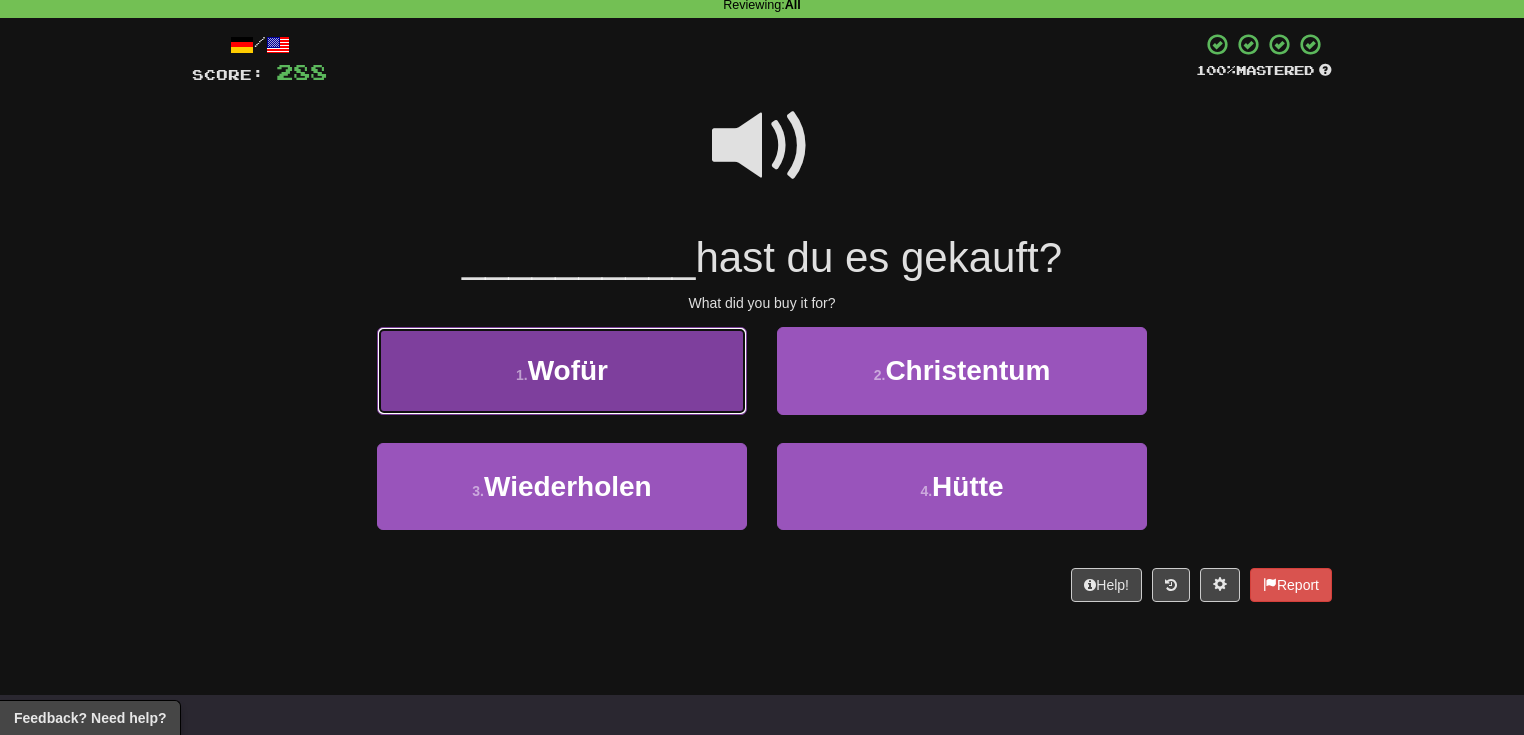click on "1 .  Wofür" at bounding box center (562, 370) 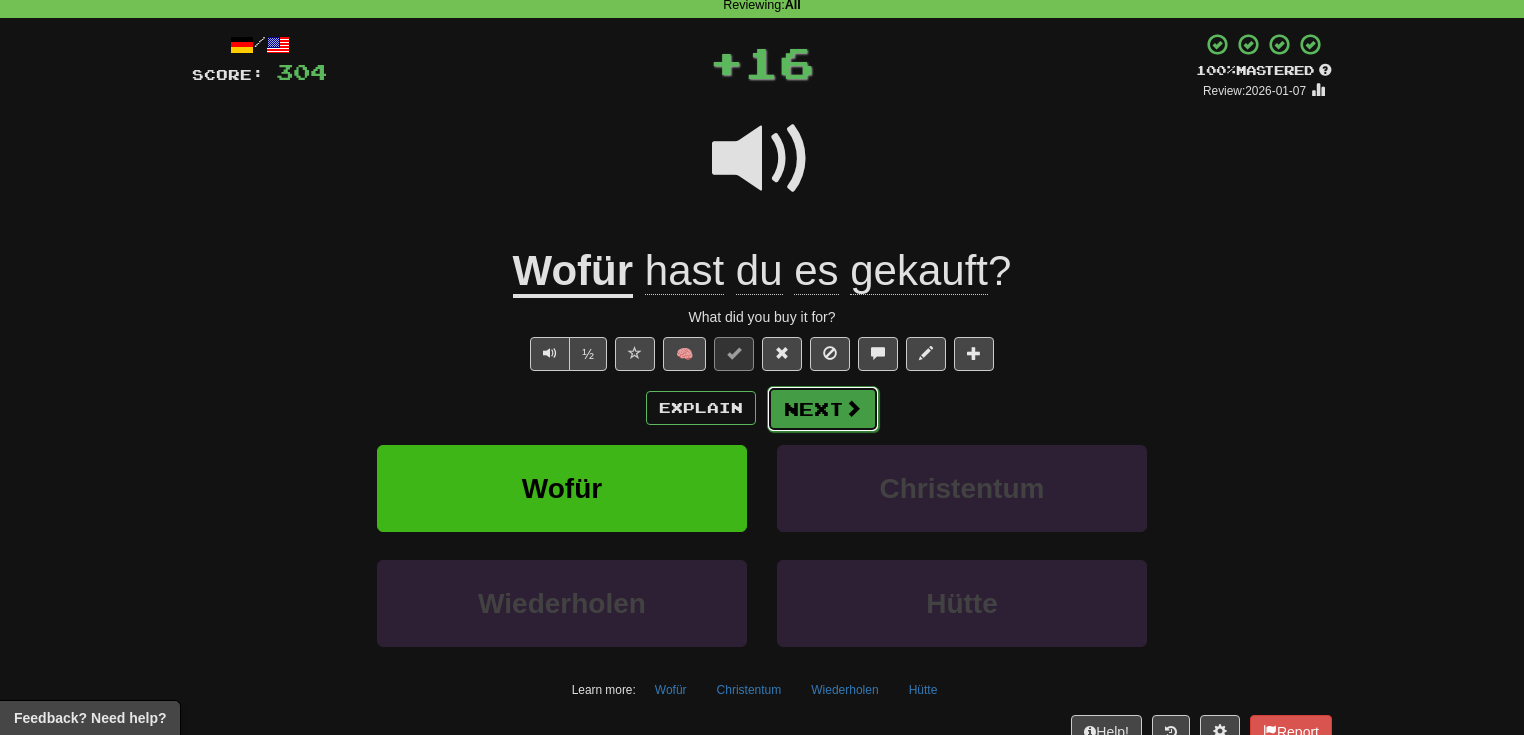 click on "Next" at bounding box center [823, 409] 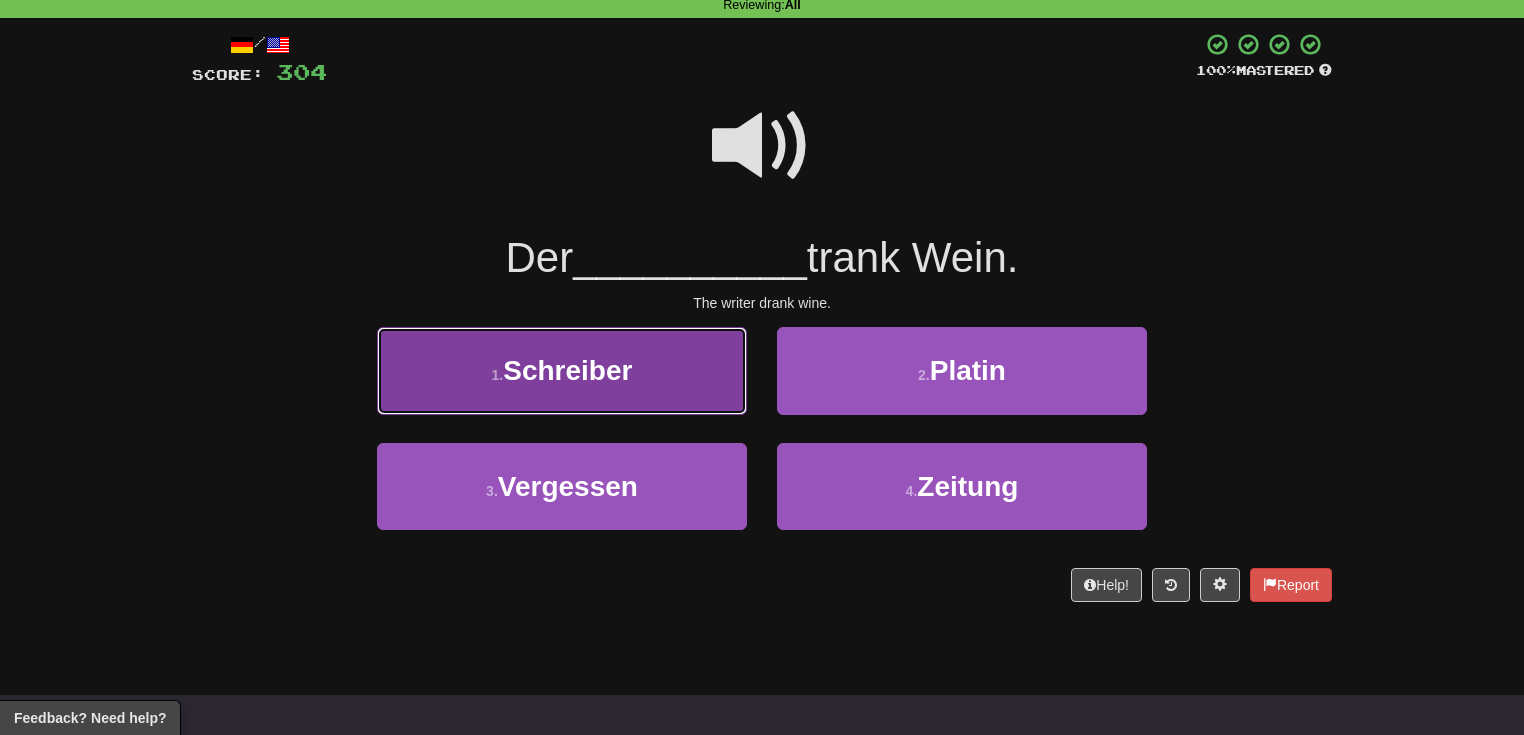click on "1 .  Schreiber" at bounding box center [562, 370] 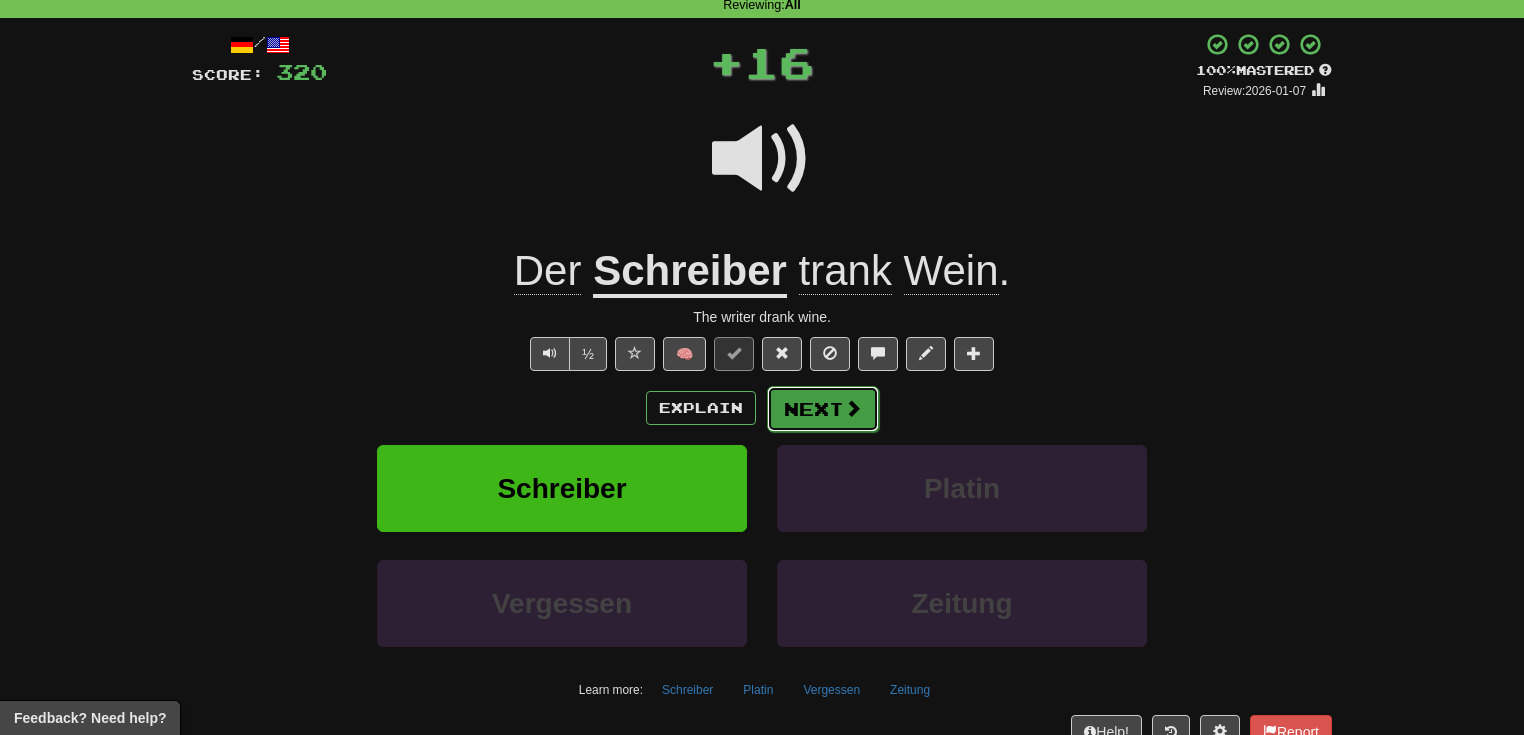 click on "Next" at bounding box center [823, 409] 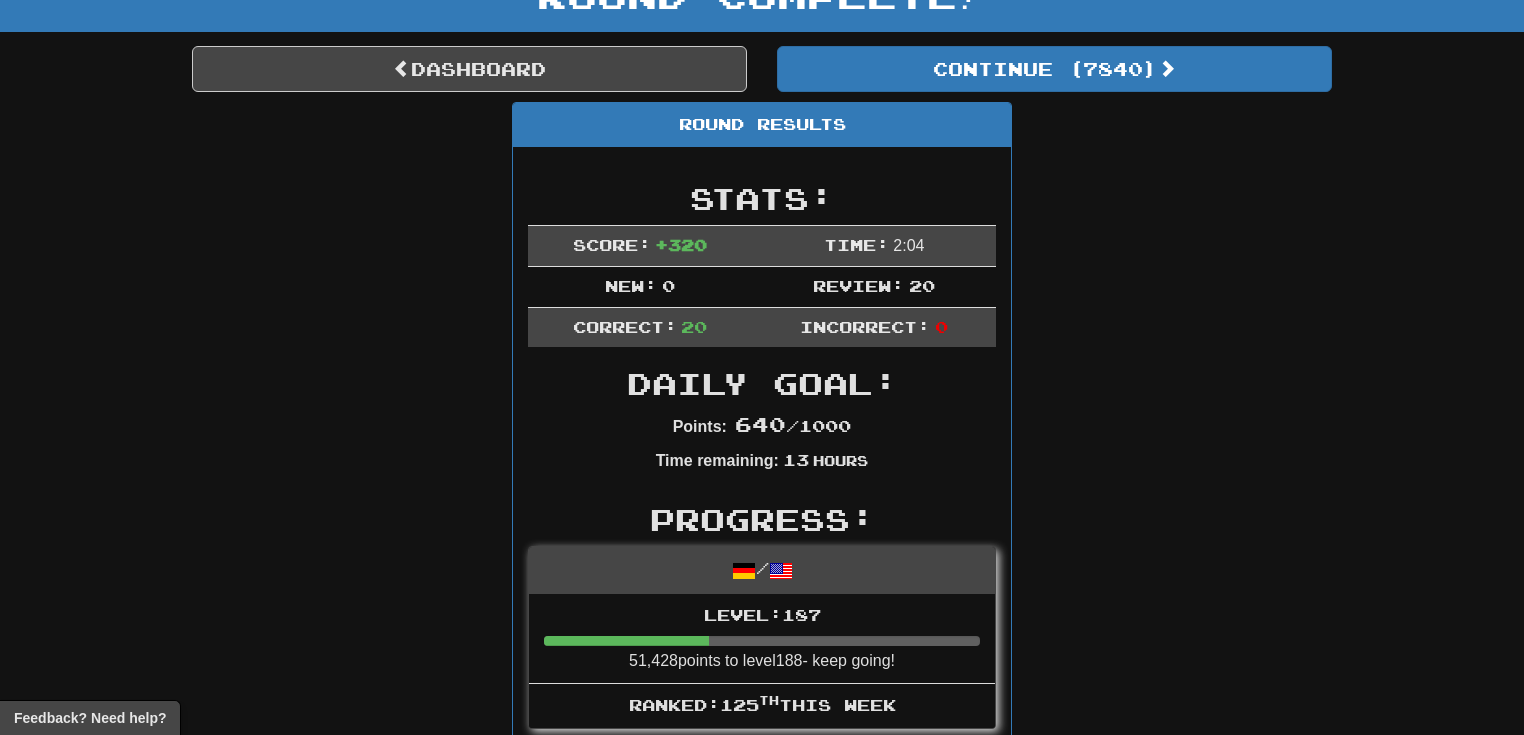 scroll, scrollTop: 159, scrollLeft: 0, axis: vertical 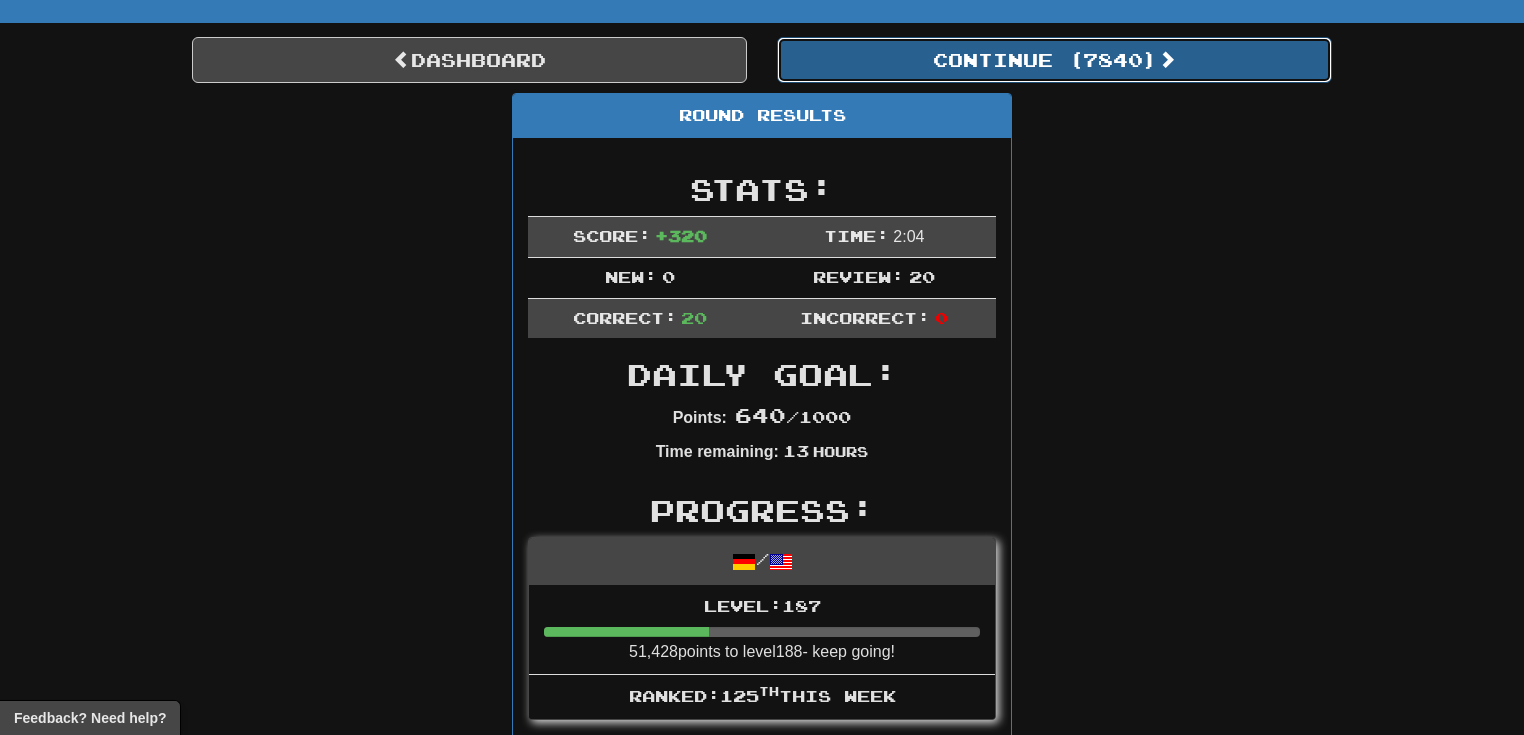click on "Continue ( 7840 )" at bounding box center (1054, 60) 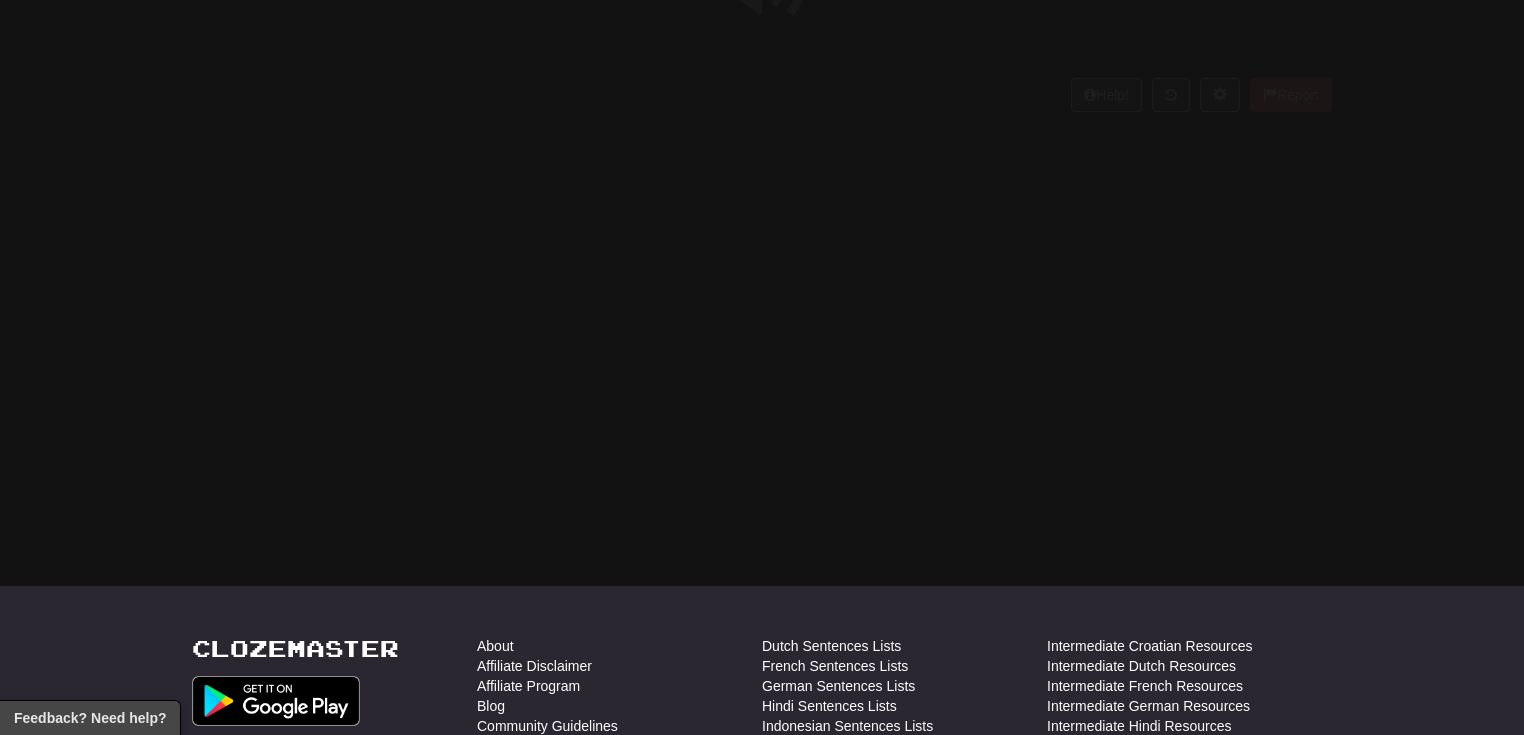 scroll, scrollTop: 159, scrollLeft: 0, axis: vertical 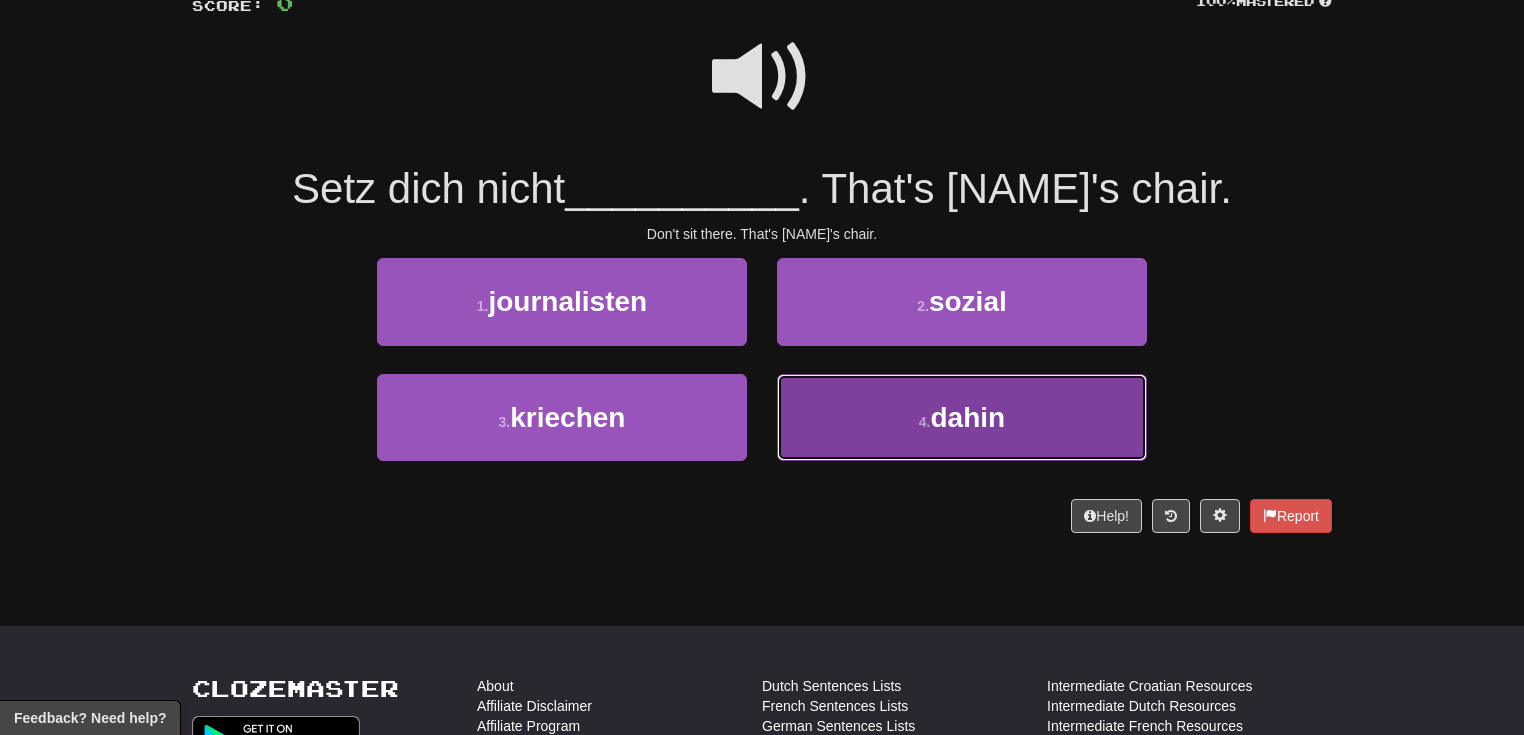 click on "dahin" at bounding box center [968, 417] 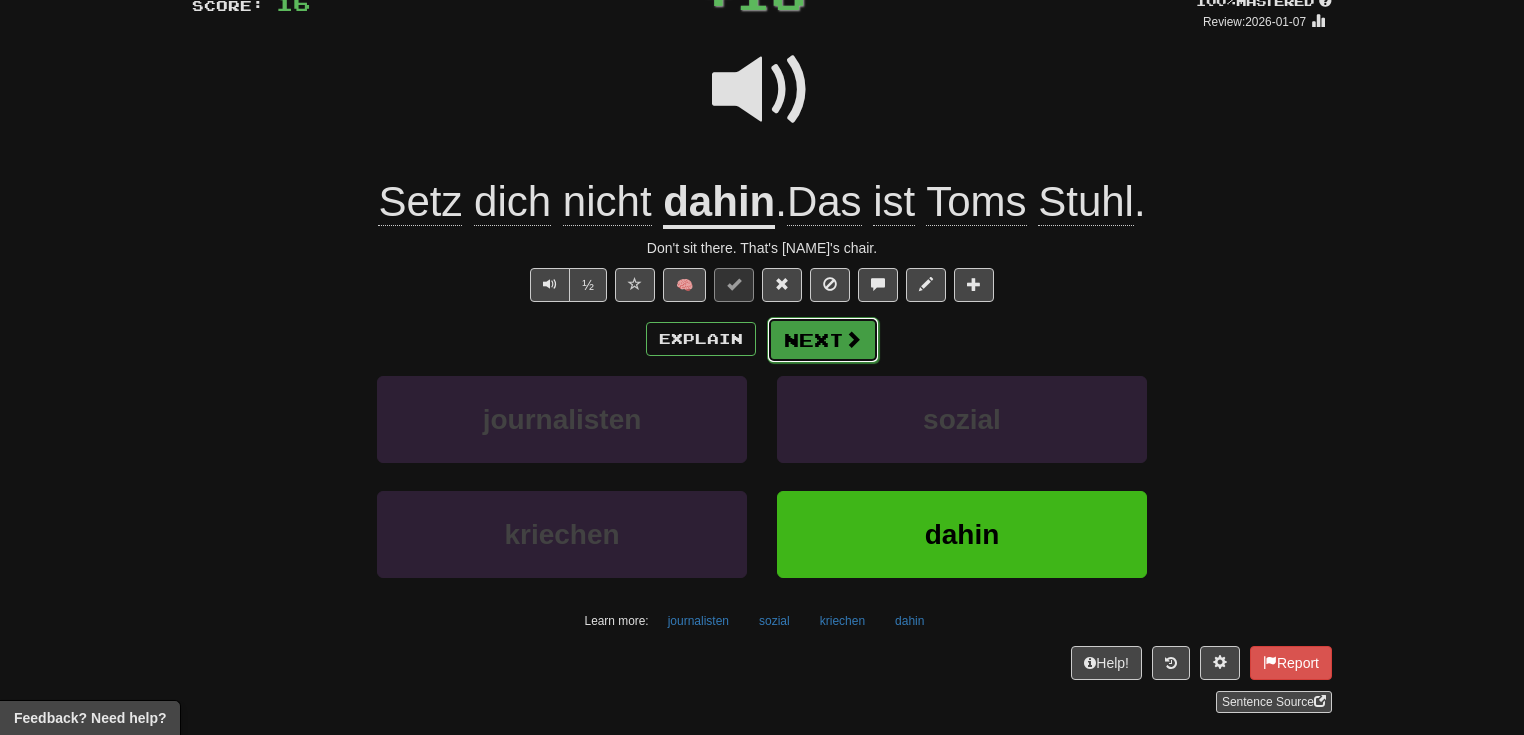 click on "Next" at bounding box center [823, 340] 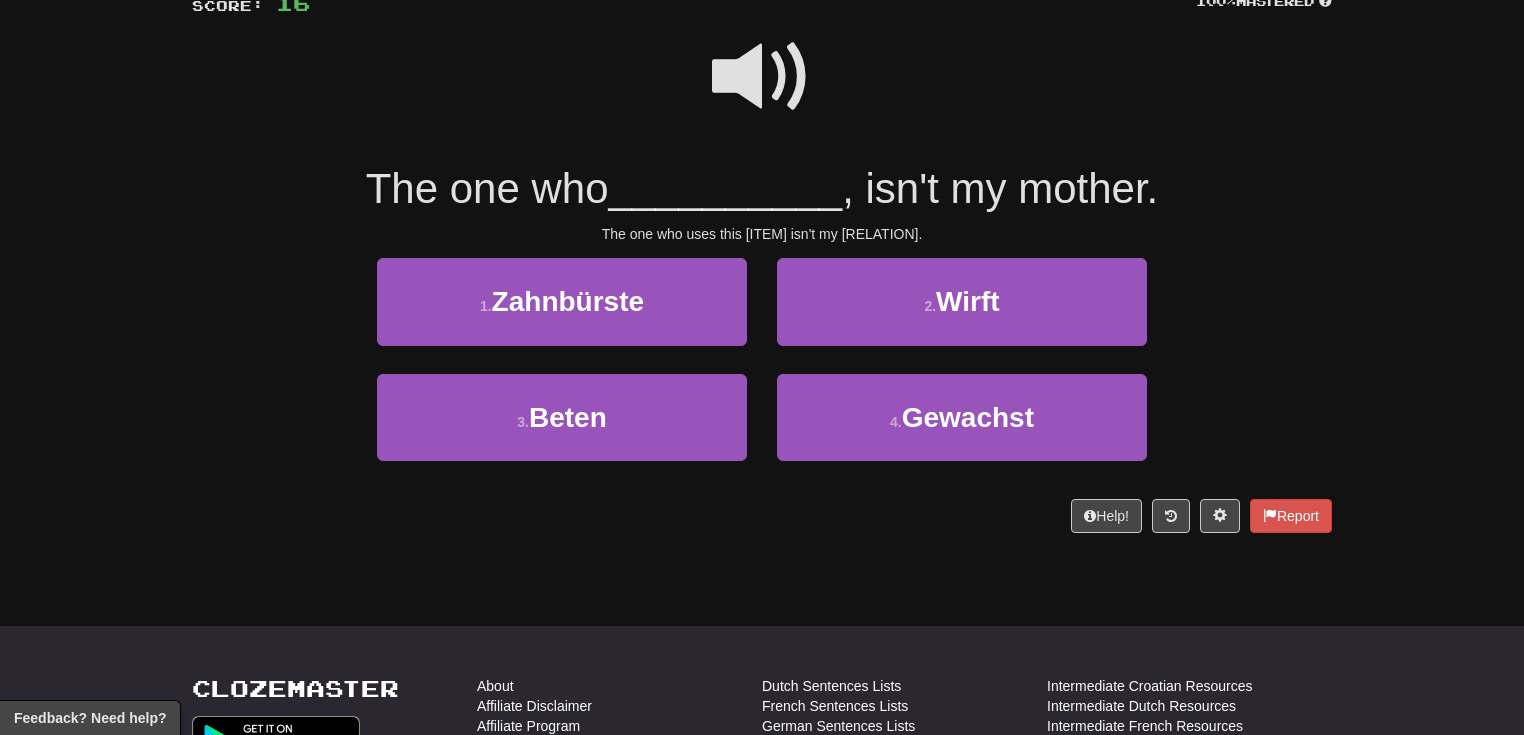 click at bounding box center (762, 77) 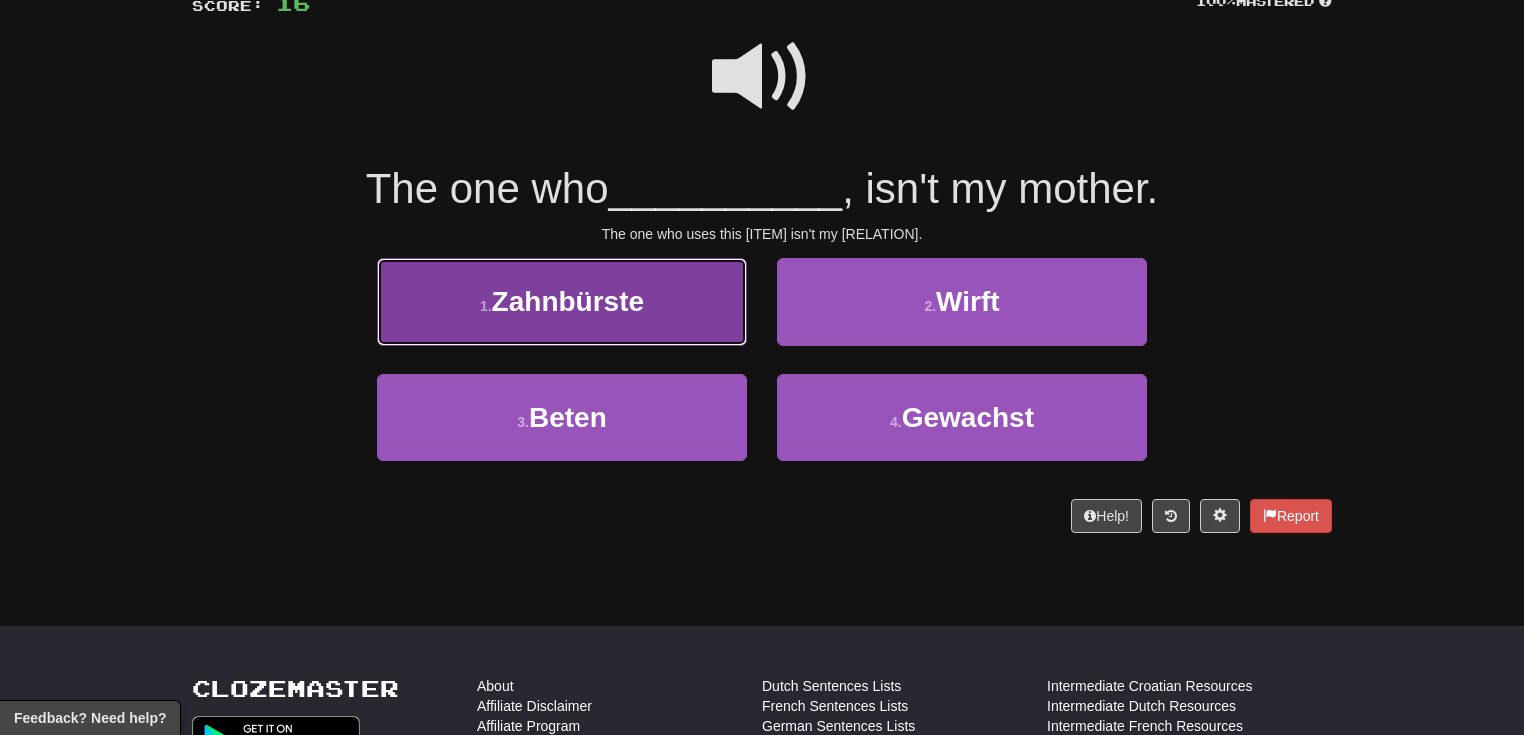 click on "1 .  Zahnbürste" at bounding box center [562, 301] 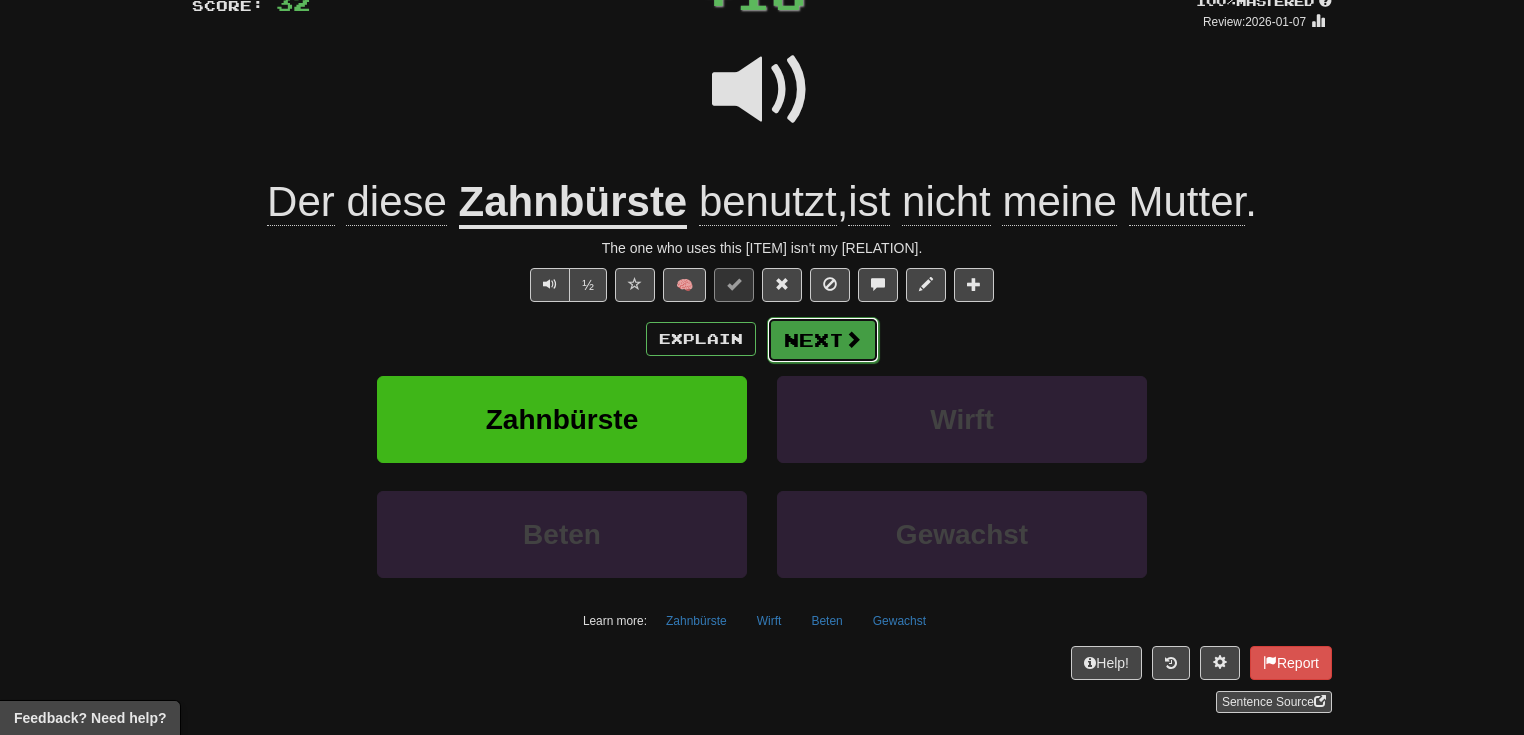 click on "Next" at bounding box center [823, 340] 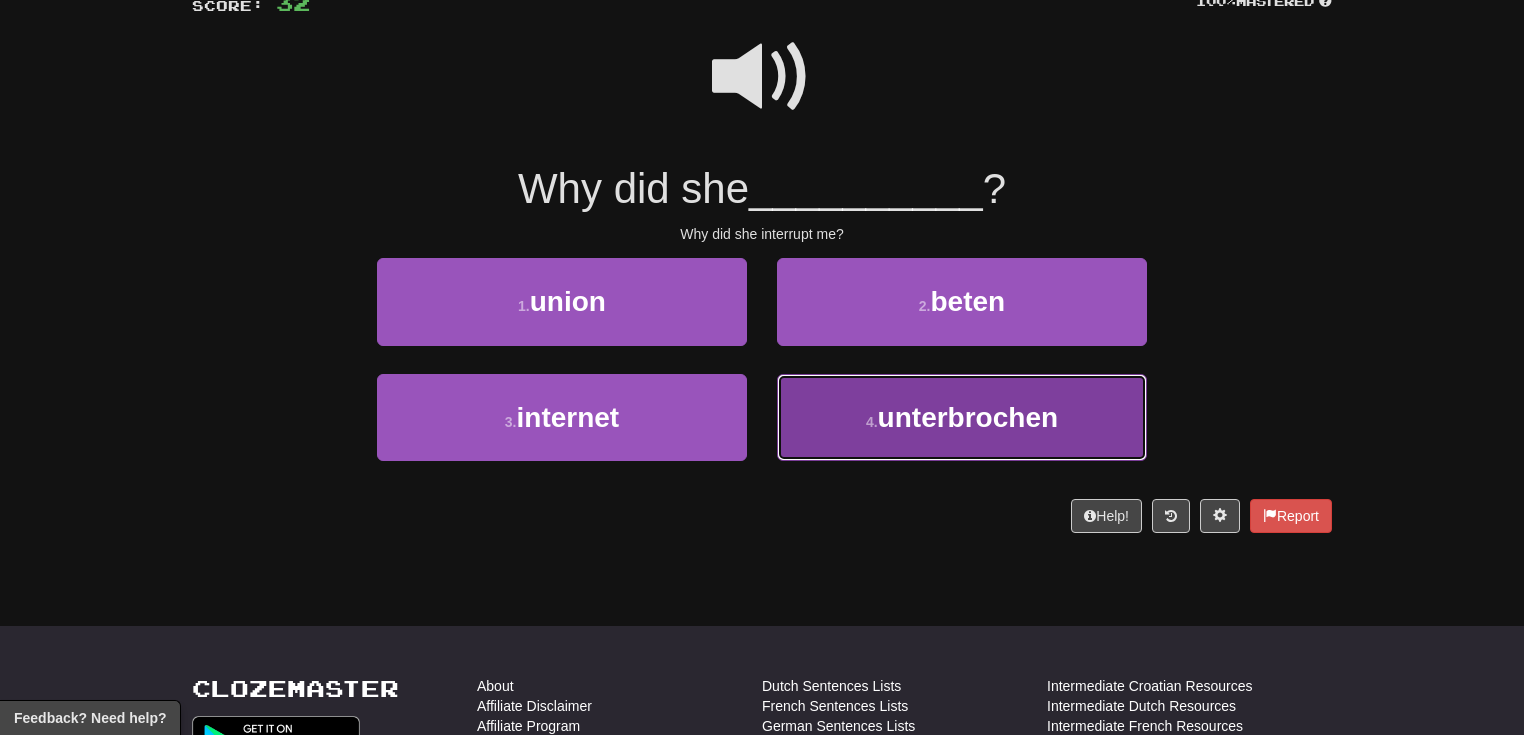 click on "unterbrochen" at bounding box center (968, 417) 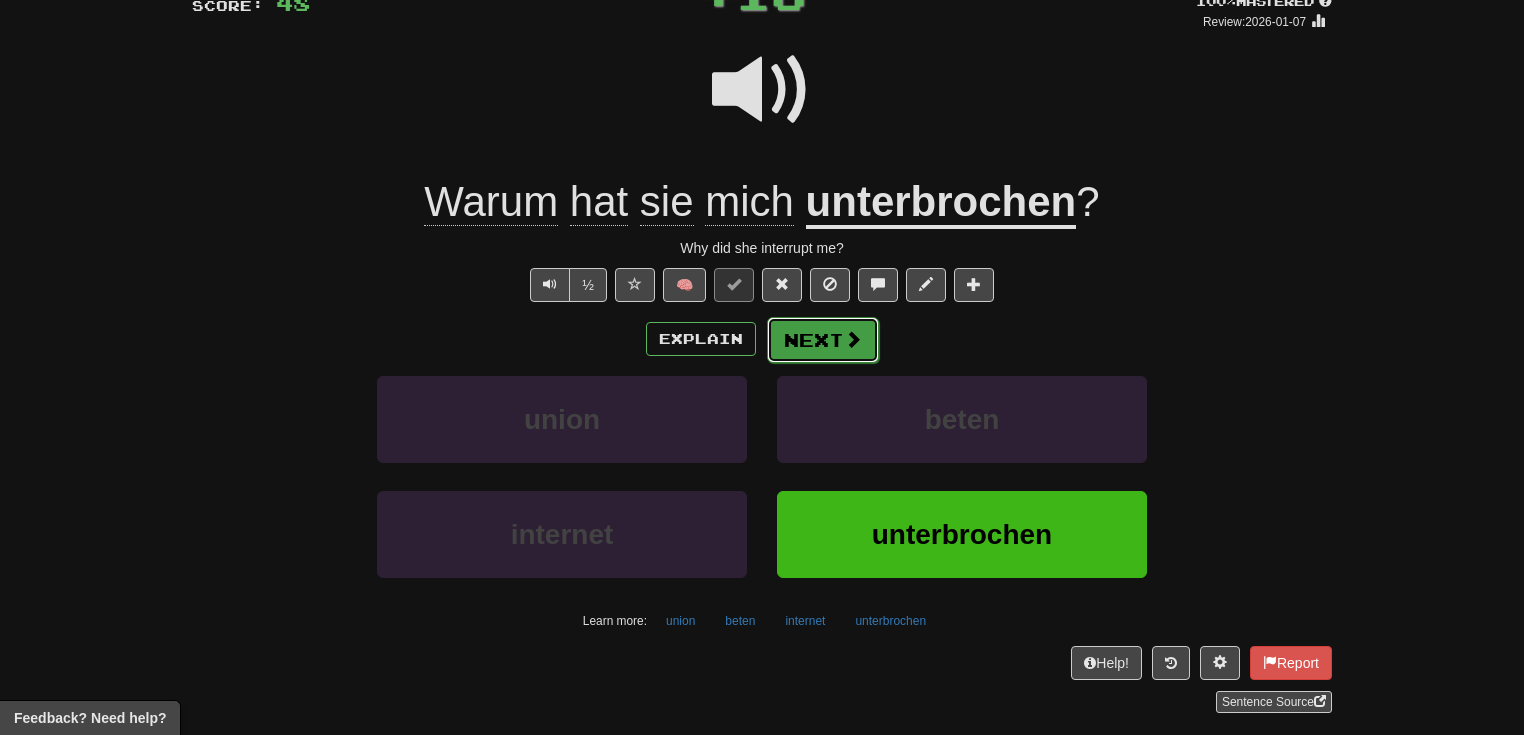click at bounding box center (853, 339) 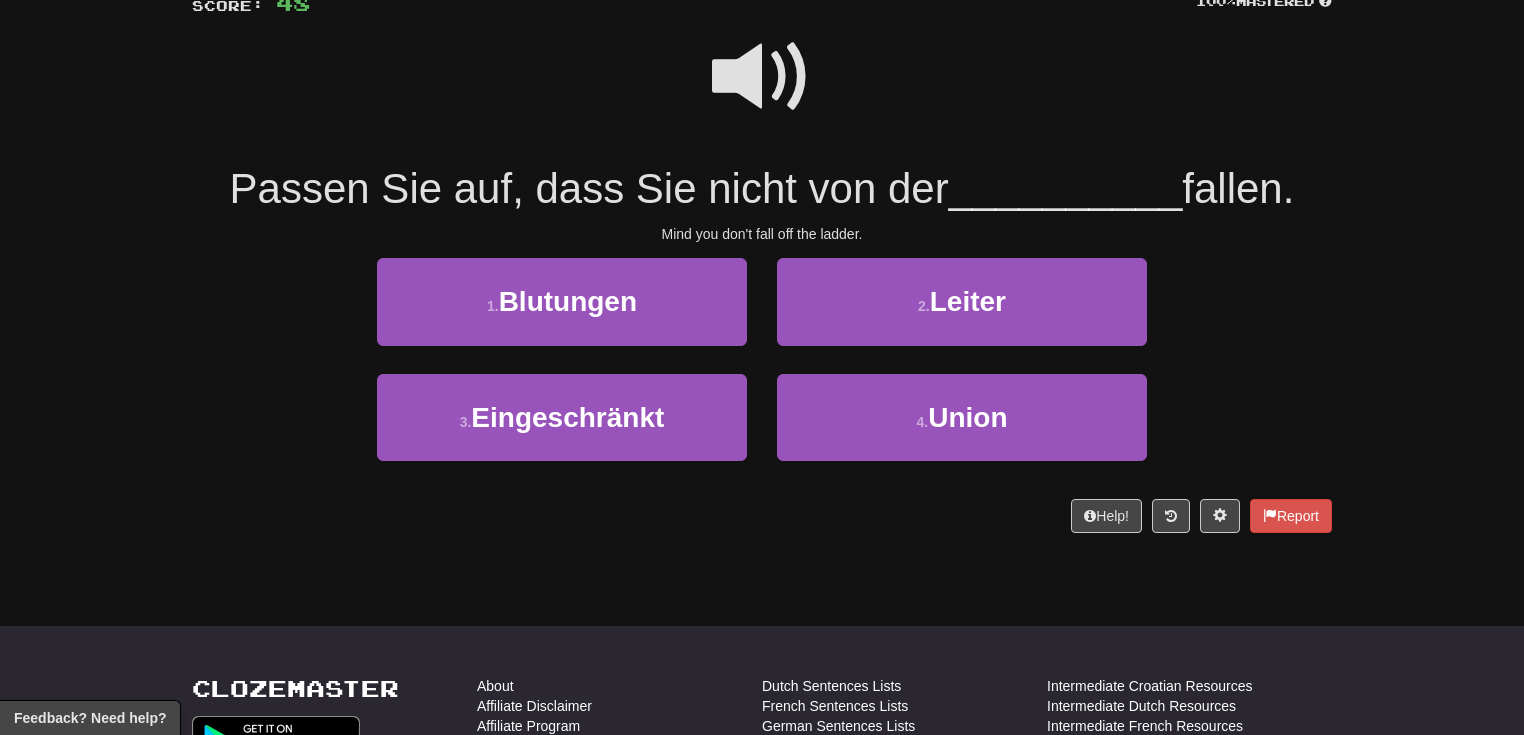 click at bounding box center (762, 77) 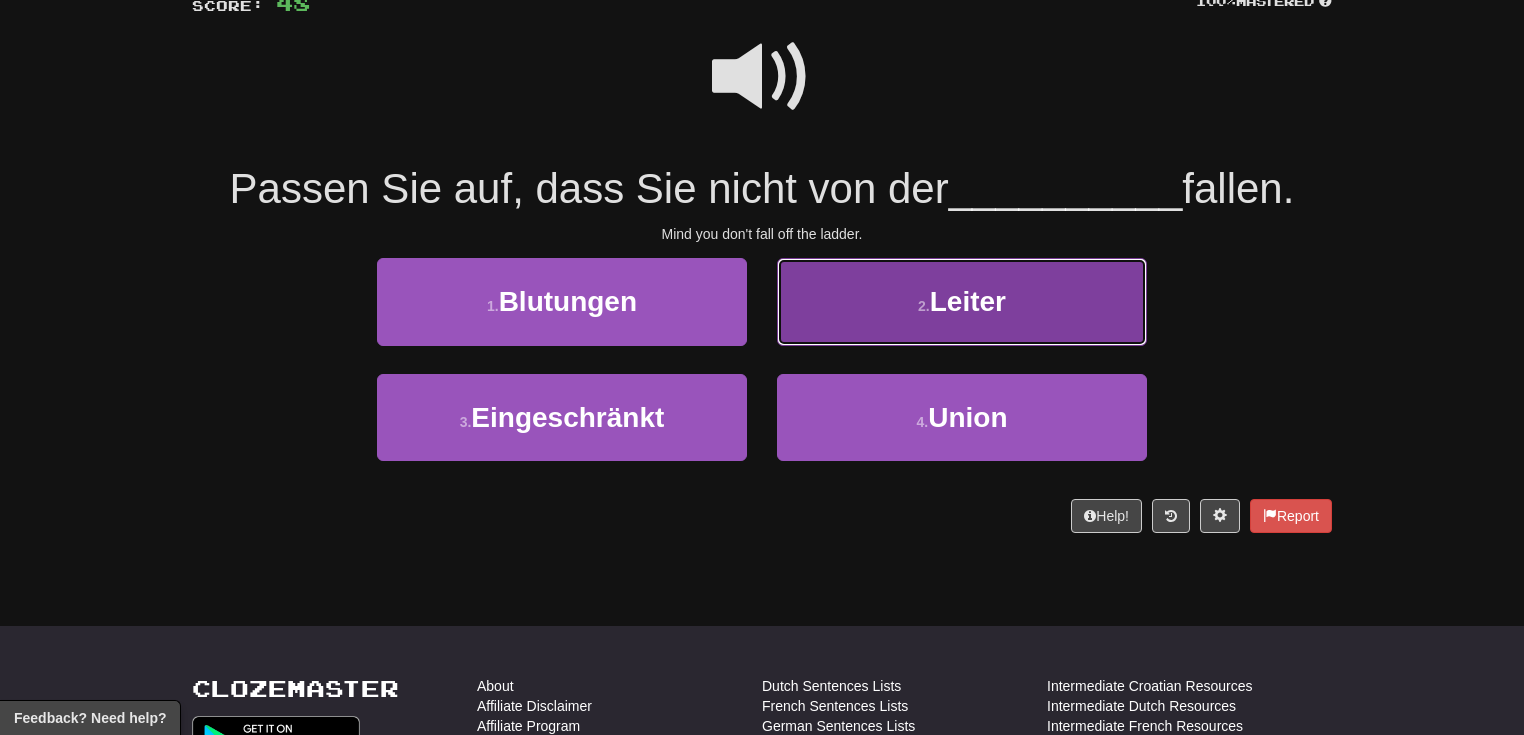 click on "2 .  Leiter" at bounding box center (962, 301) 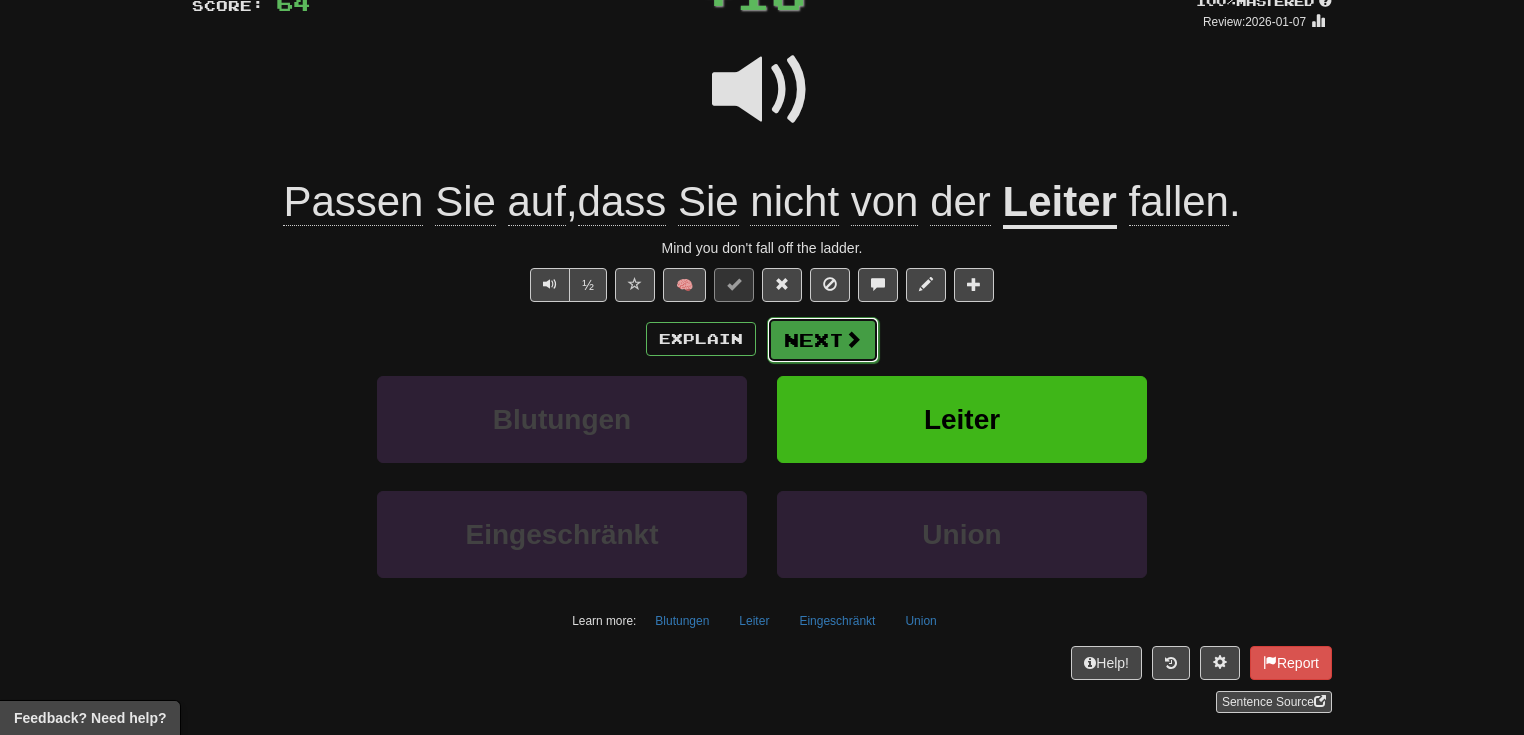 click on "Next" at bounding box center (823, 340) 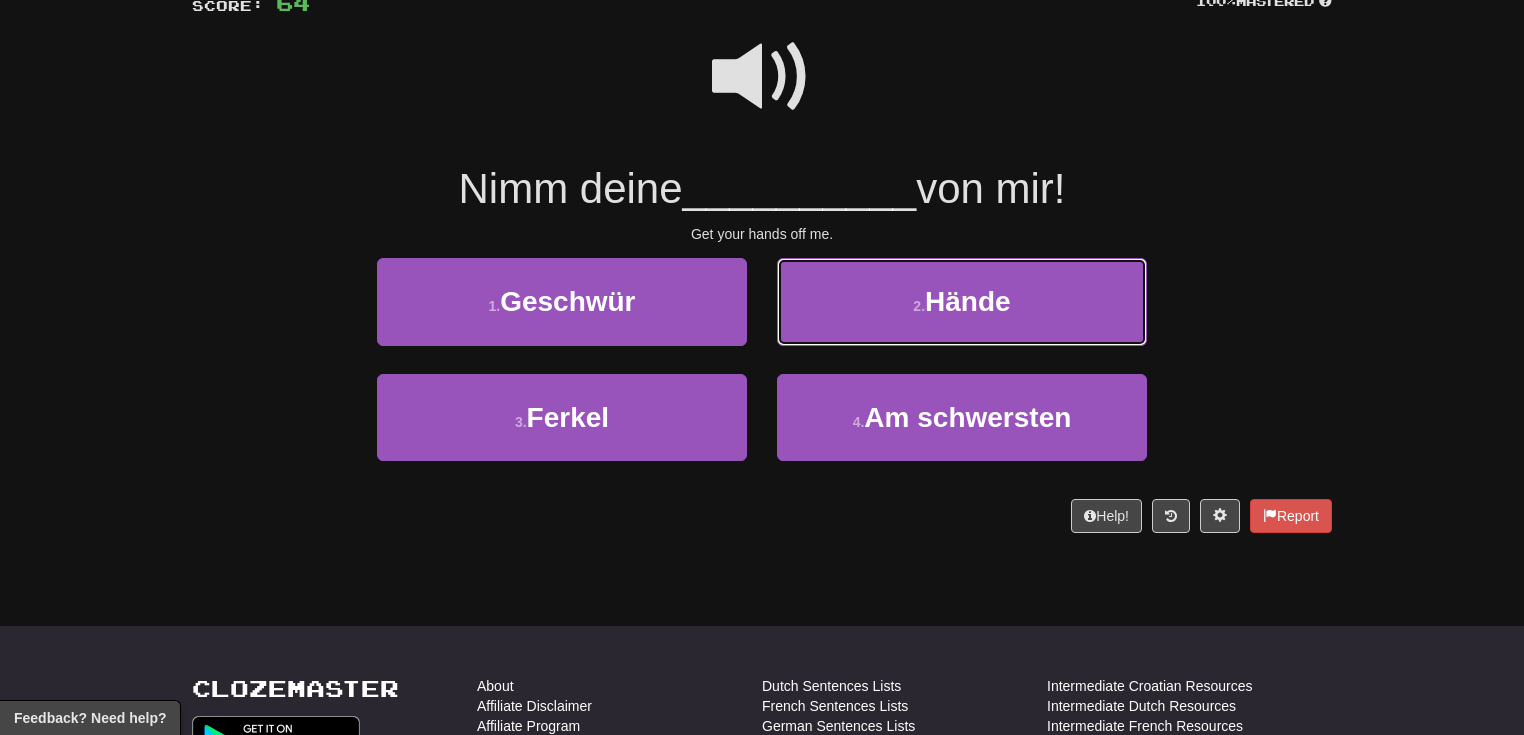 click on "2 .  Hände" at bounding box center (962, 301) 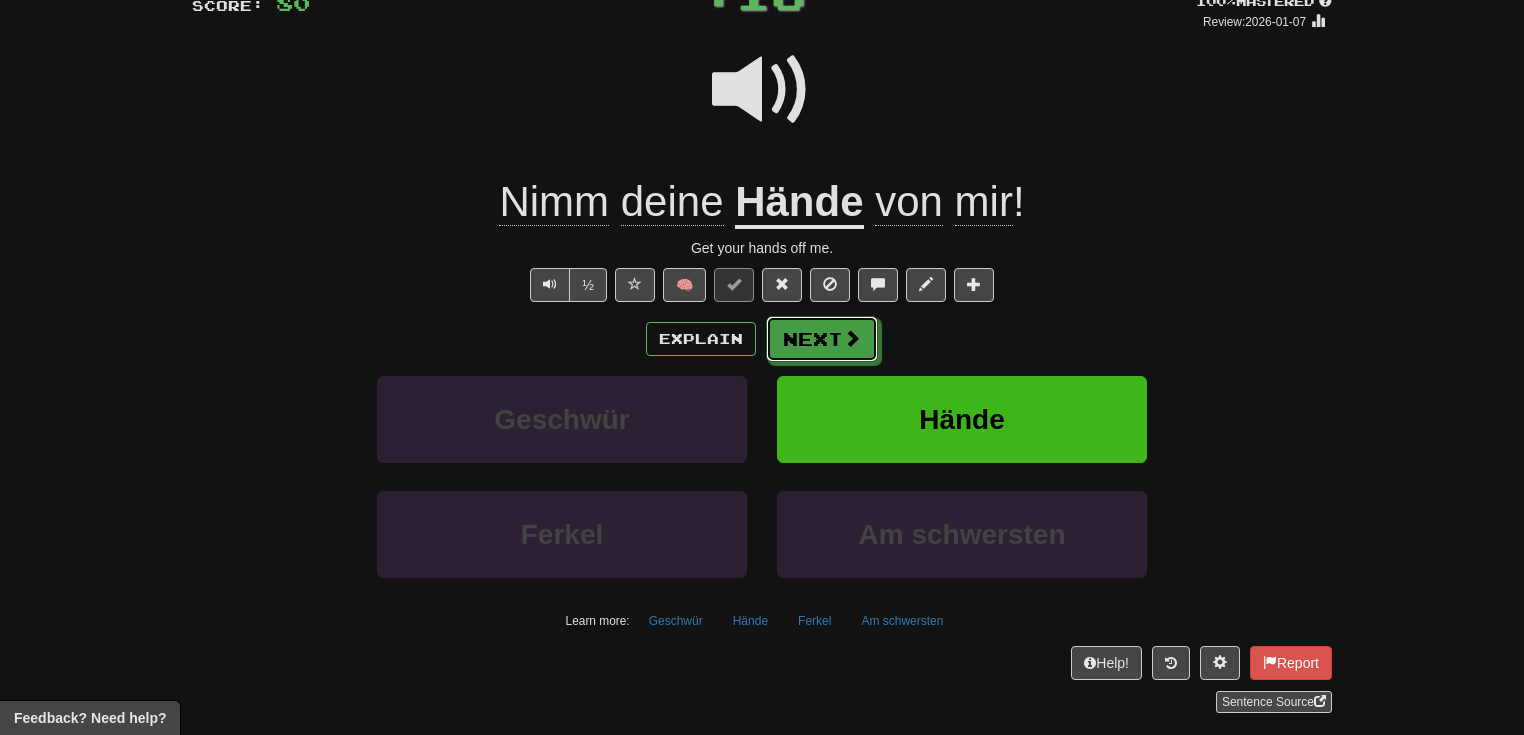 click on "Next" at bounding box center [822, 339] 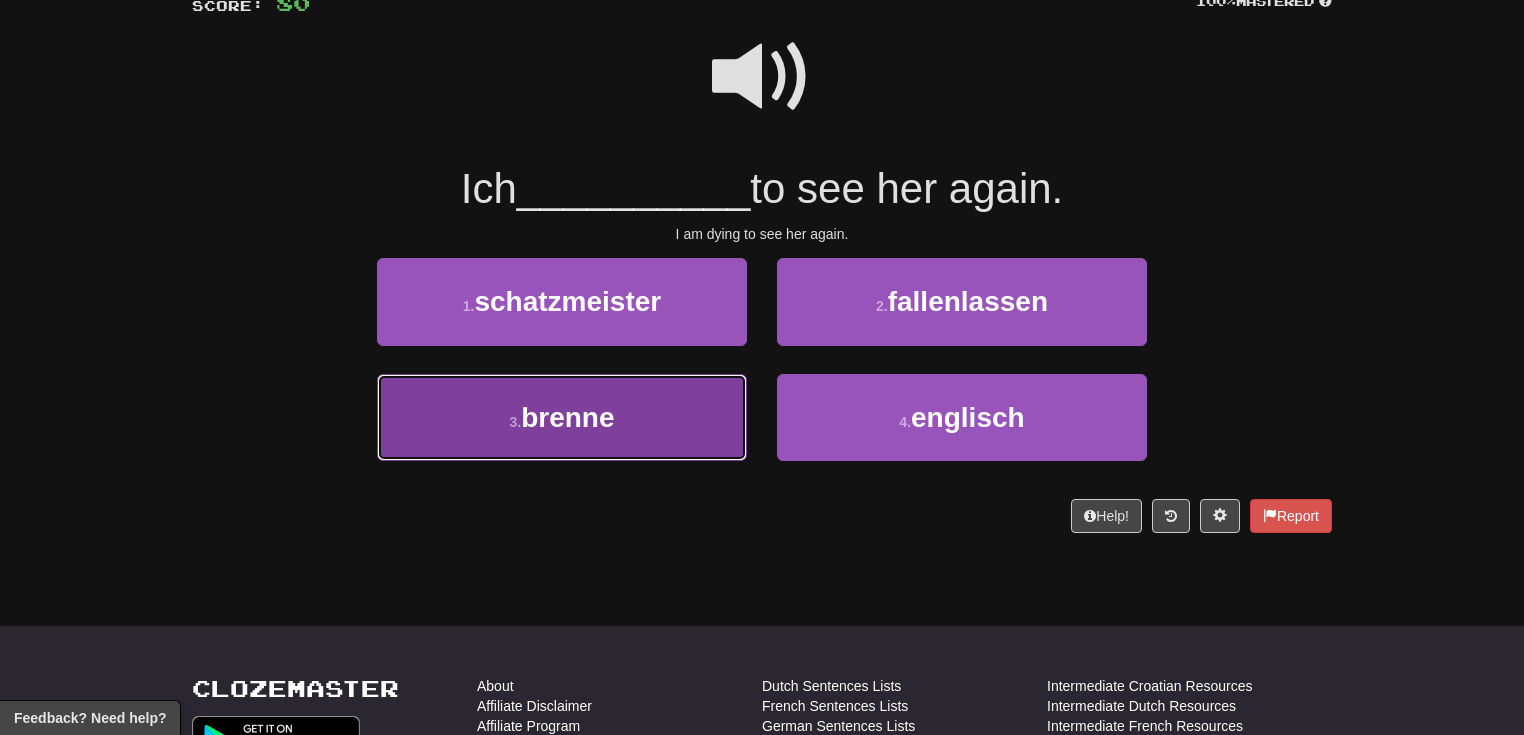 click on "3 .  brenne" at bounding box center [562, 417] 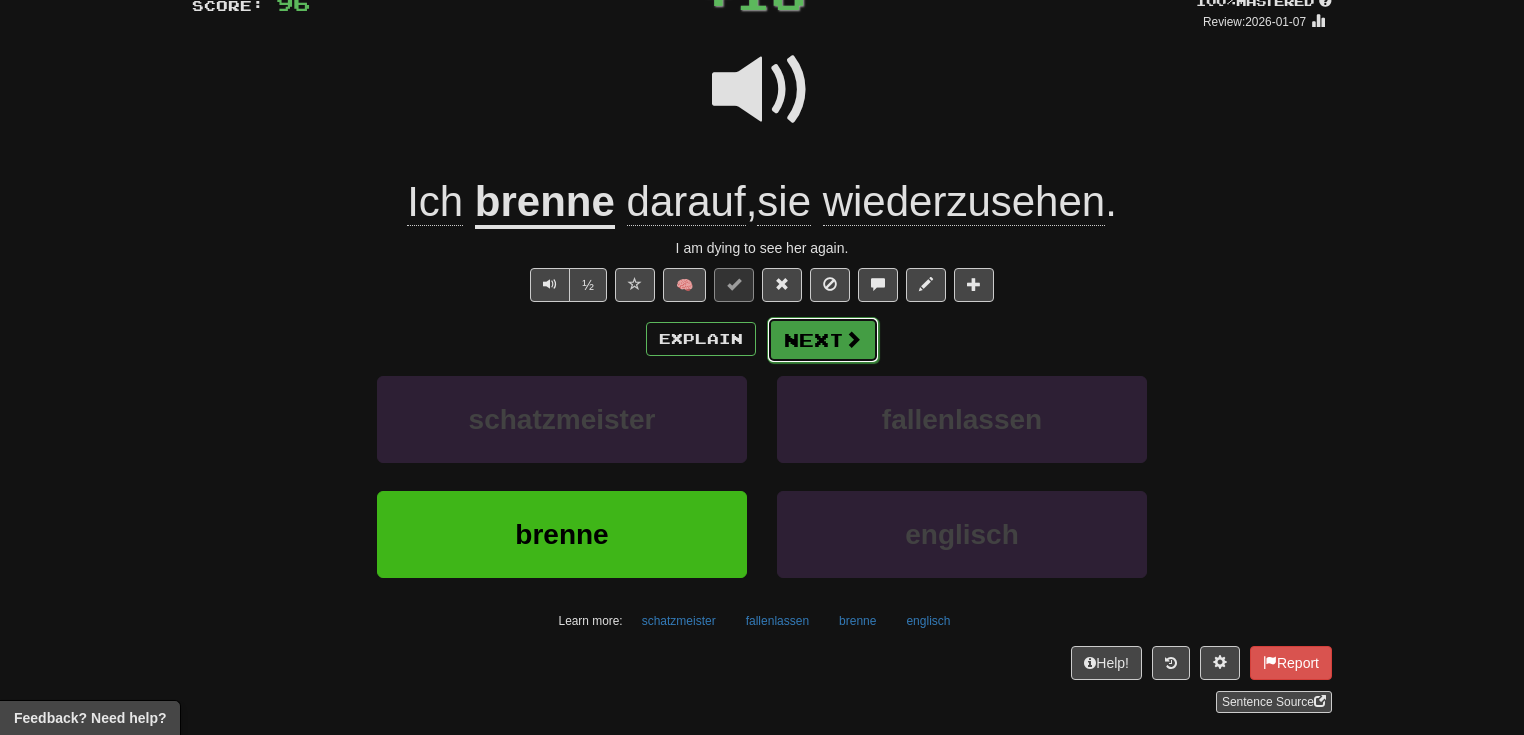click on "Next" at bounding box center (823, 340) 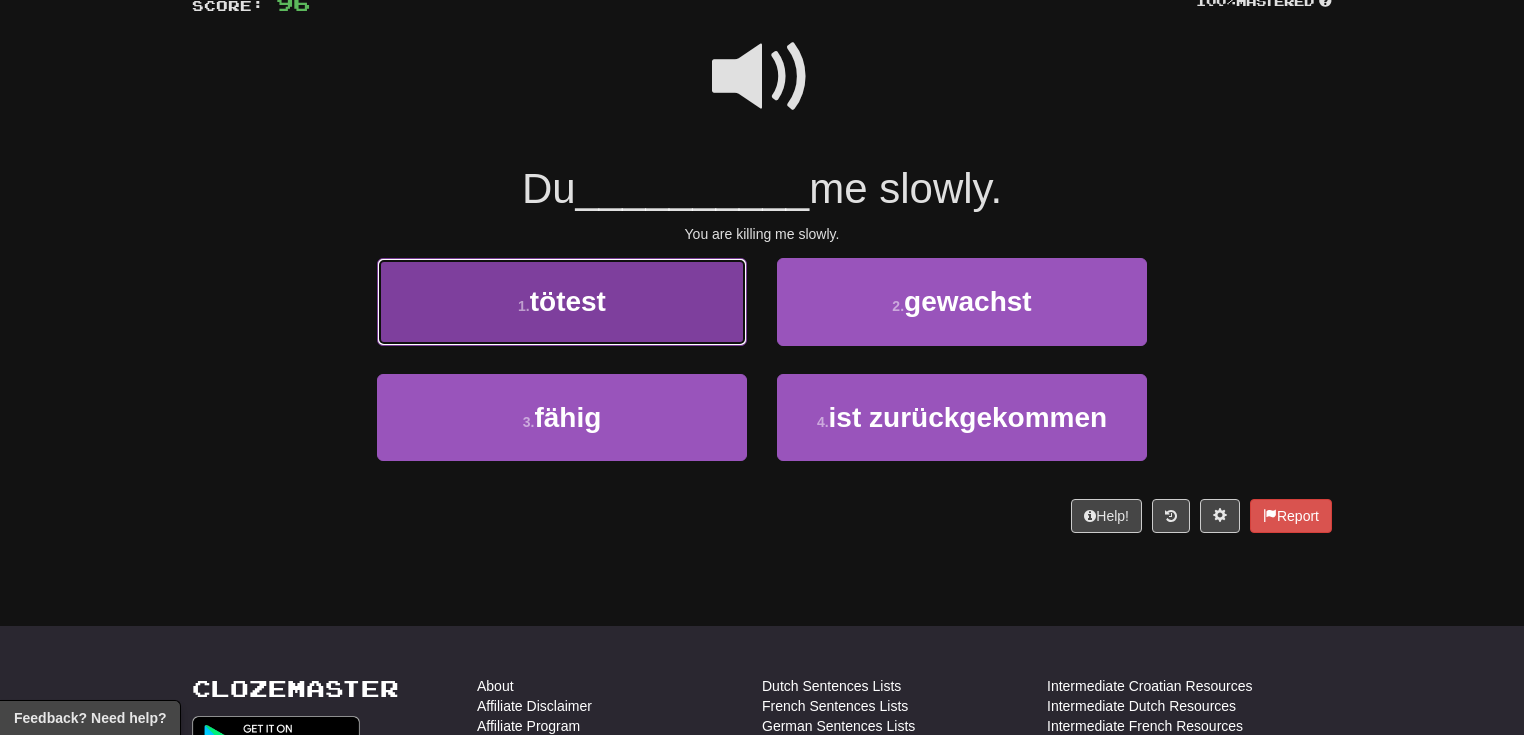 click on "1 .  tötest" at bounding box center [562, 301] 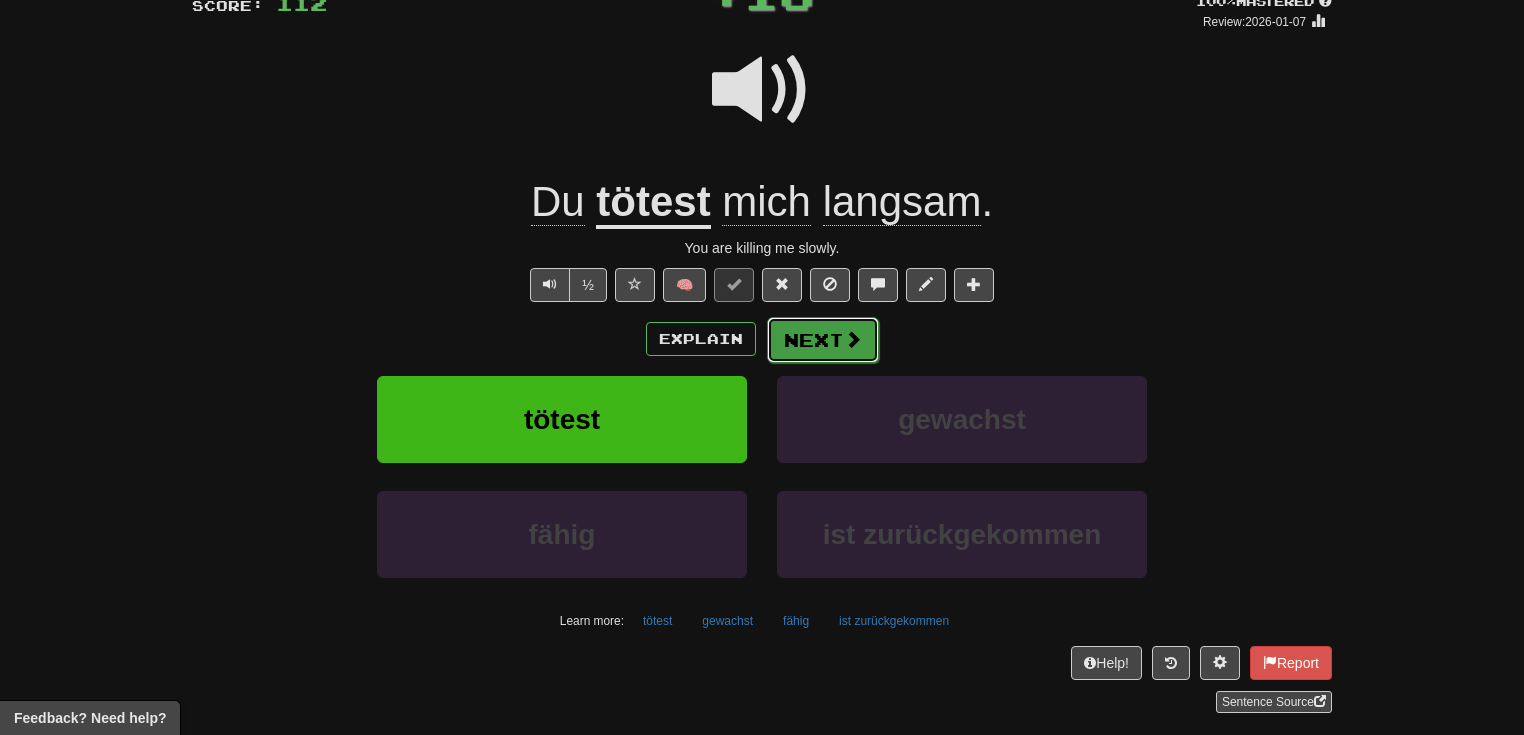 click on "Next" at bounding box center (823, 340) 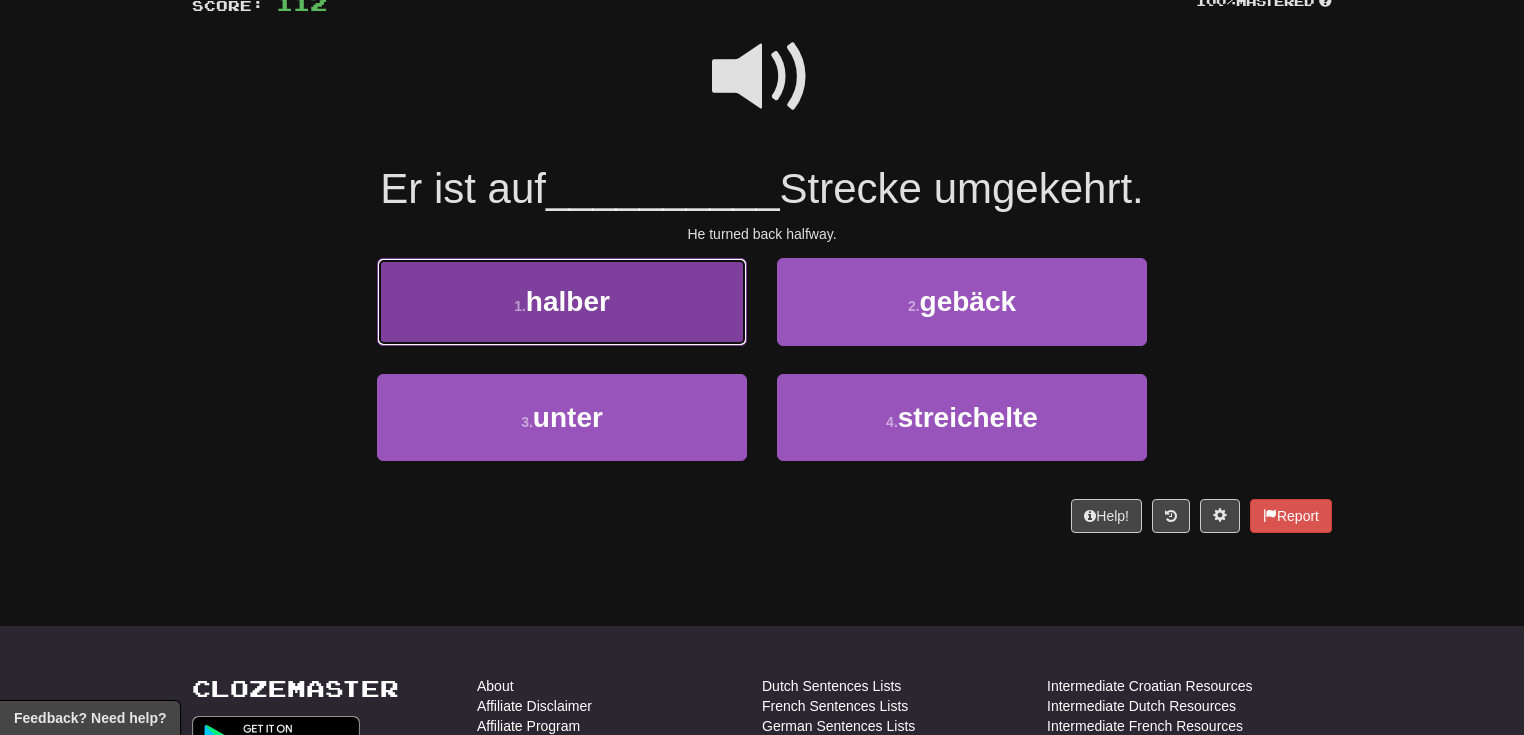 click on "1 .  halber" at bounding box center (562, 301) 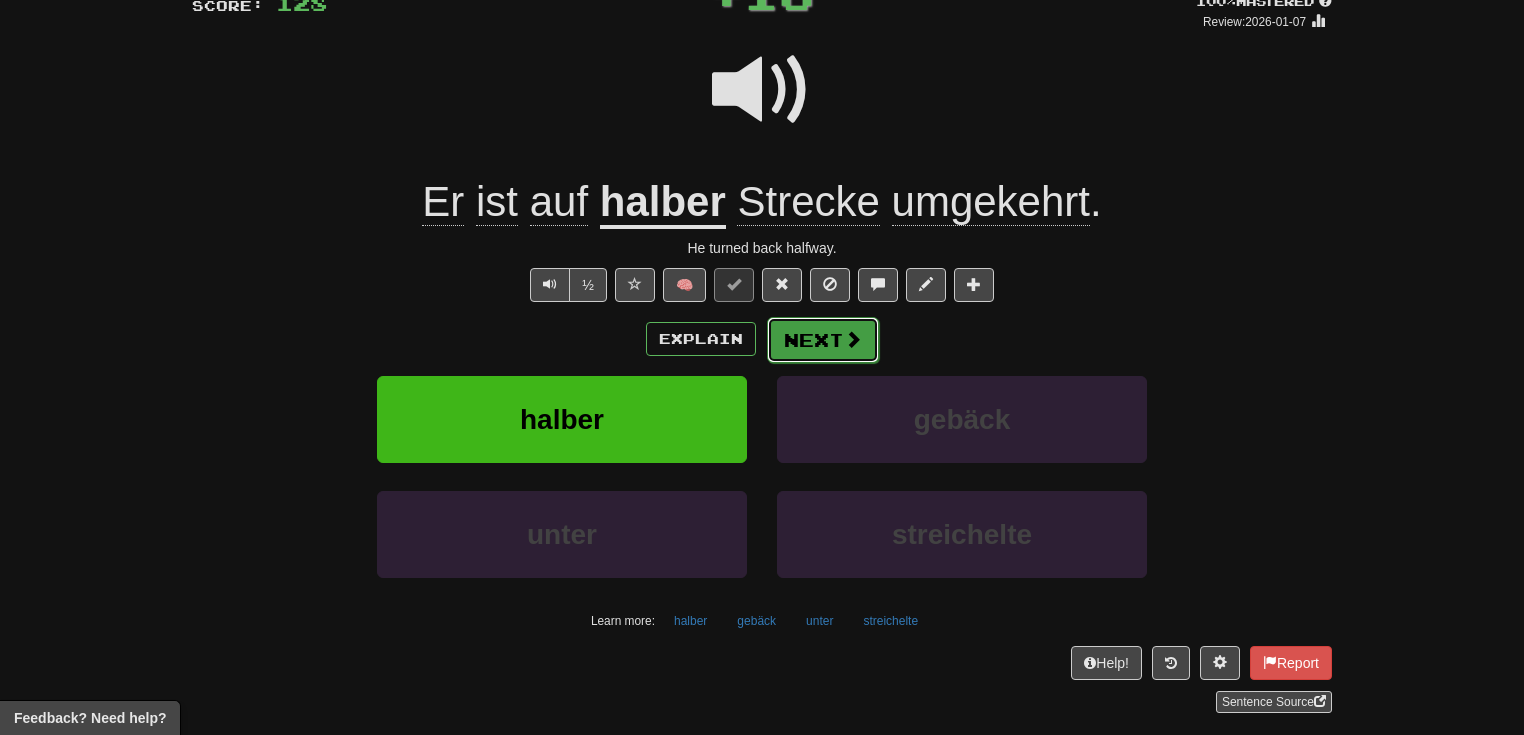 click on "Next" at bounding box center [823, 340] 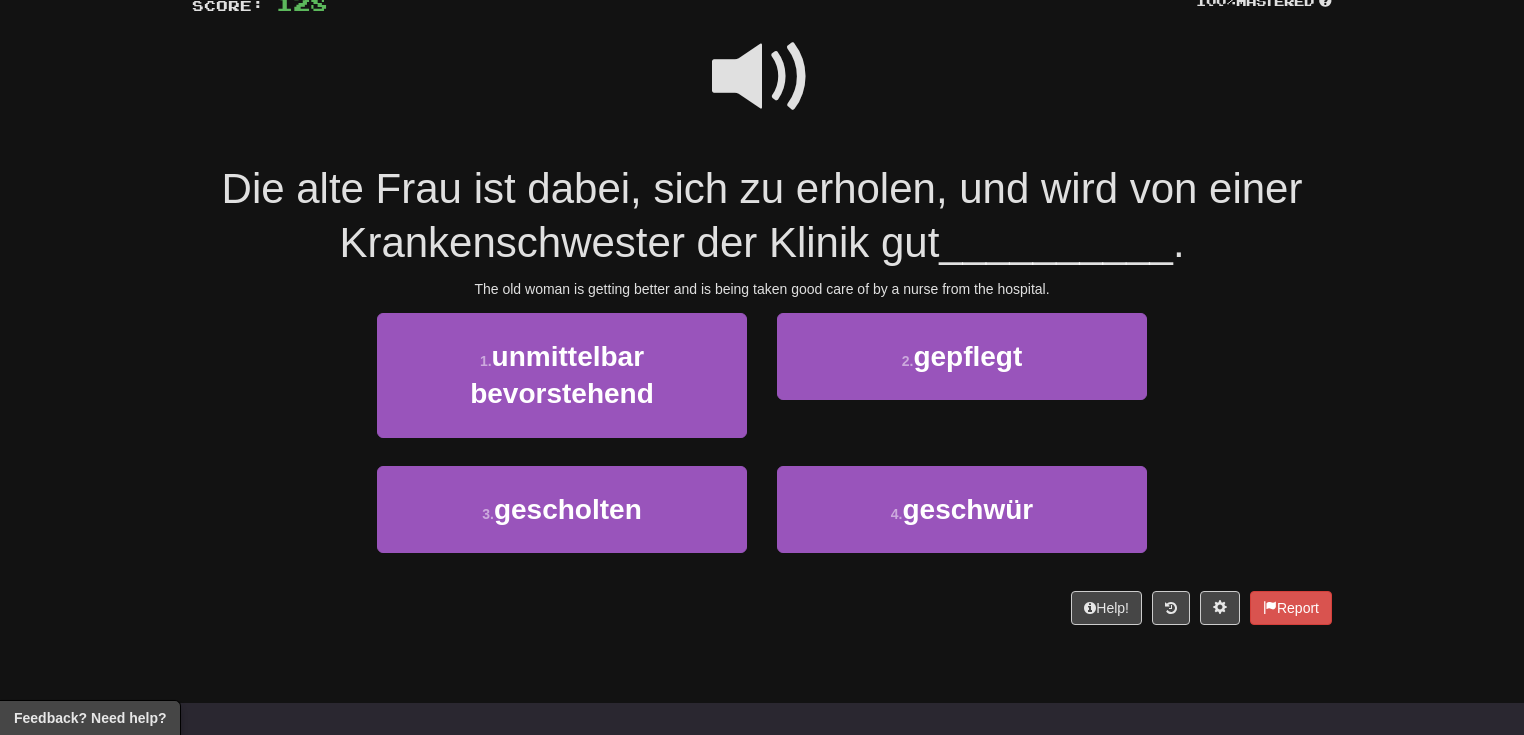 click at bounding box center (762, 77) 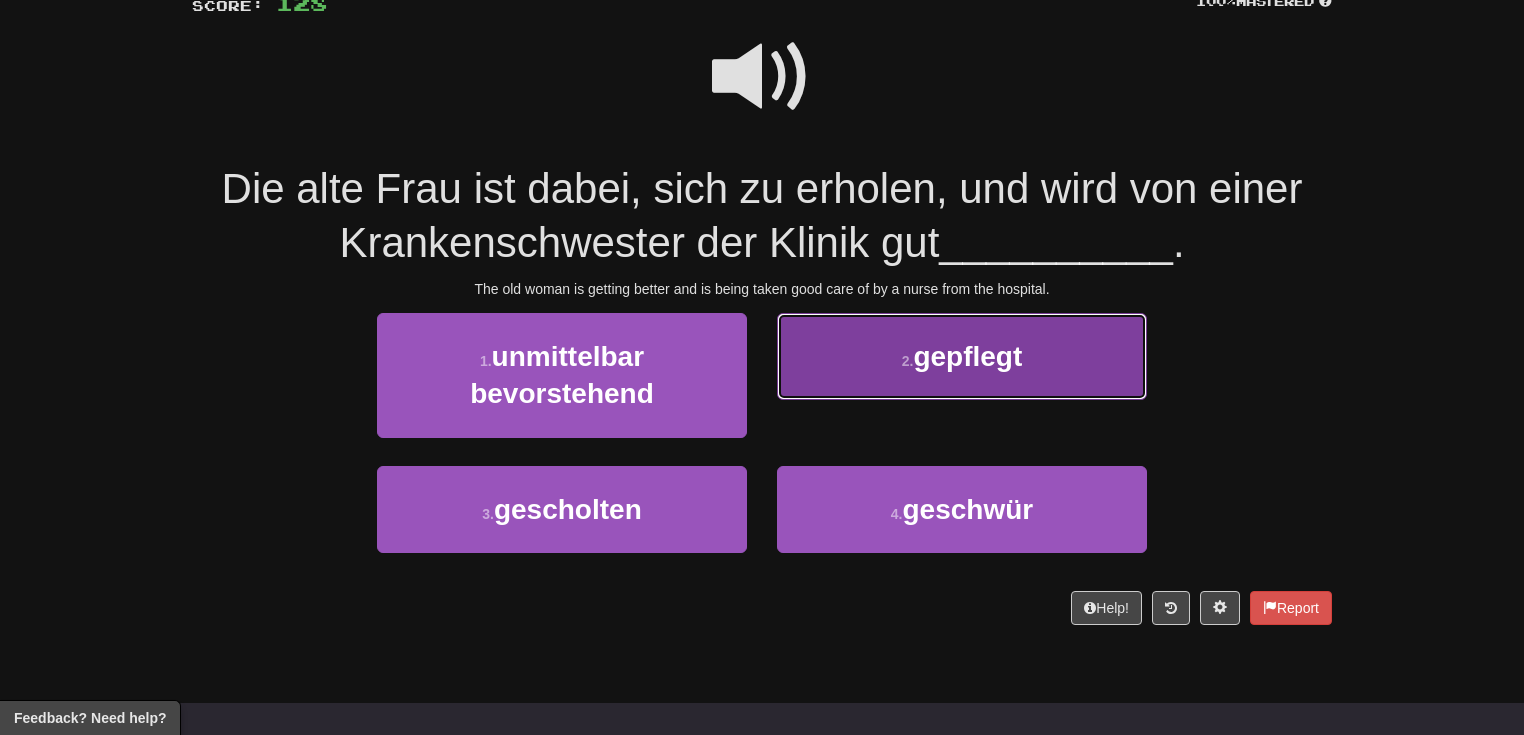 click on "gepflegt" at bounding box center (967, 356) 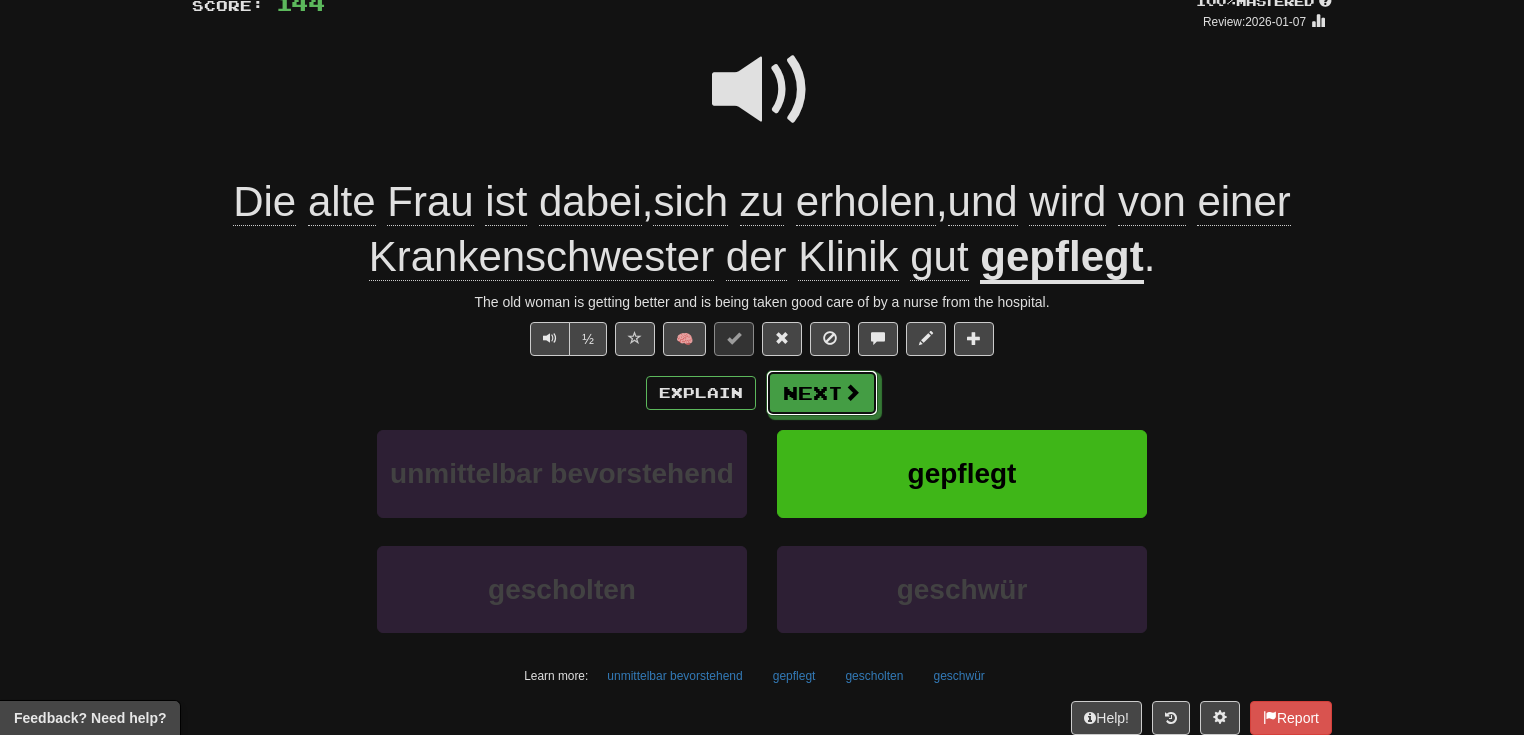 click on "Next" at bounding box center [822, 393] 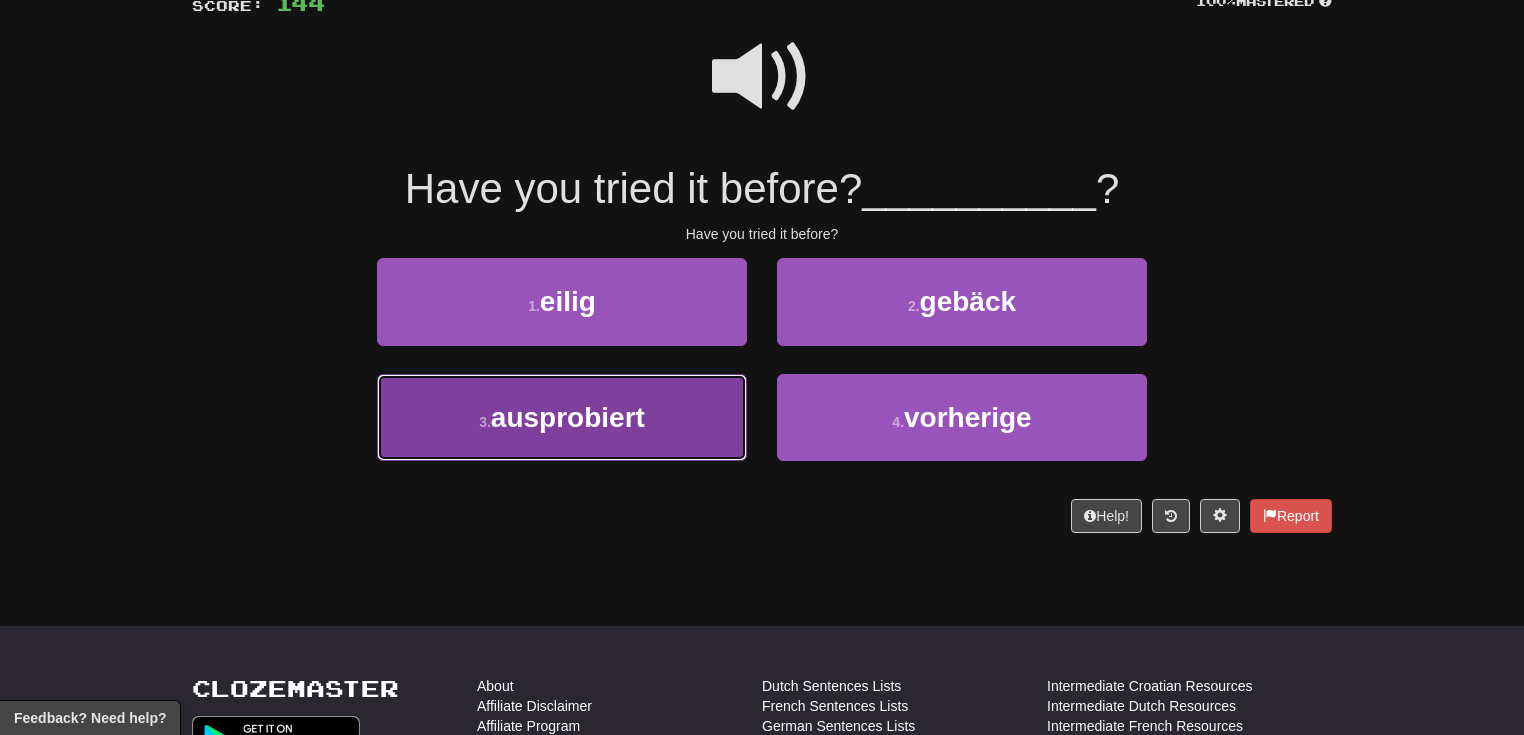 click on "3 .  ausprobiert" at bounding box center (562, 417) 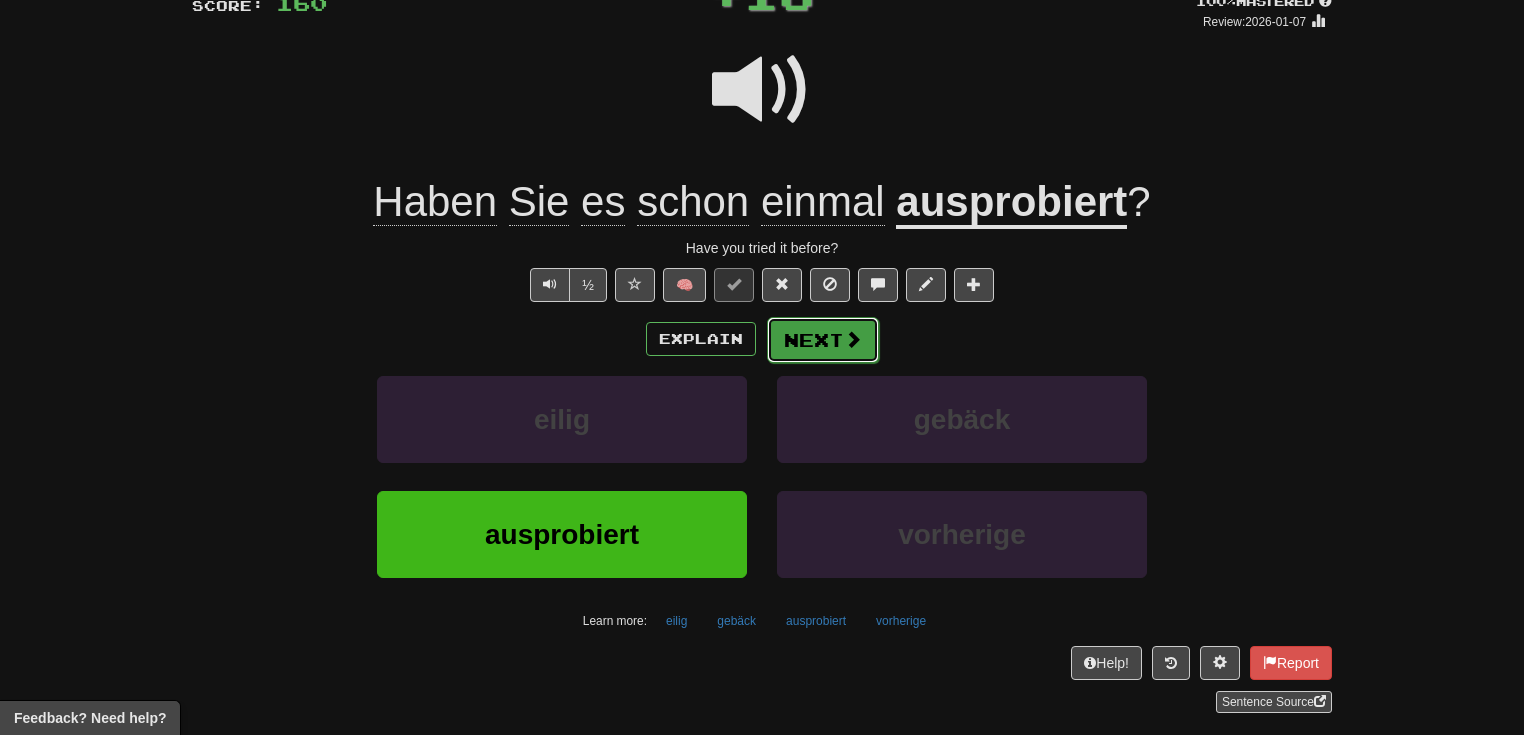 click on "Next" at bounding box center (823, 340) 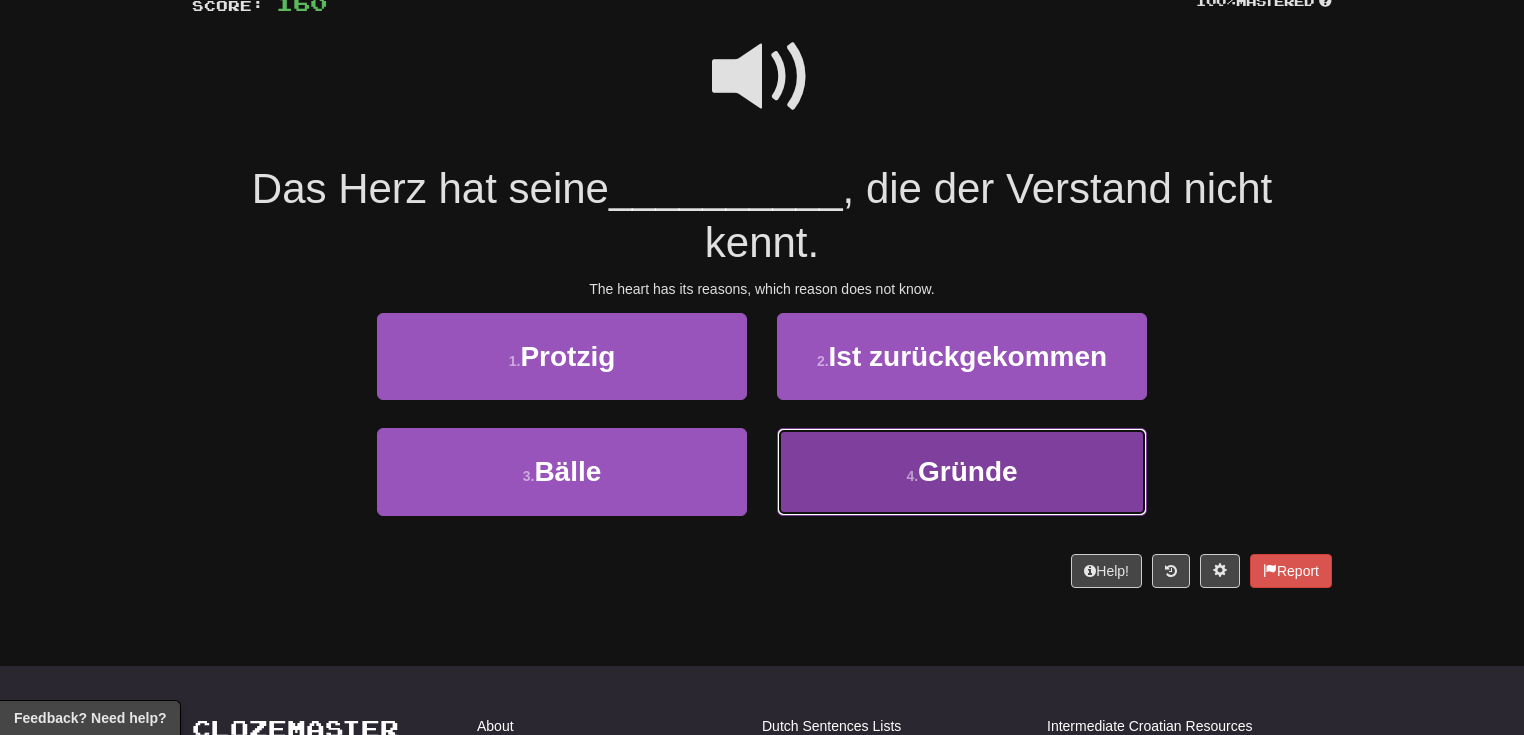 click on "4 ." at bounding box center (912, 476) 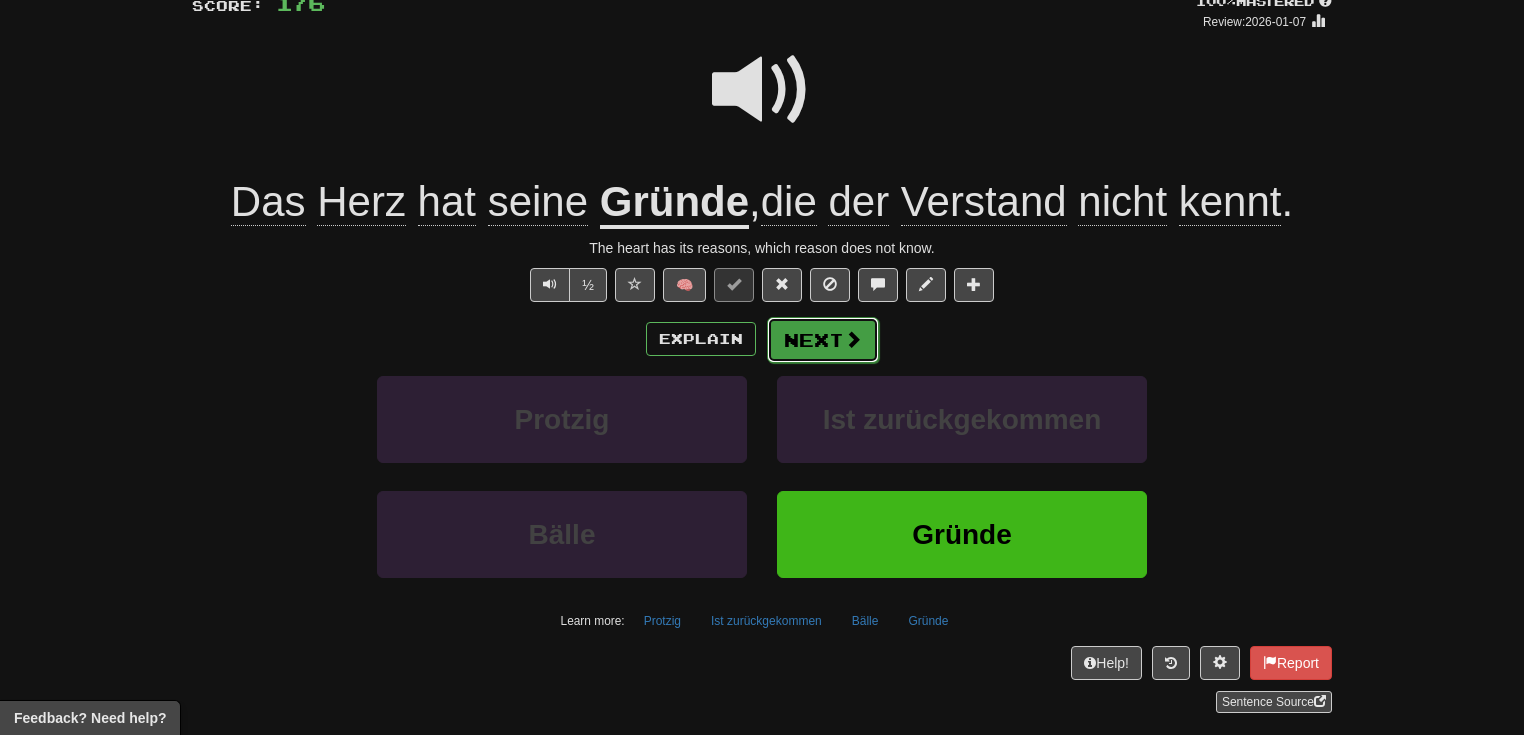 click on "Next" at bounding box center [823, 340] 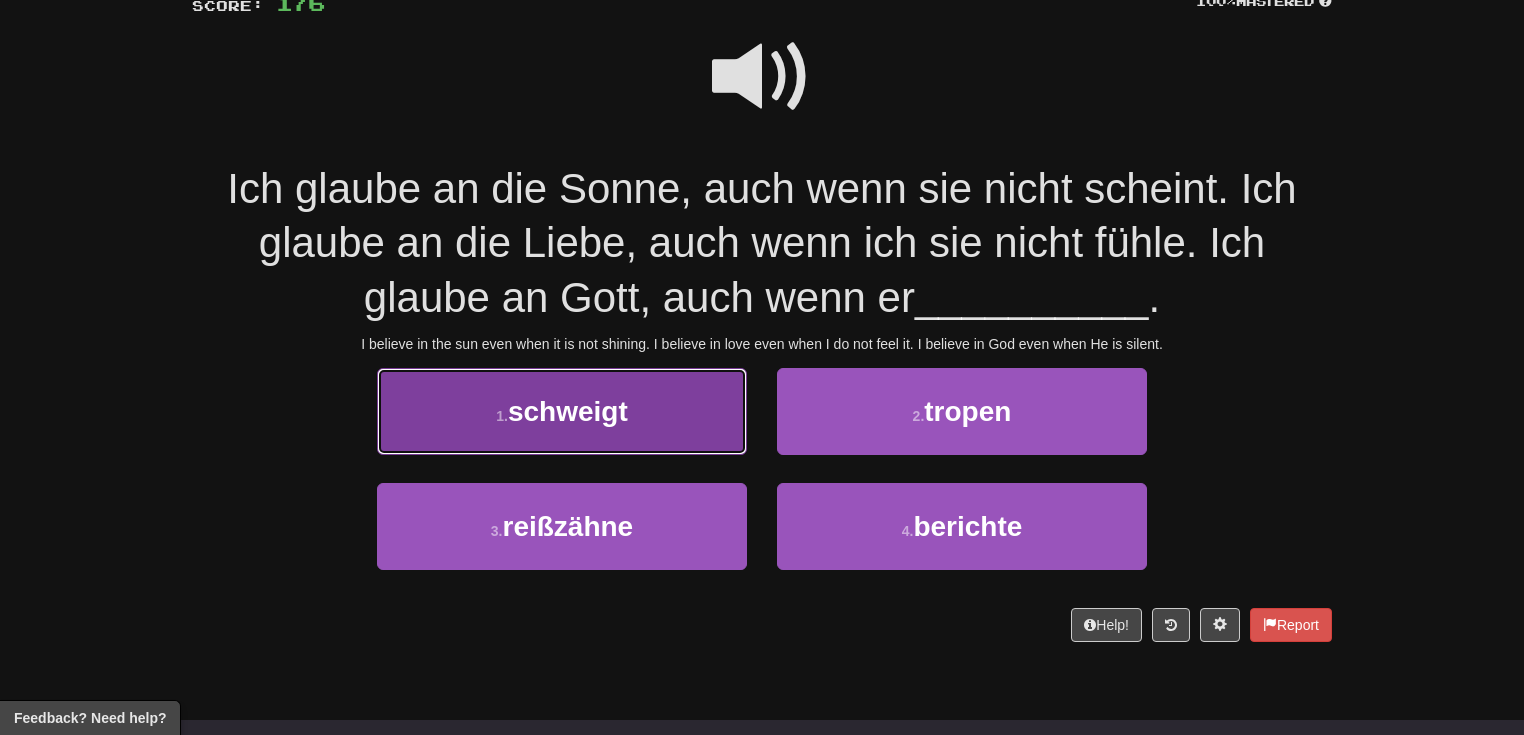 click on "1 .  schweigt" at bounding box center (562, 411) 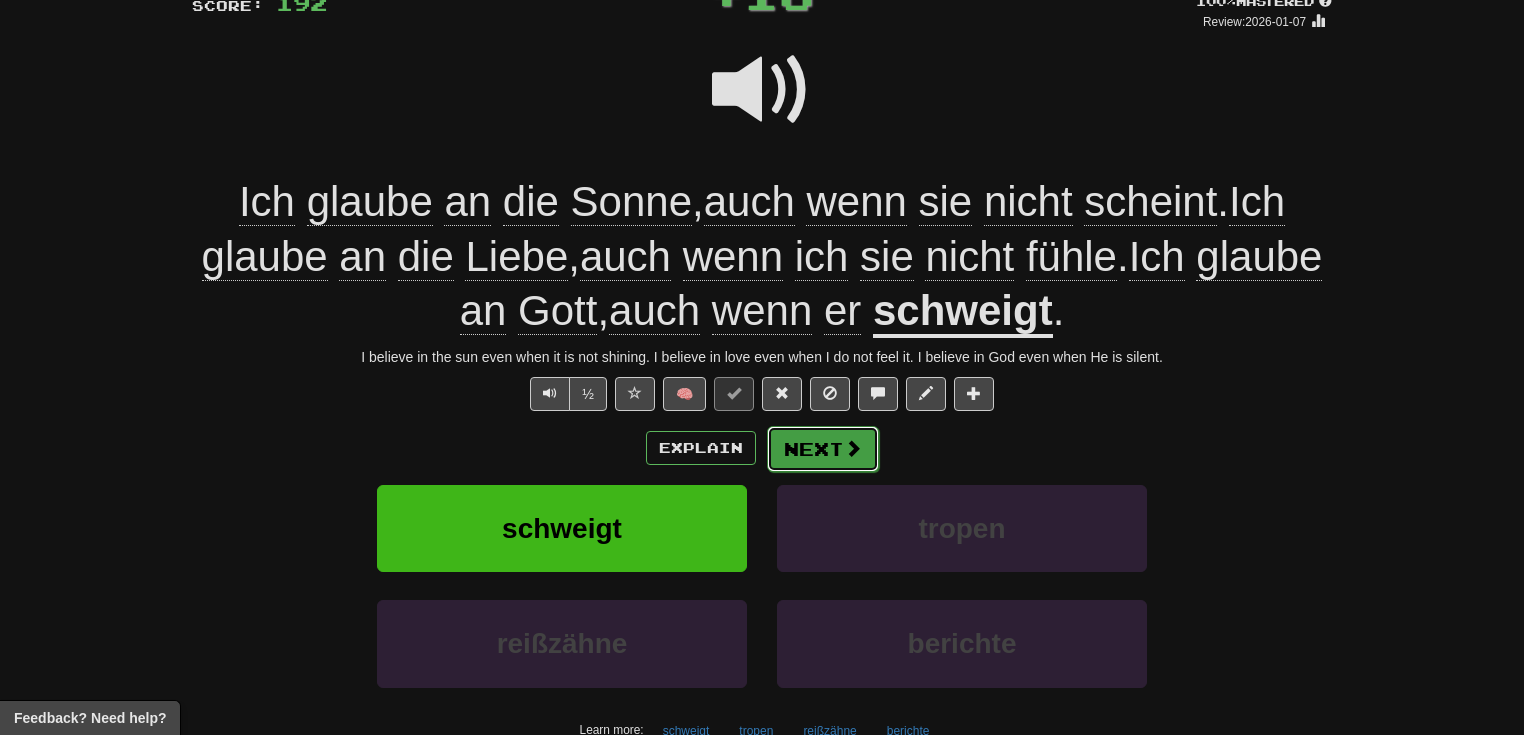 click on "Next" at bounding box center [823, 449] 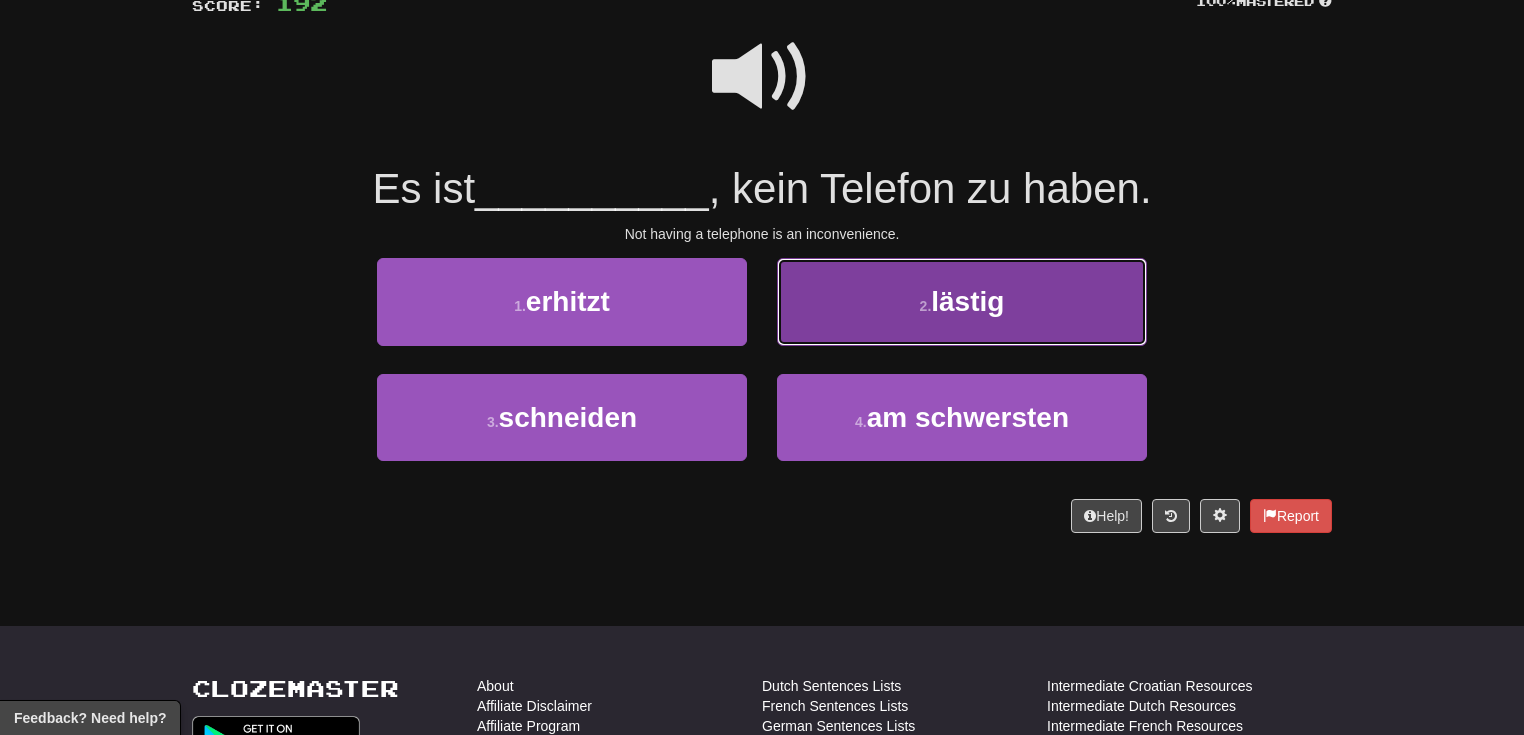 click on "2 .  lästig" at bounding box center (962, 301) 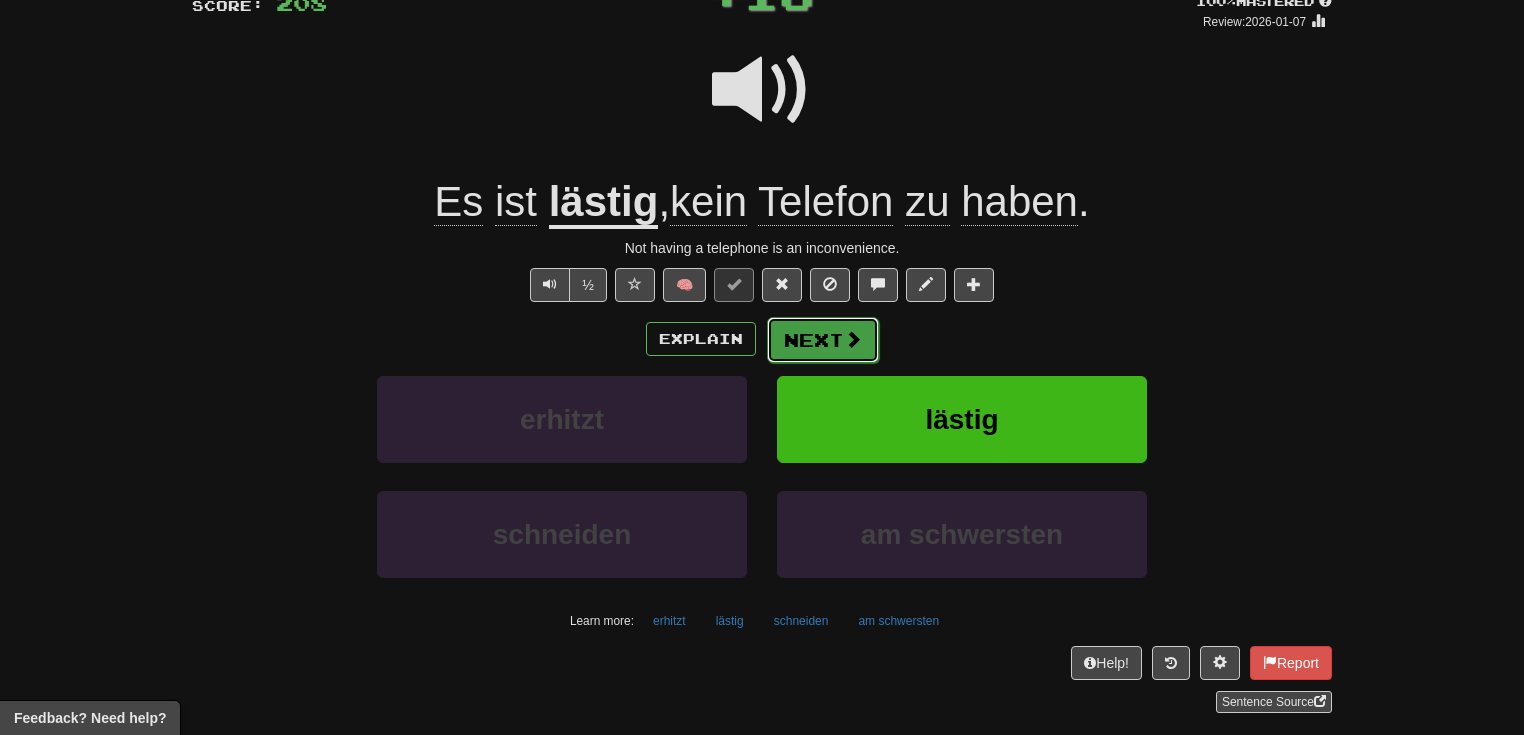 click on "Next" at bounding box center [823, 340] 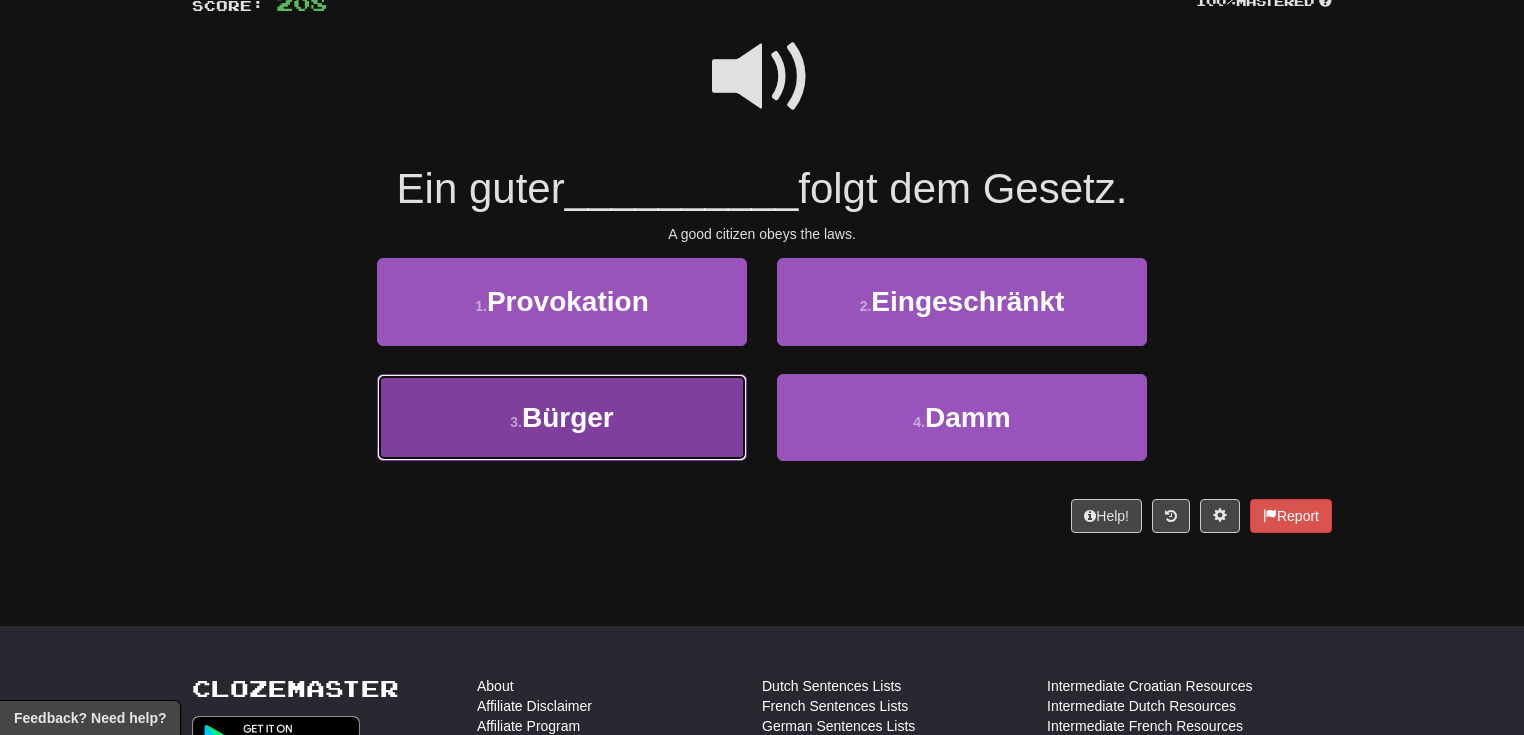 click on "3 .  citizen" at bounding box center (562, 417) 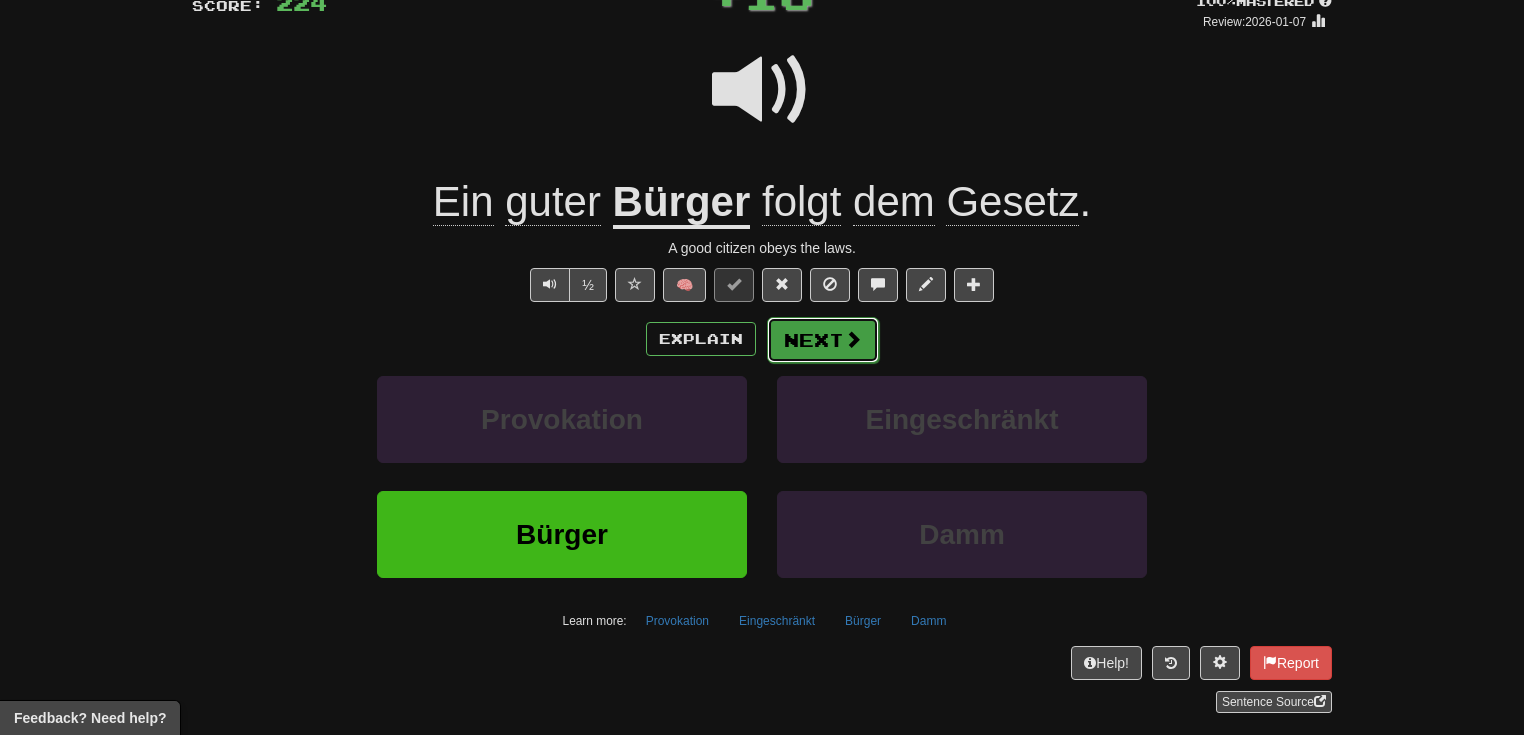 click on "Next" at bounding box center [823, 340] 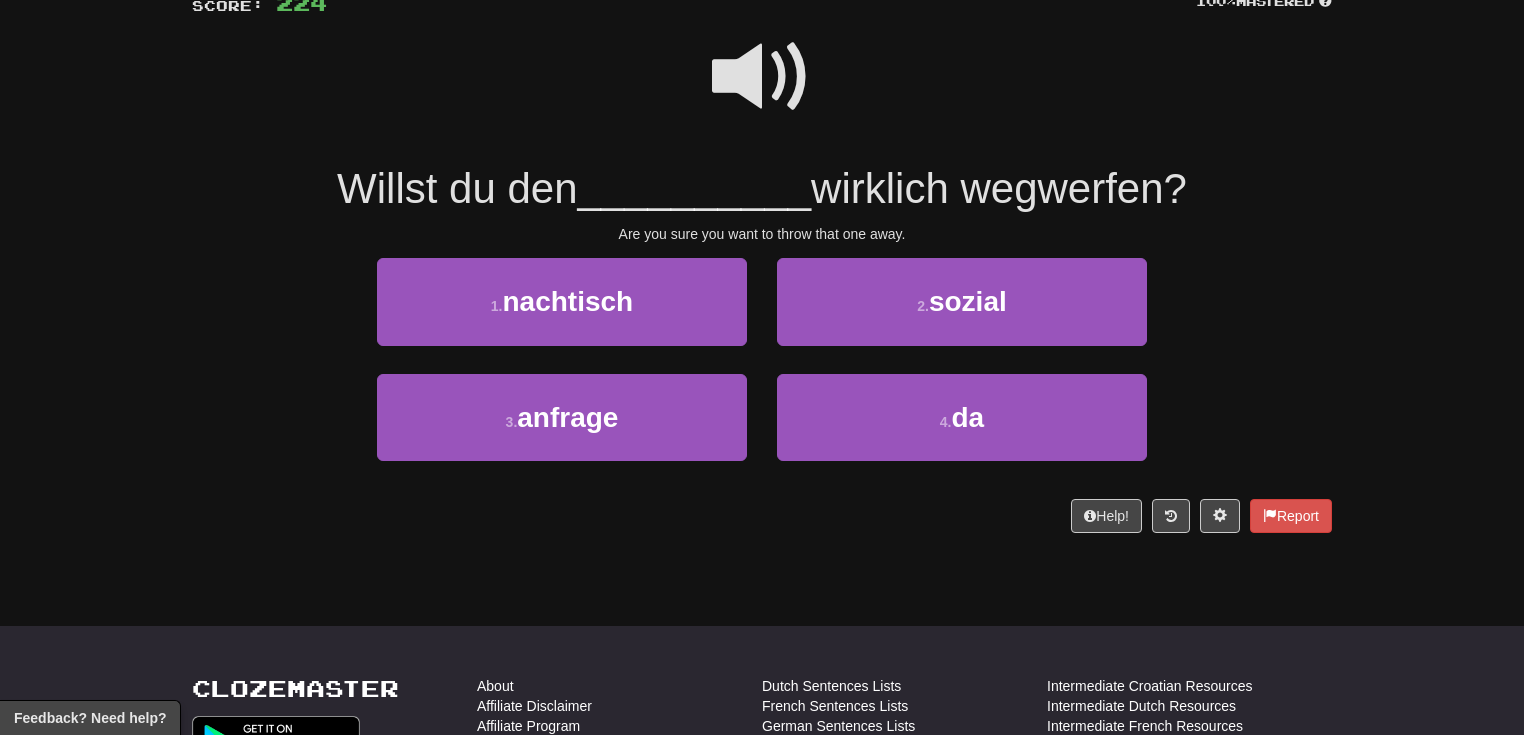 click at bounding box center (762, 77) 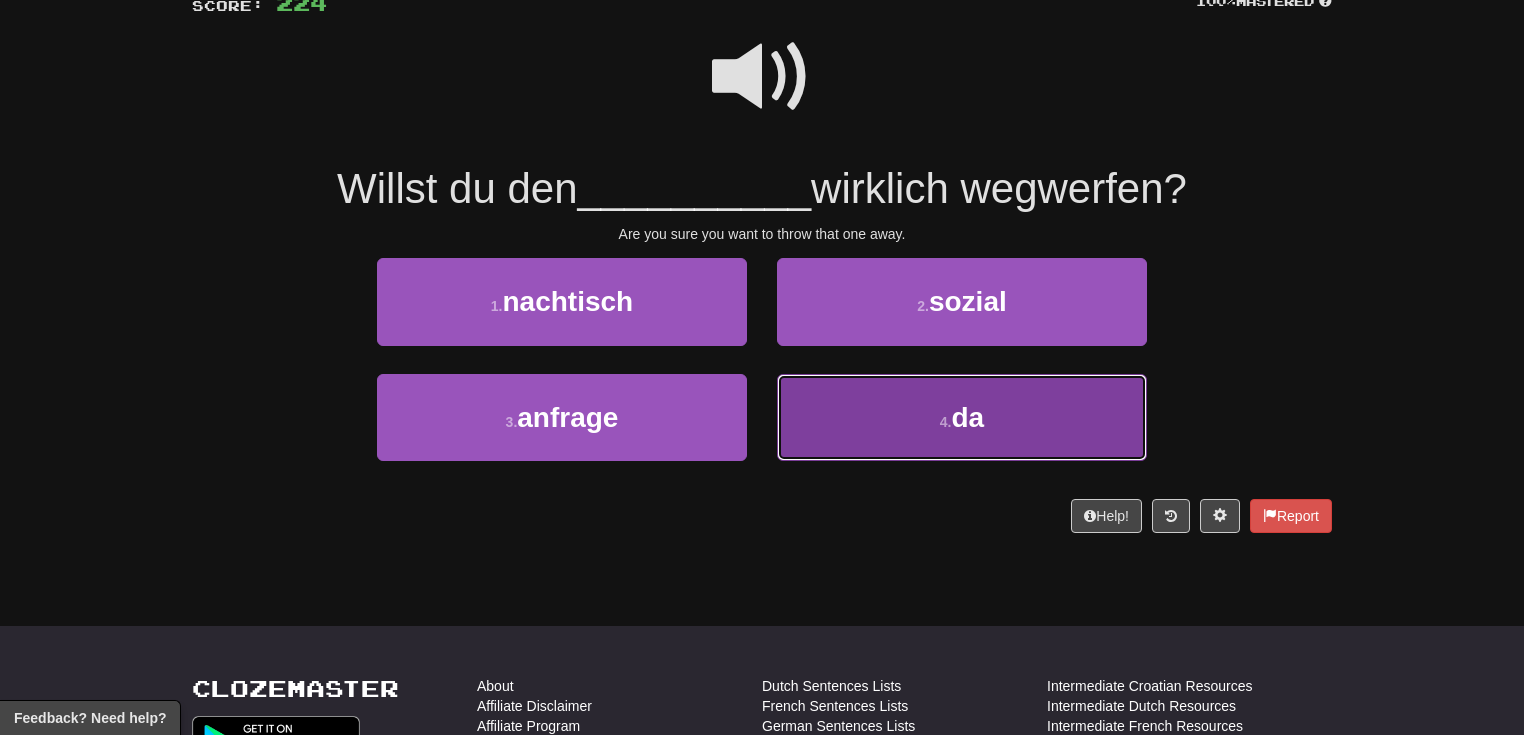 click on "4 .  da" at bounding box center (962, 417) 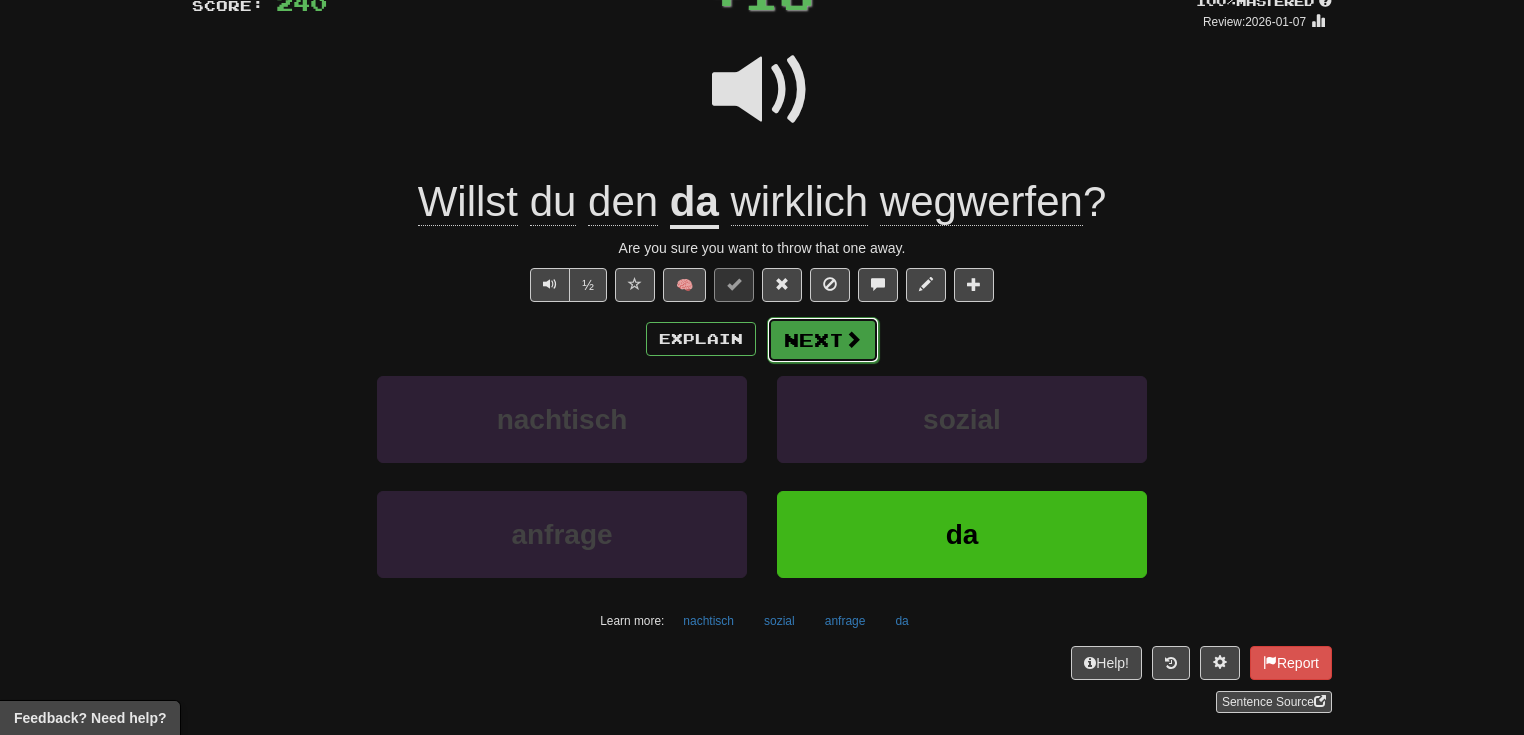 click on "Next" at bounding box center (823, 340) 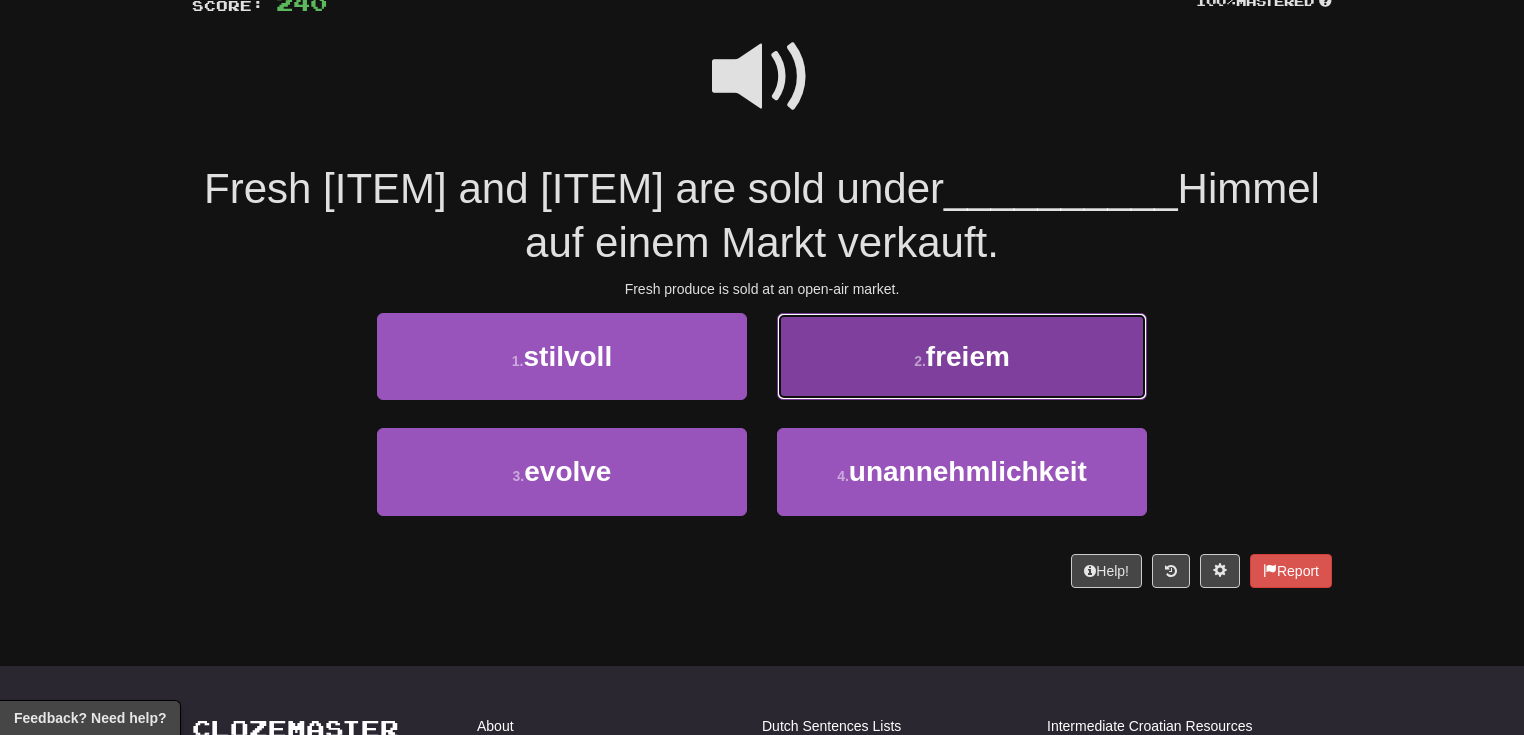 click on "freiem" at bounding box center (968, 356) 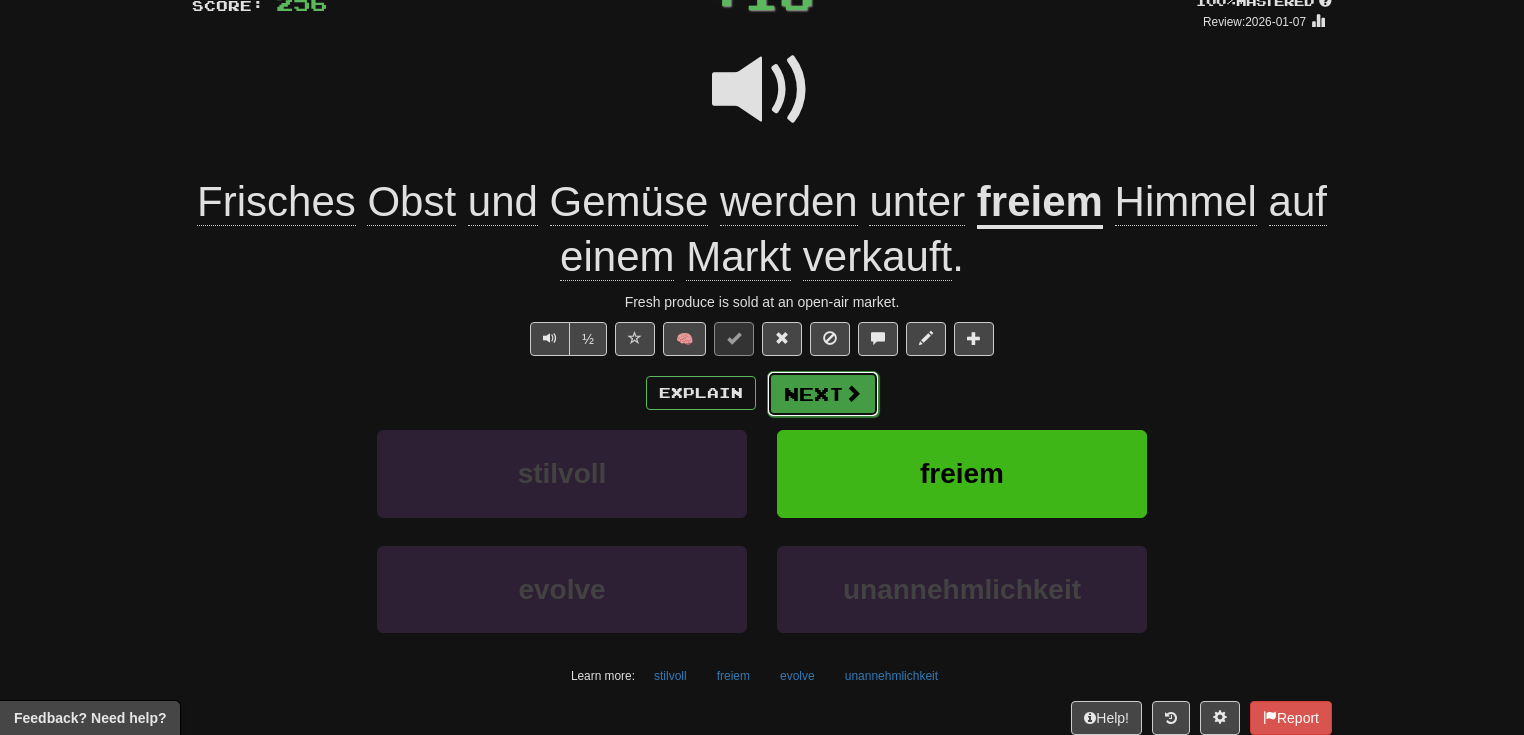 click on "Next" at bounding box center [823, 394] 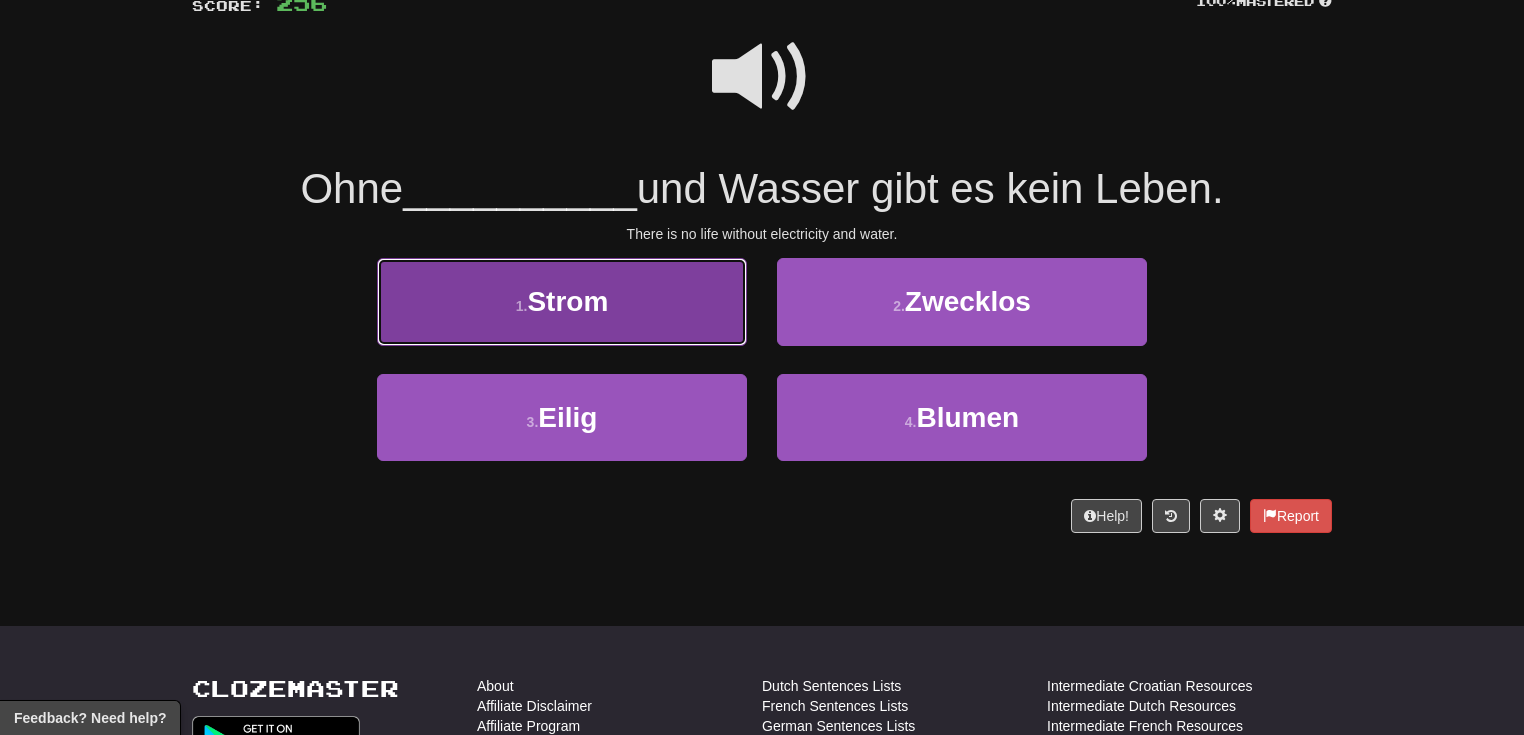 click on "1 .  Strom" at bounding box center [562, 301] 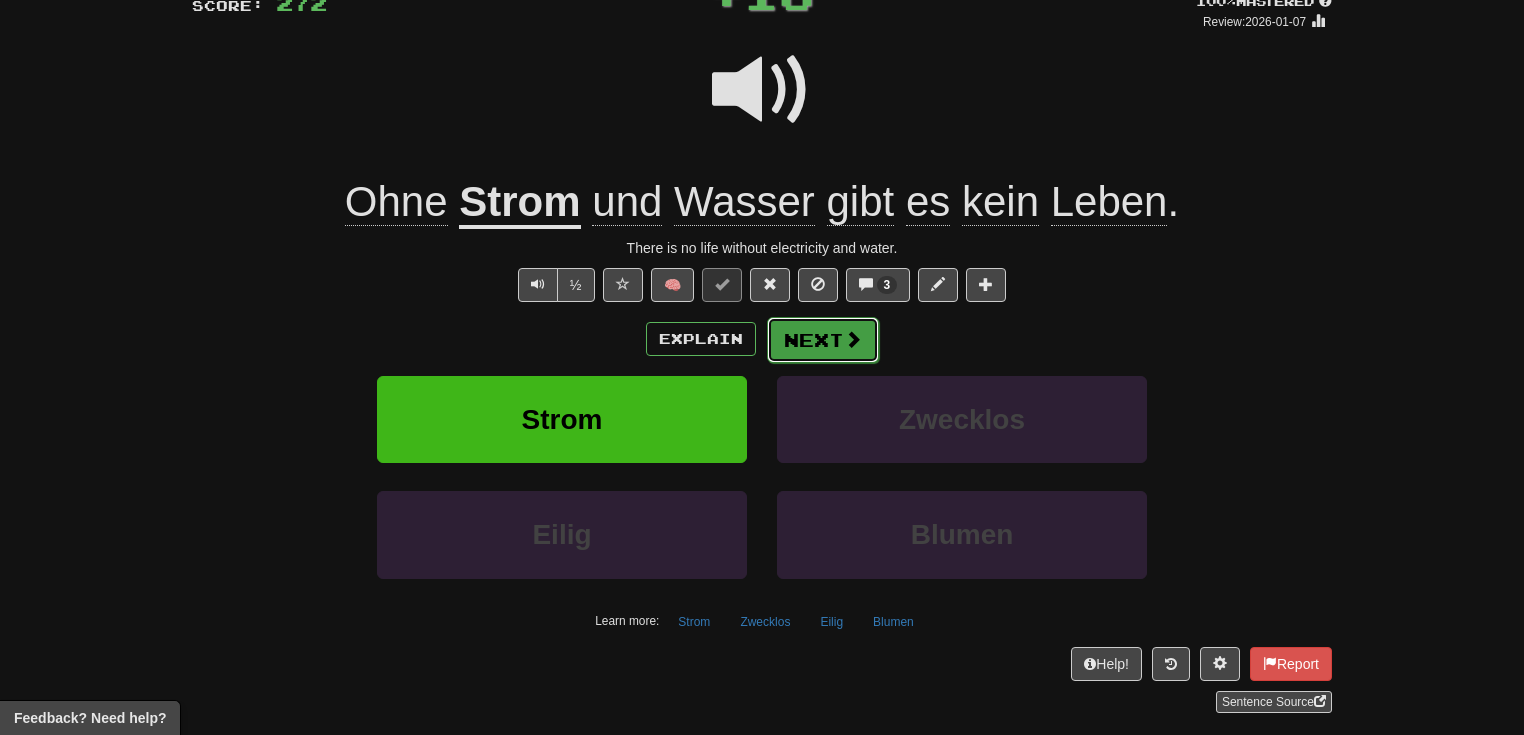 click at bounding box center [853, 339] 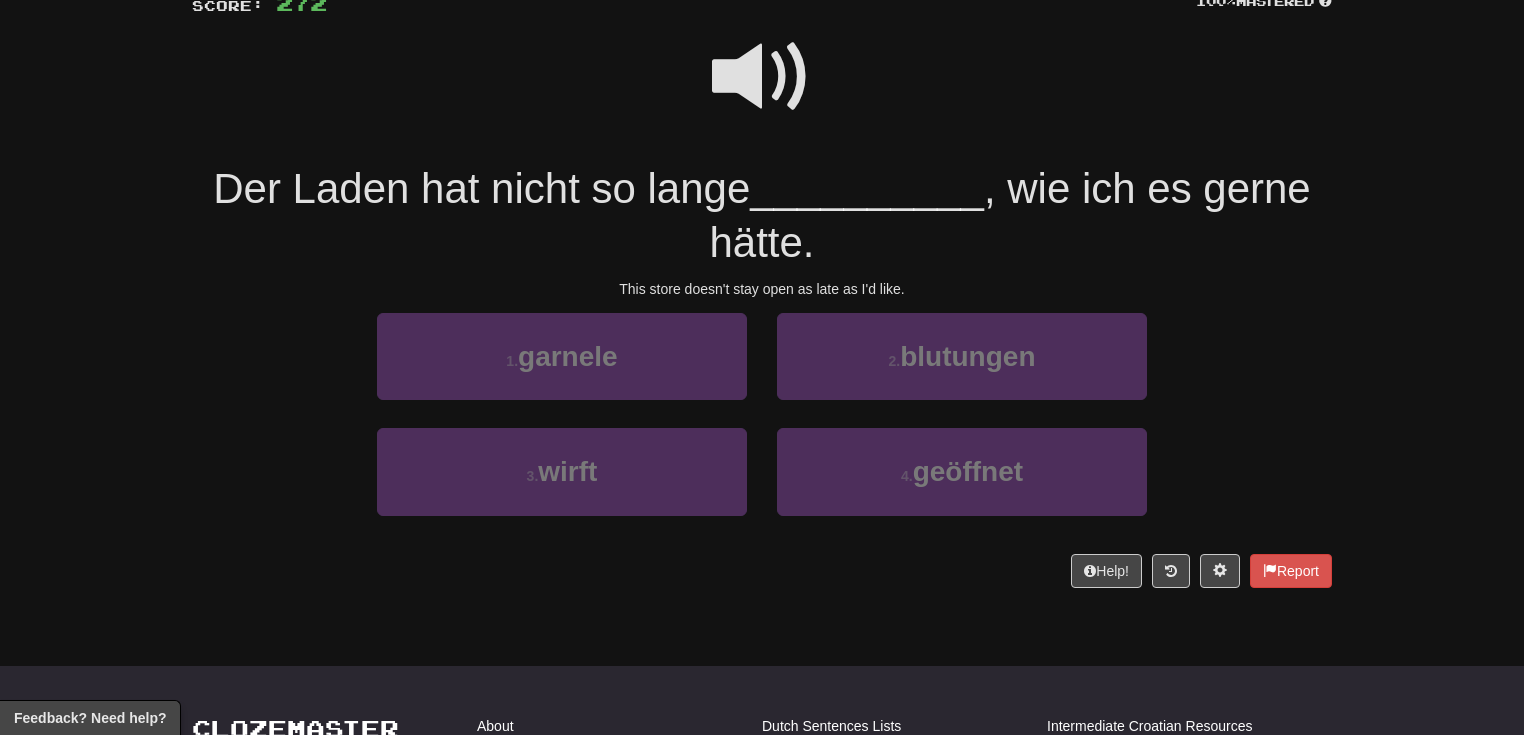 scroll, scrollTop: 92, scrollLeft: 0, axis: vertical 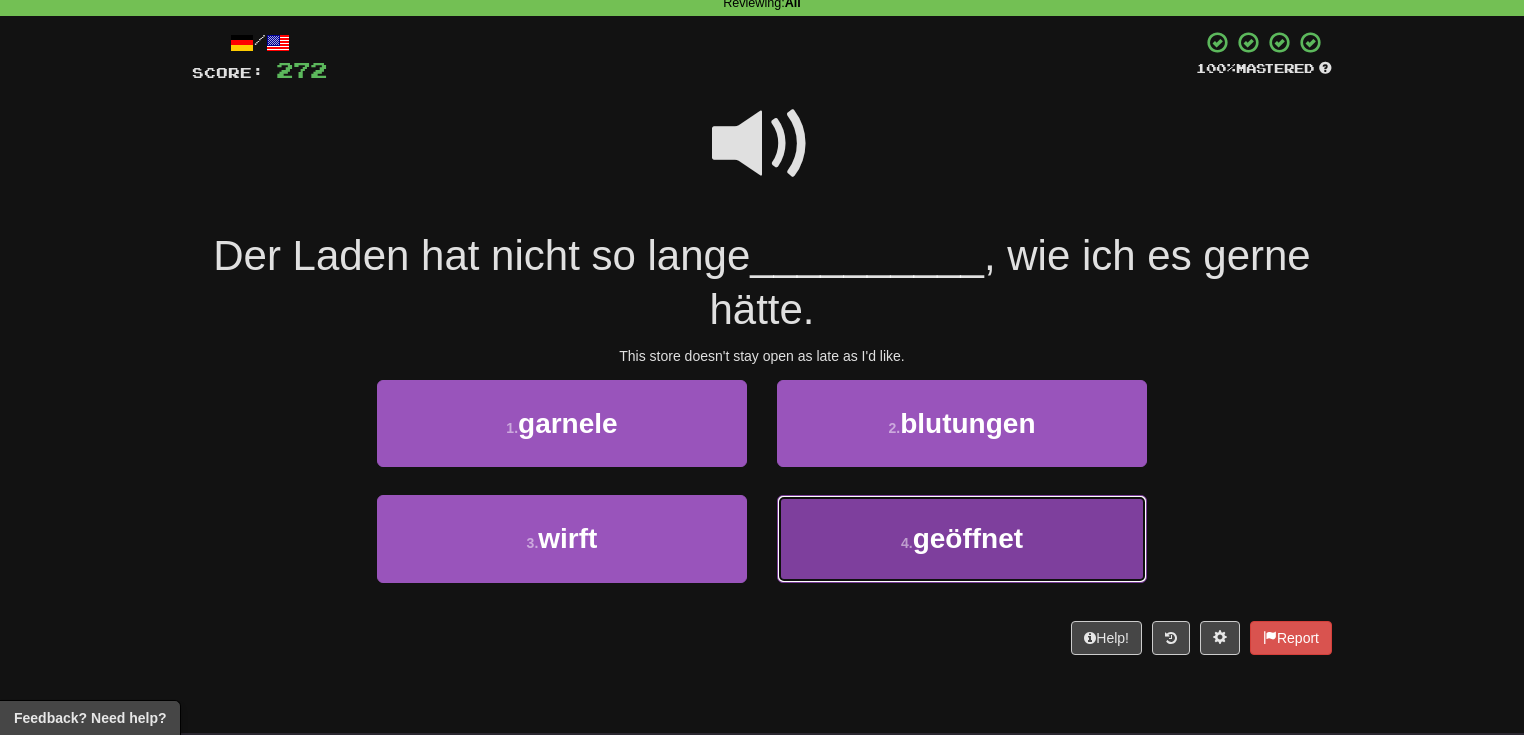 click on "4 ." at bounding box center (907, 543) 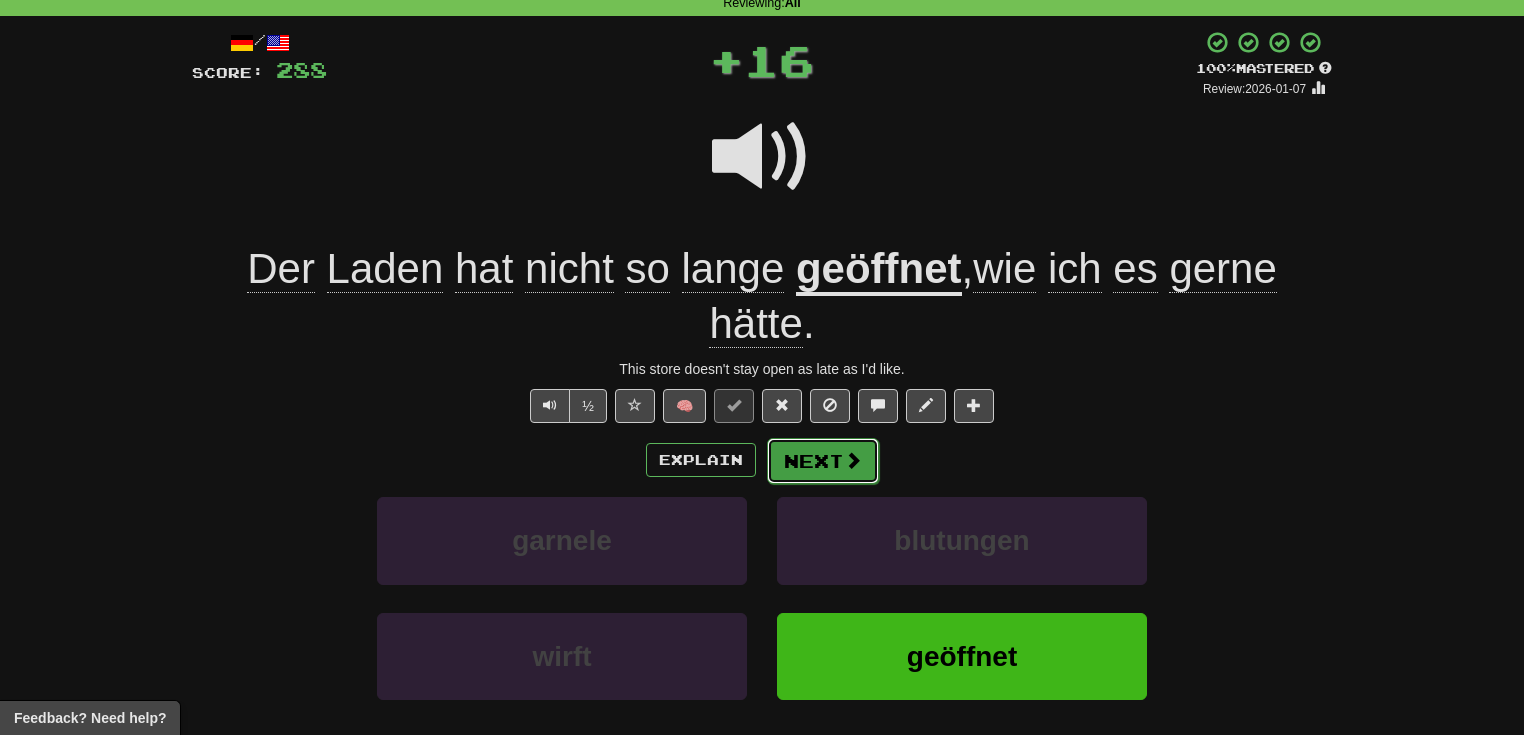 click on "Next" at bounding box center [823, 461] 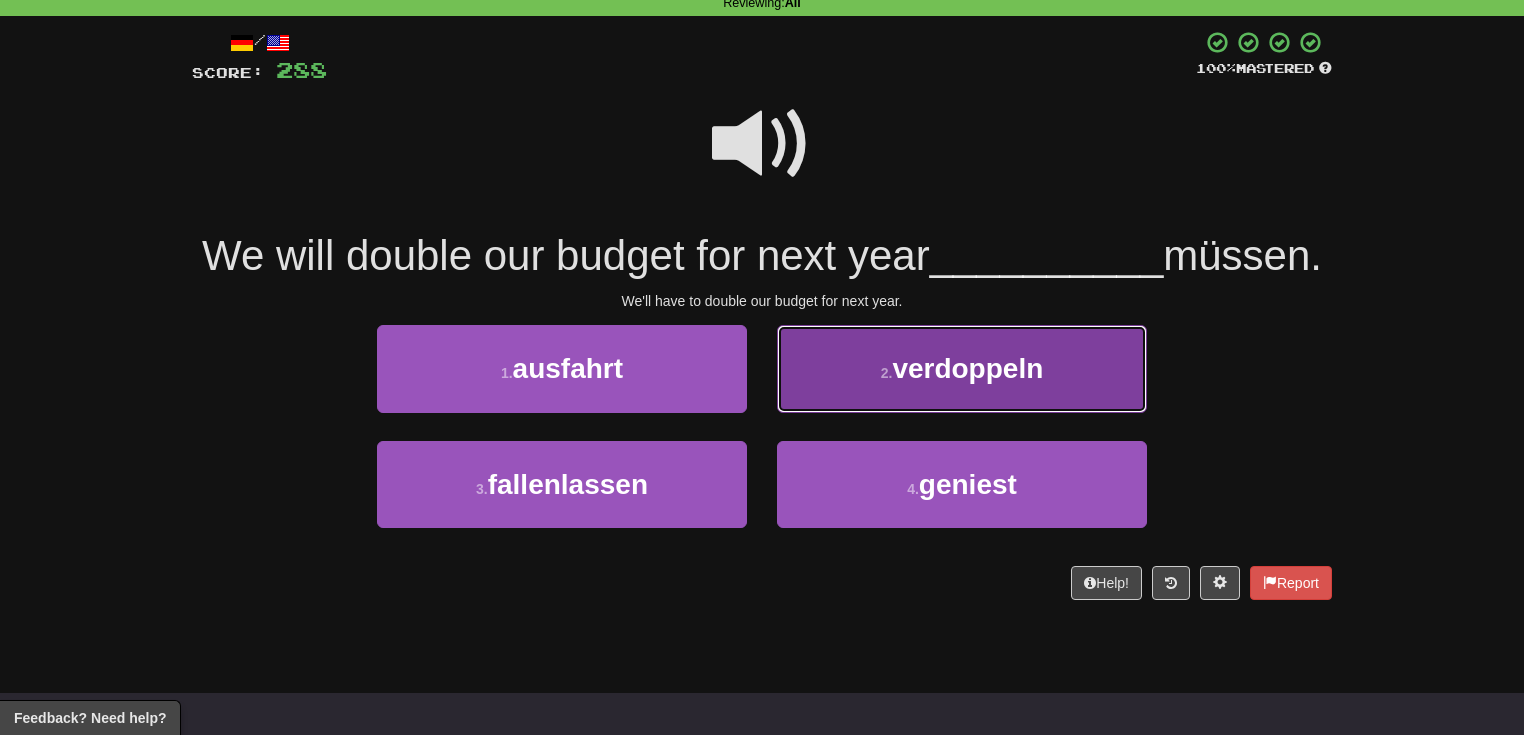 click on "2 .  verdoppeln" at bounding box center (962, 368) 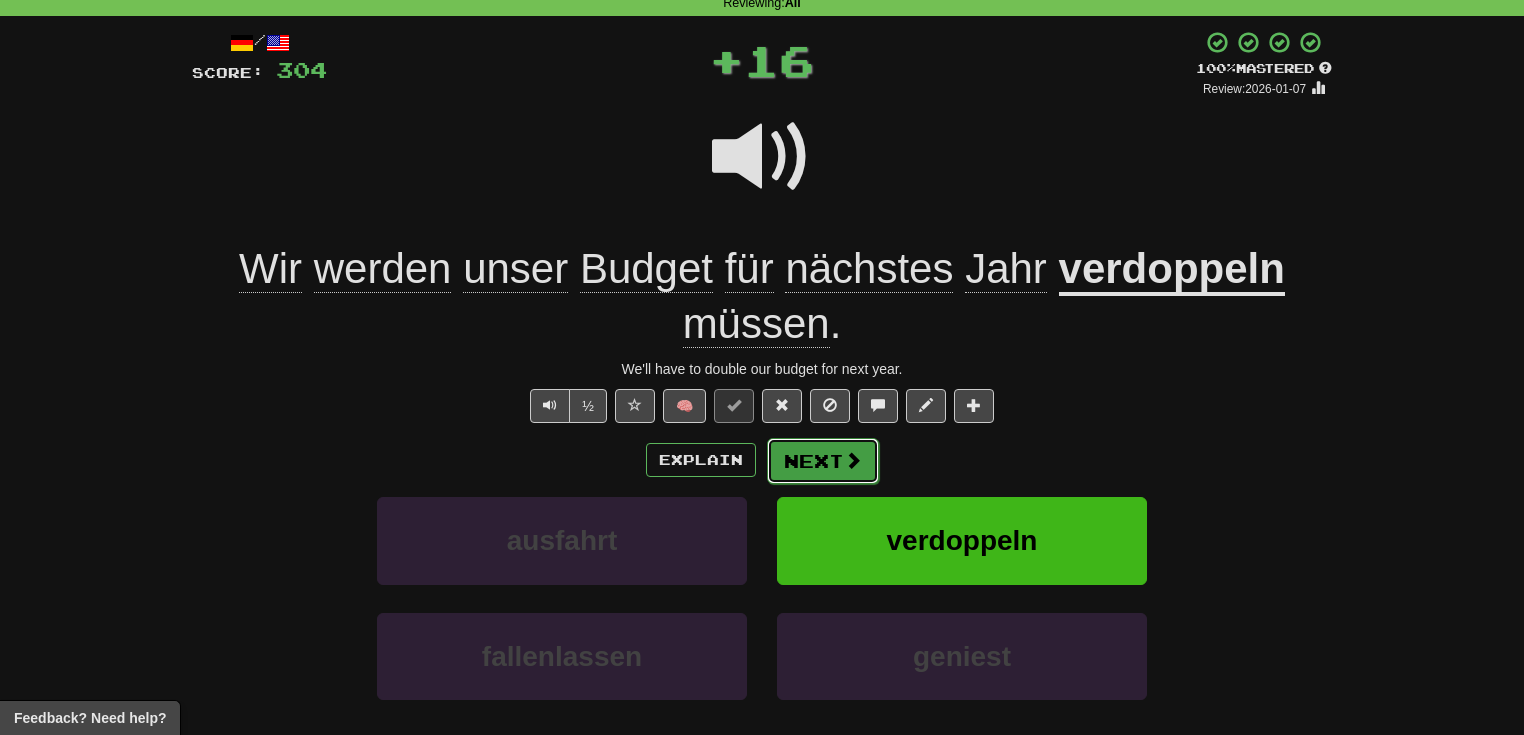 click on "Next" at bounding box center (823, 461) 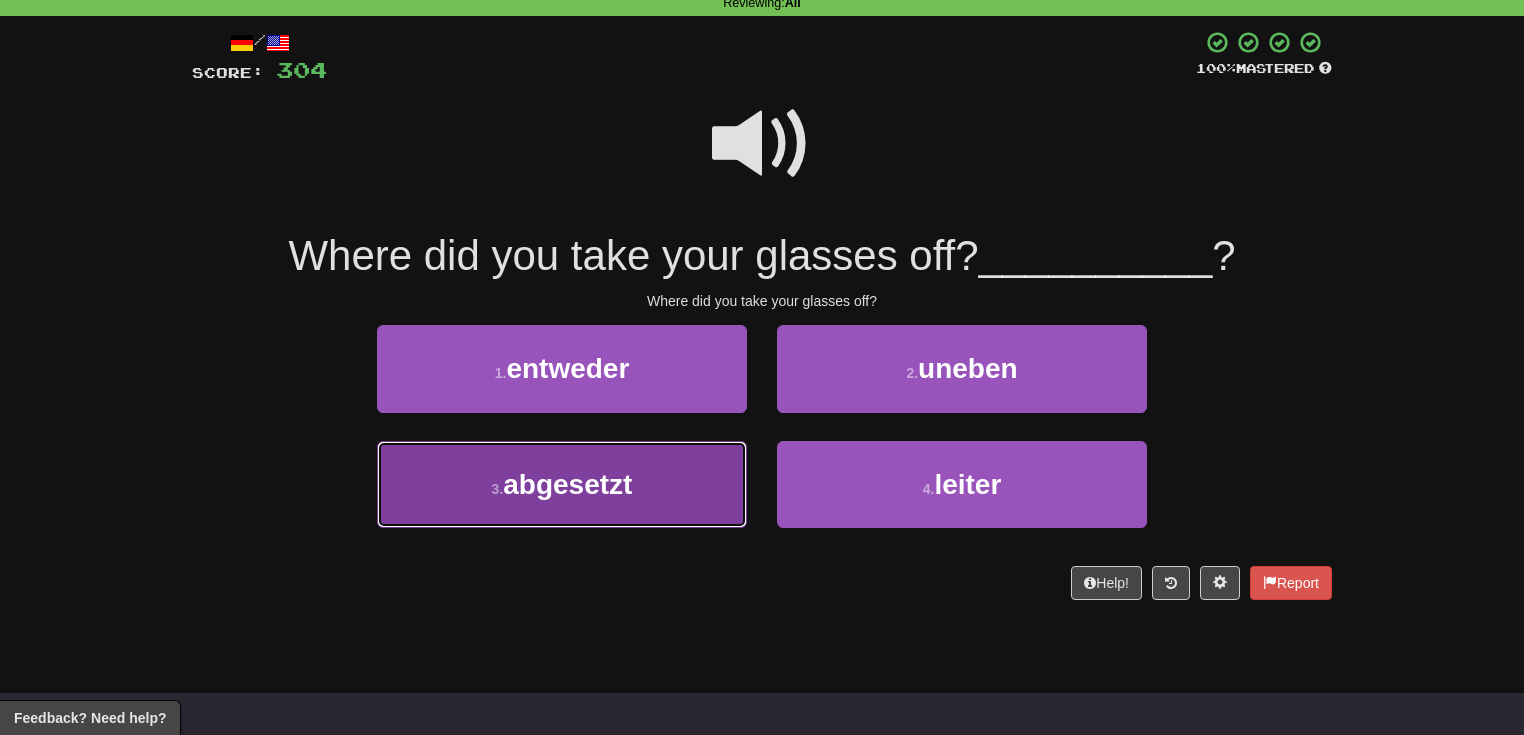 click on "3 .  abgesetzt" at bounding box center (562, 484) 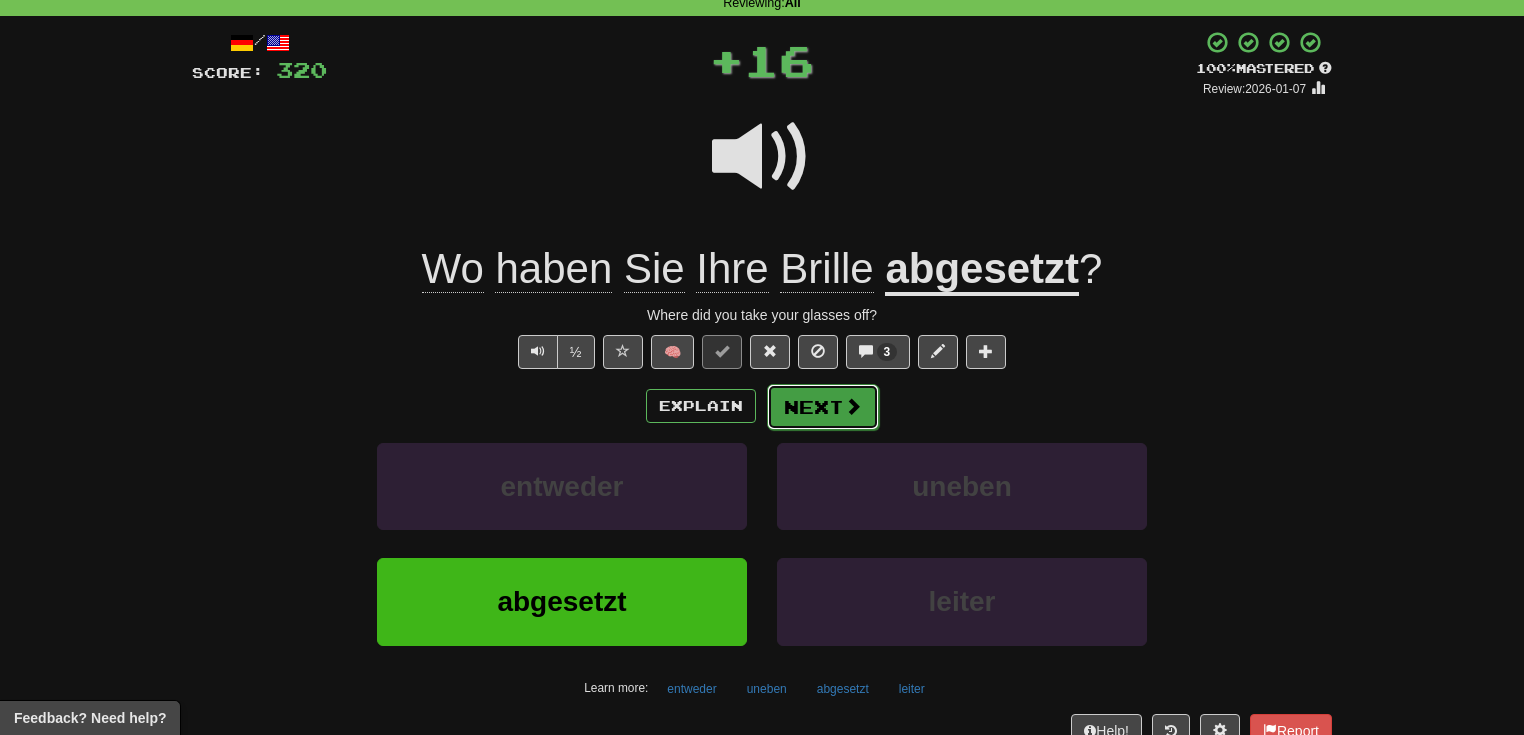 click at bounding box center [853, 406] 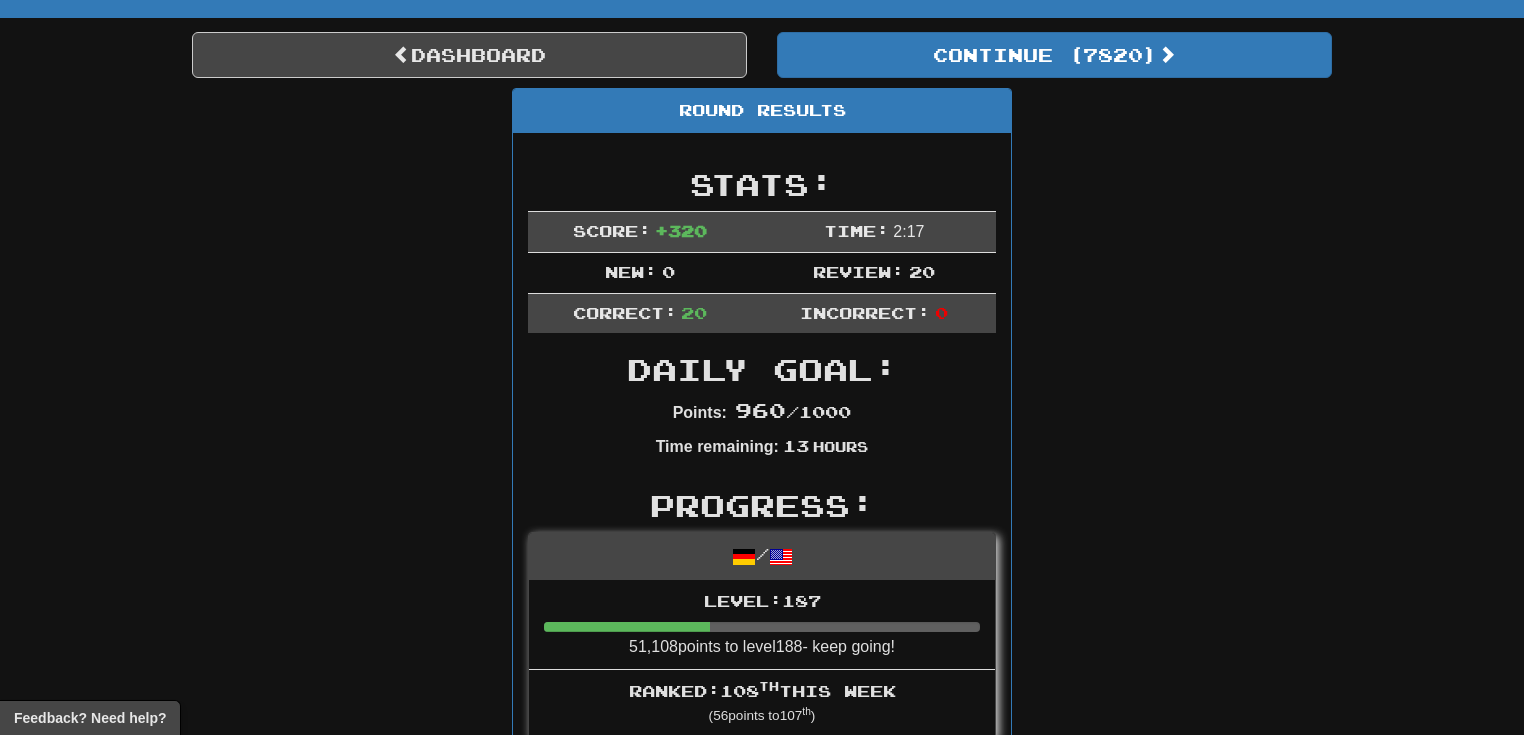 scroll, scrollTop: 169, scrollLeft: 0, axis: vertical 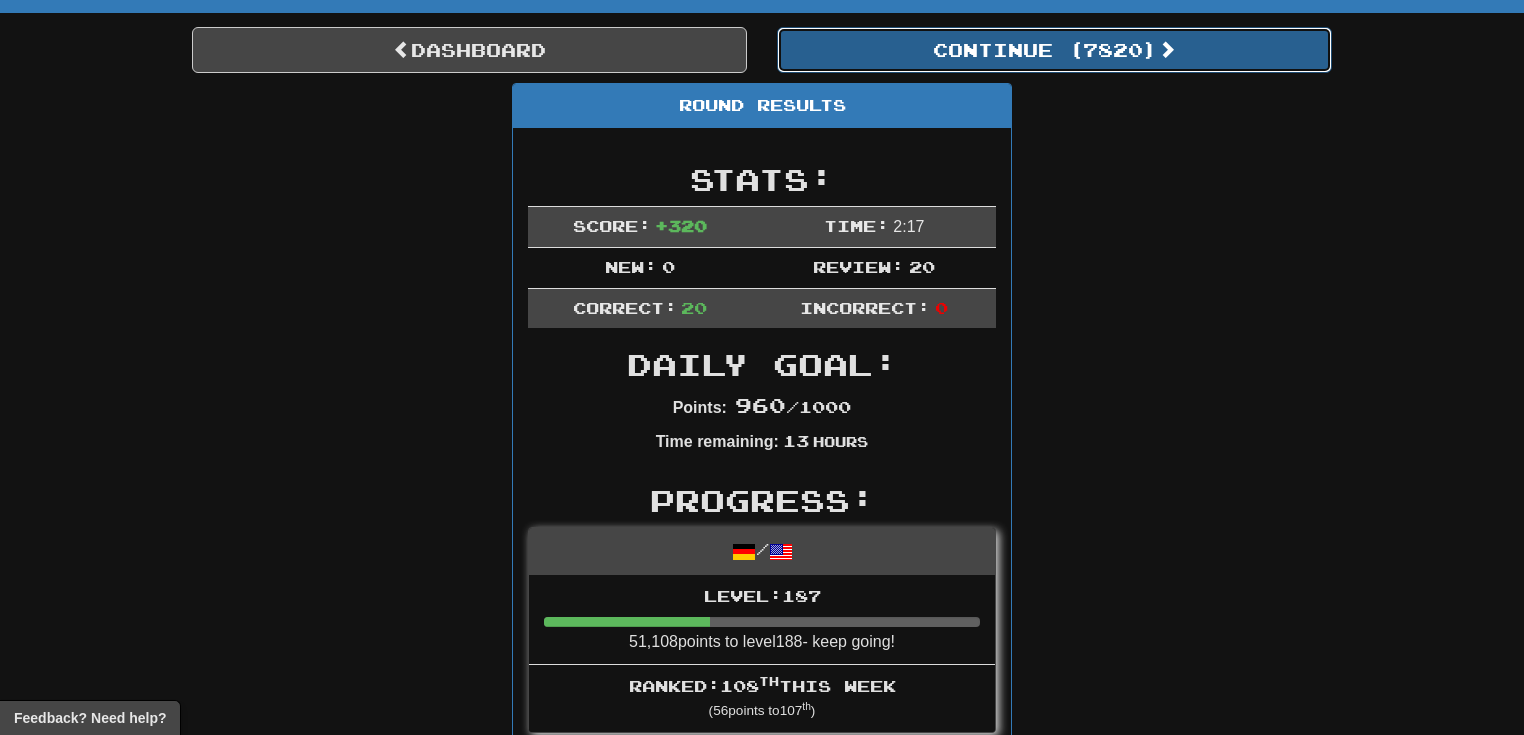 click on "Continue ( [NUMBER] )" at bounding box center (1054, 50) 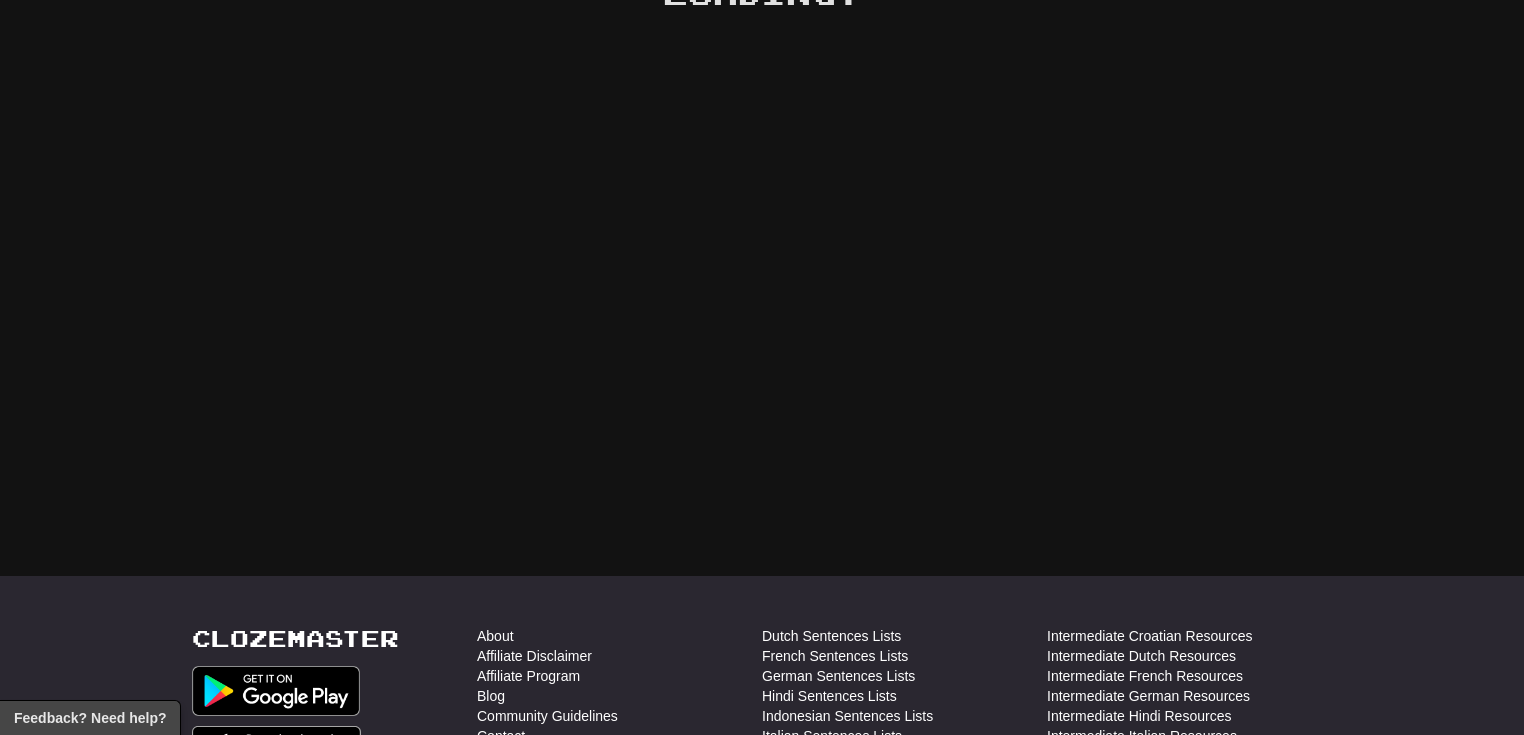 scroll, scrollTop: 169, scrollLeft: 0, axis: vertical 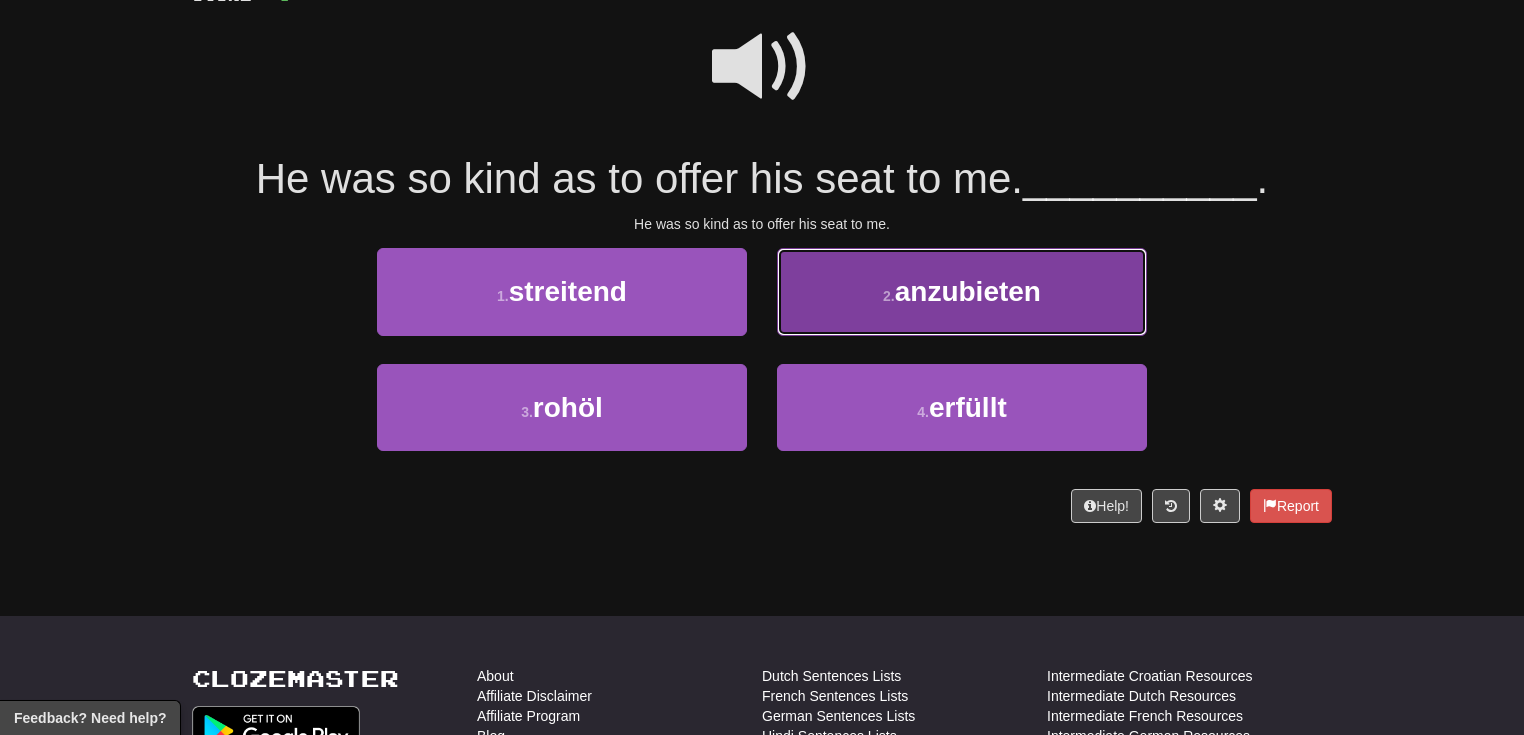 click on "2 .  anzubieten" at bounding box center [962, 291] 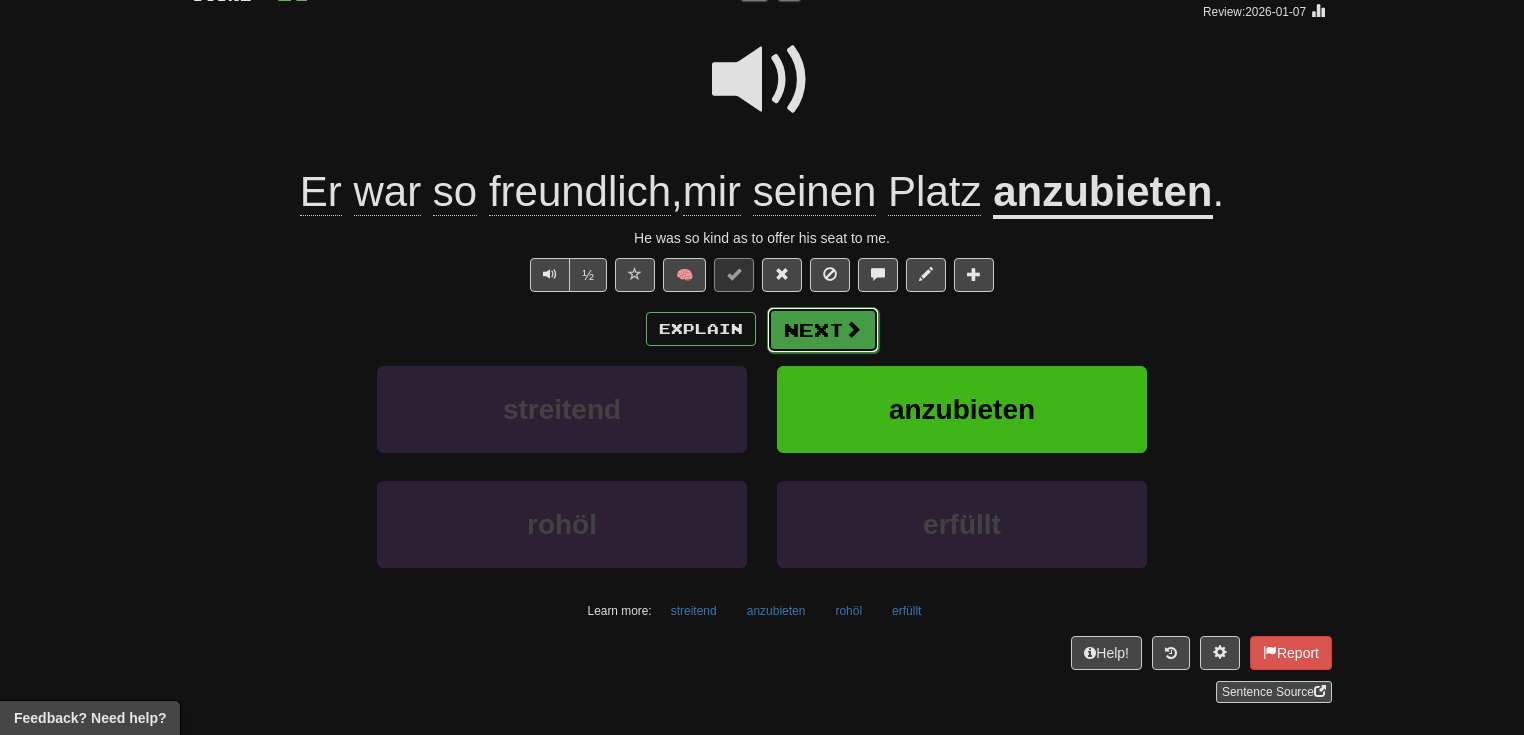 click on "Next" at bounding box center (823, 330) 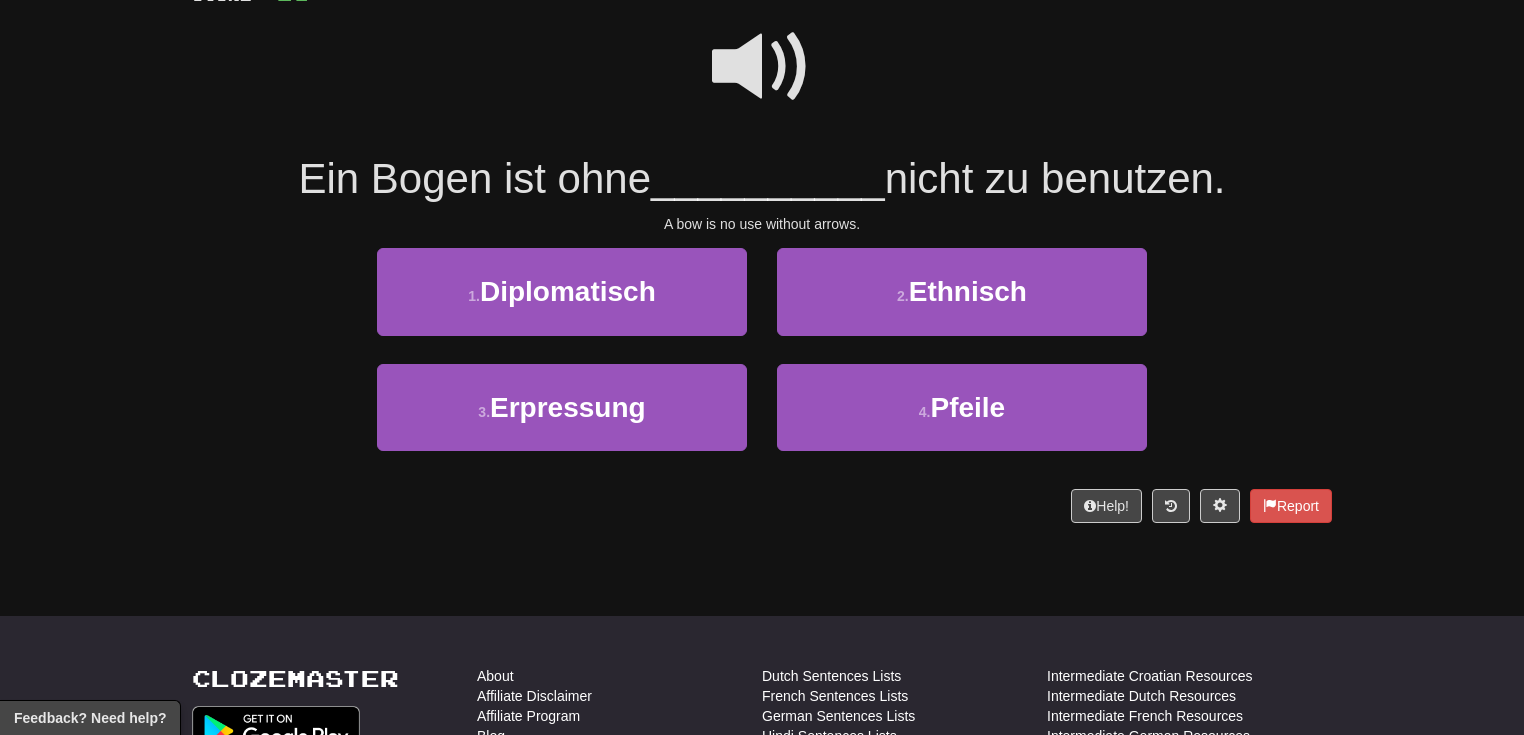 click at bounding box center [762, 67] 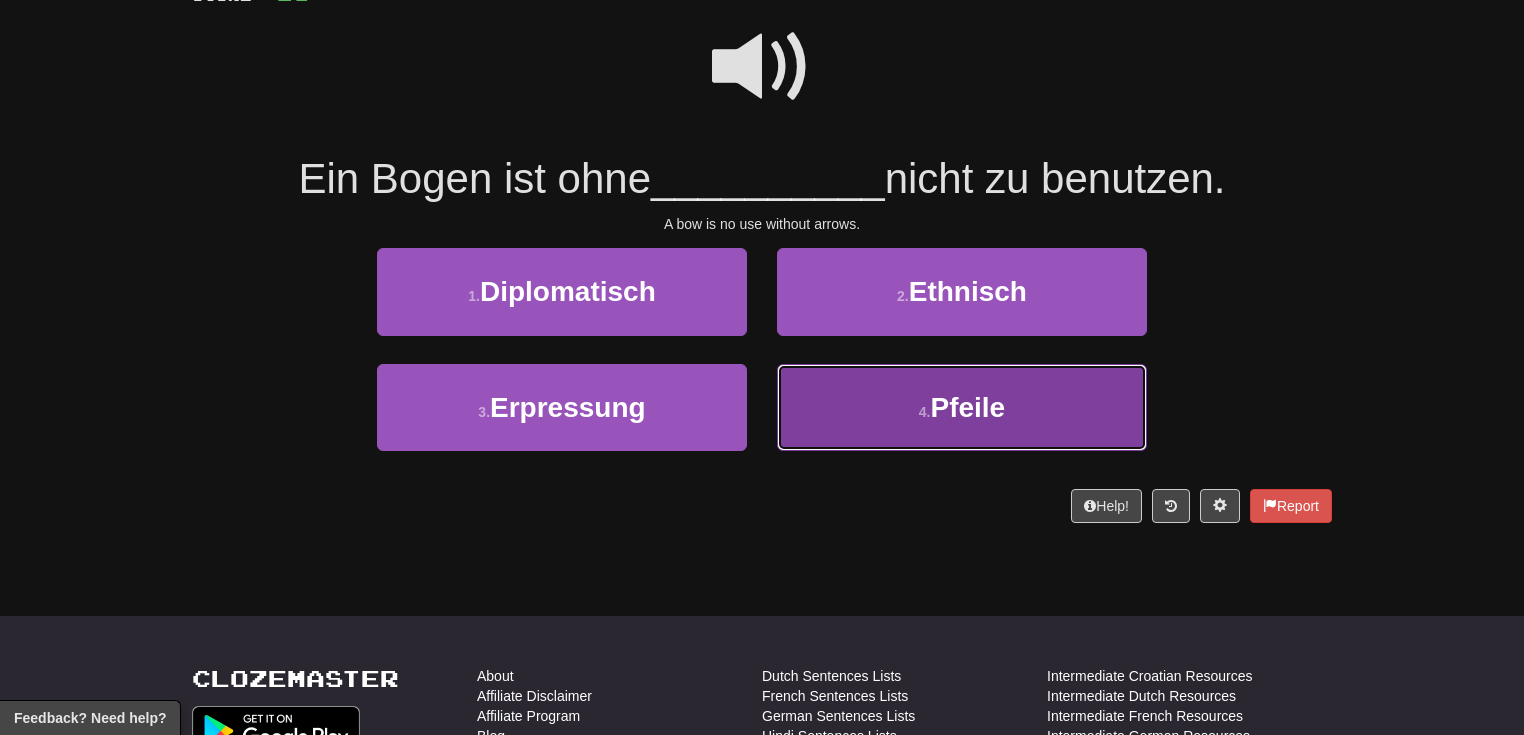 click on "4 .  Pfeile" at bounding box center [962, 407] 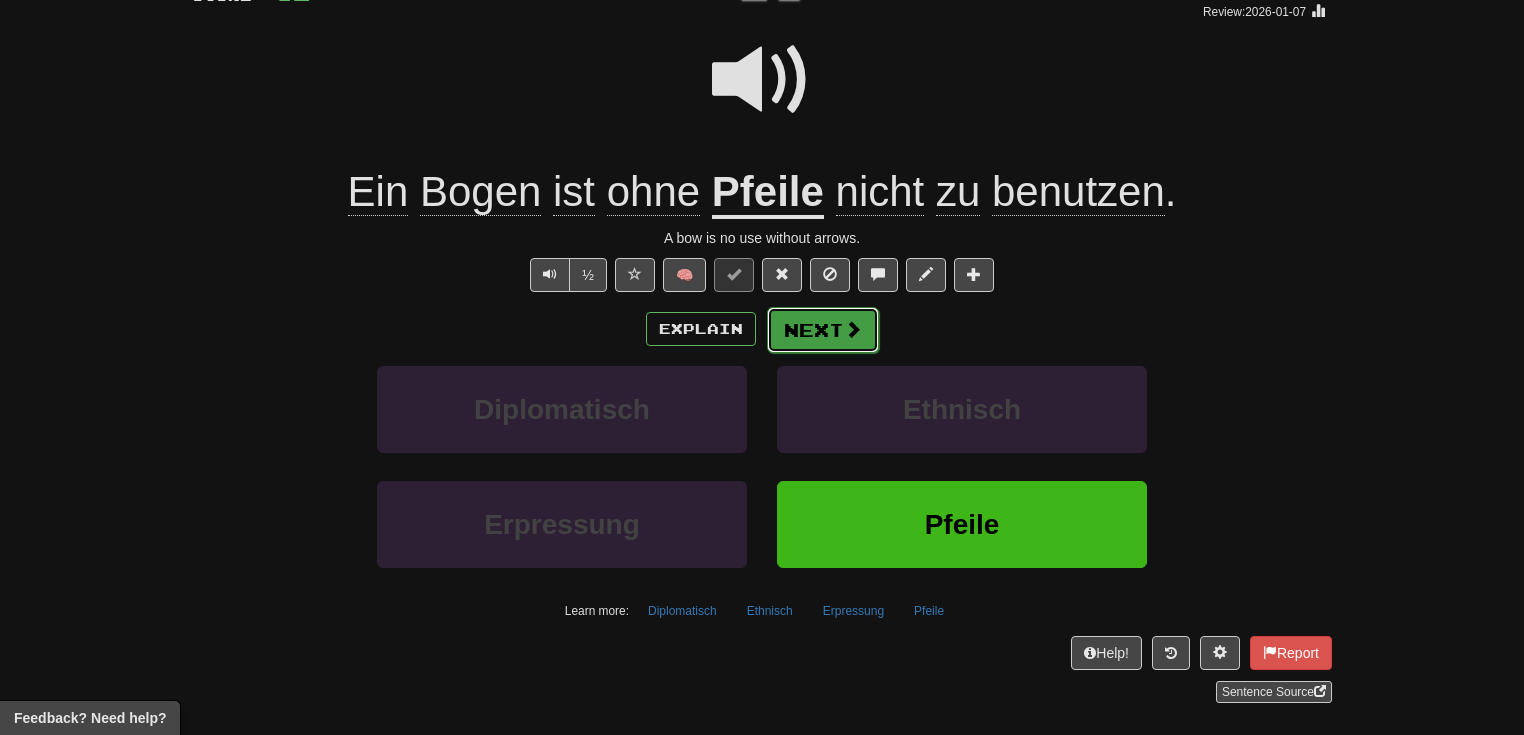 click at bounding box center (853, 329) 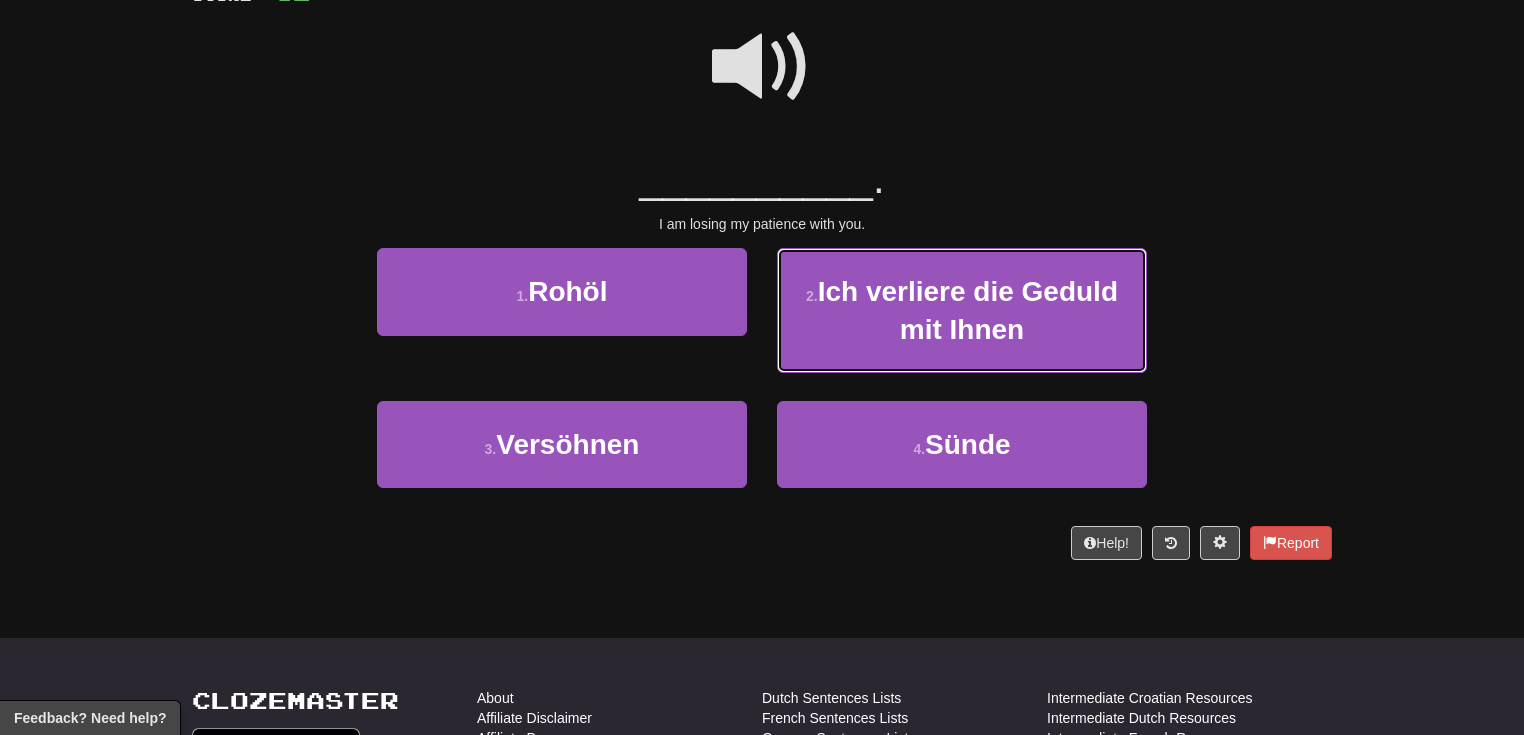 click on "2 .  Ich verliere die Geduld mit Ihnen" at bounding box center [962, 310] 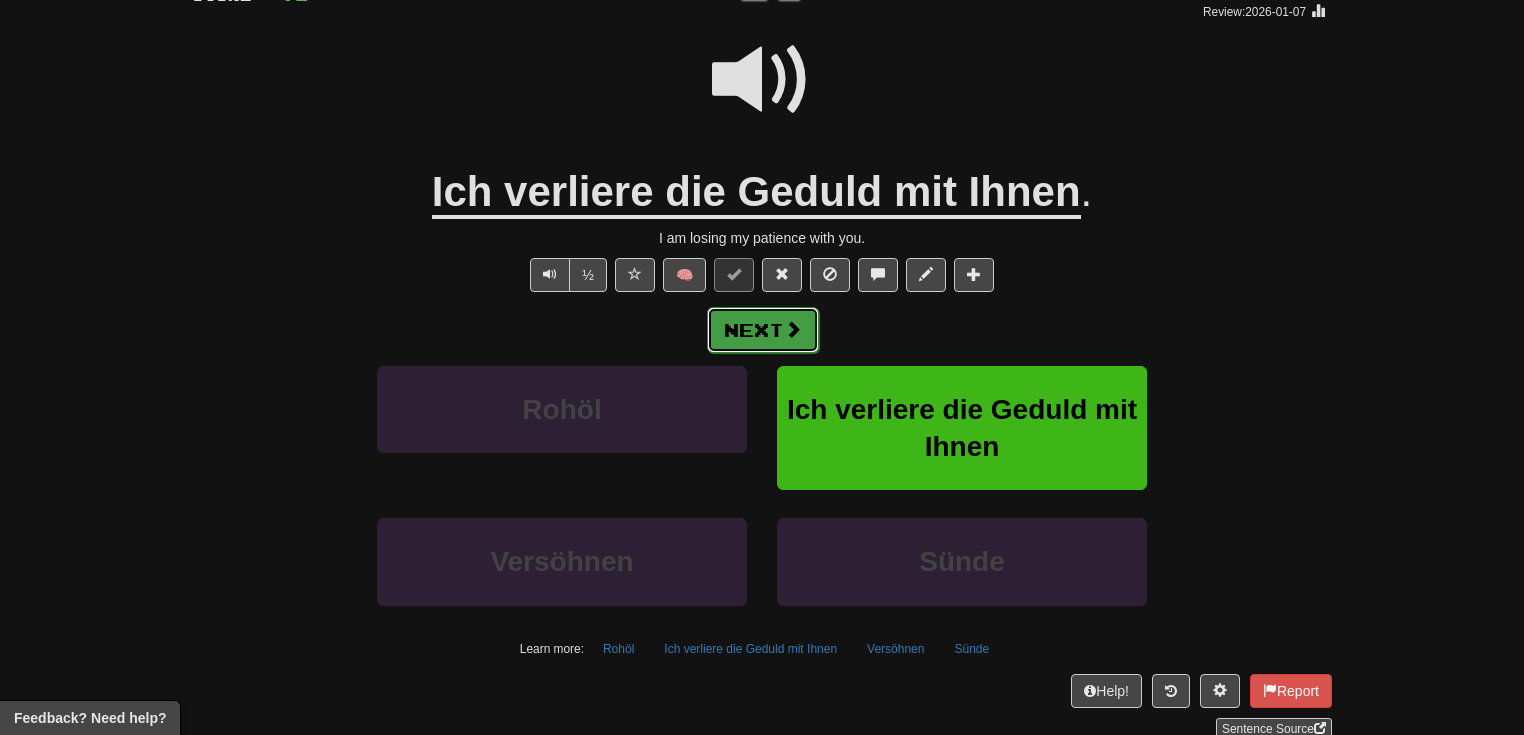 click on "Next" at bounding box center [763, 330] 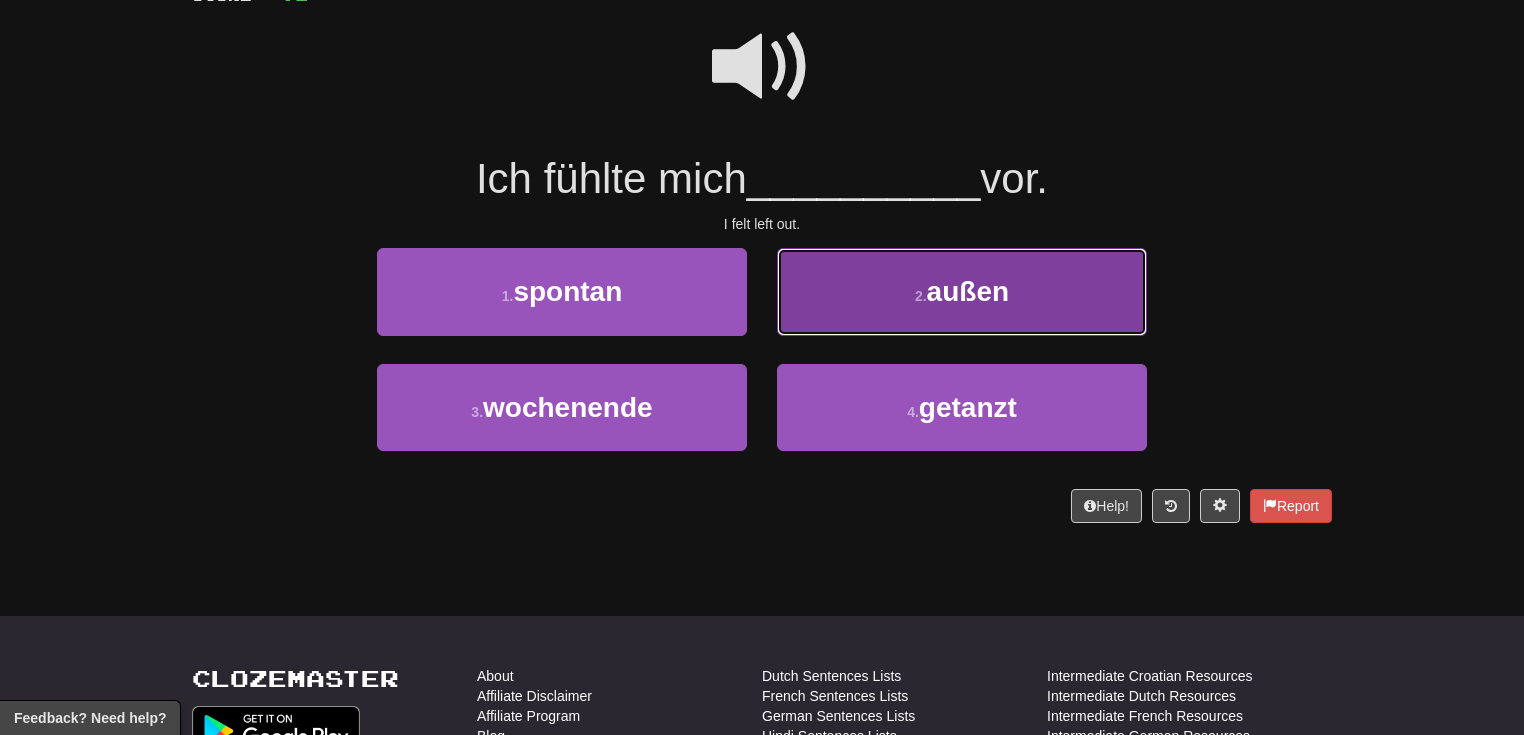 click on "2 .  außen" at bounding box center (962, 291) 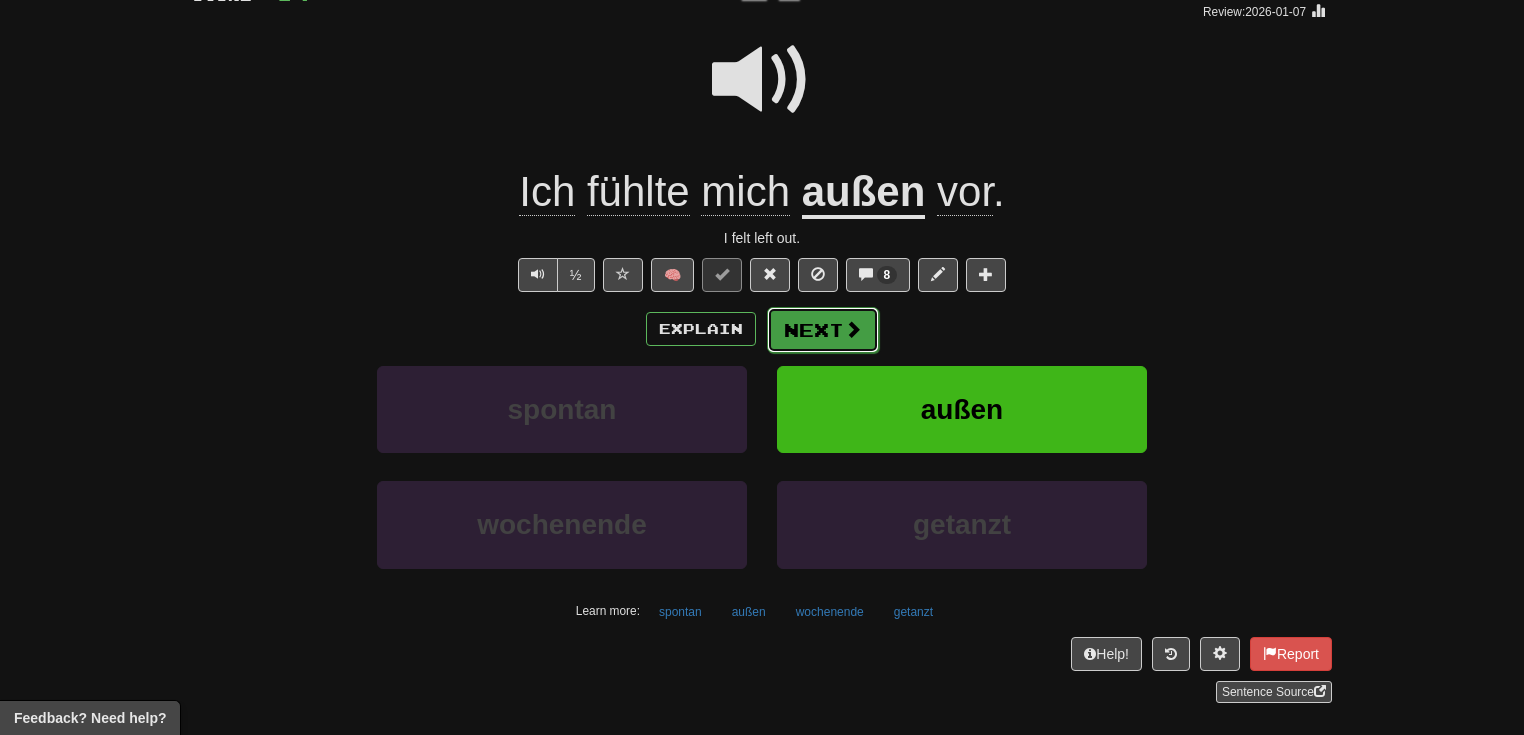 click on "Next" at bounding box center (823, 330) 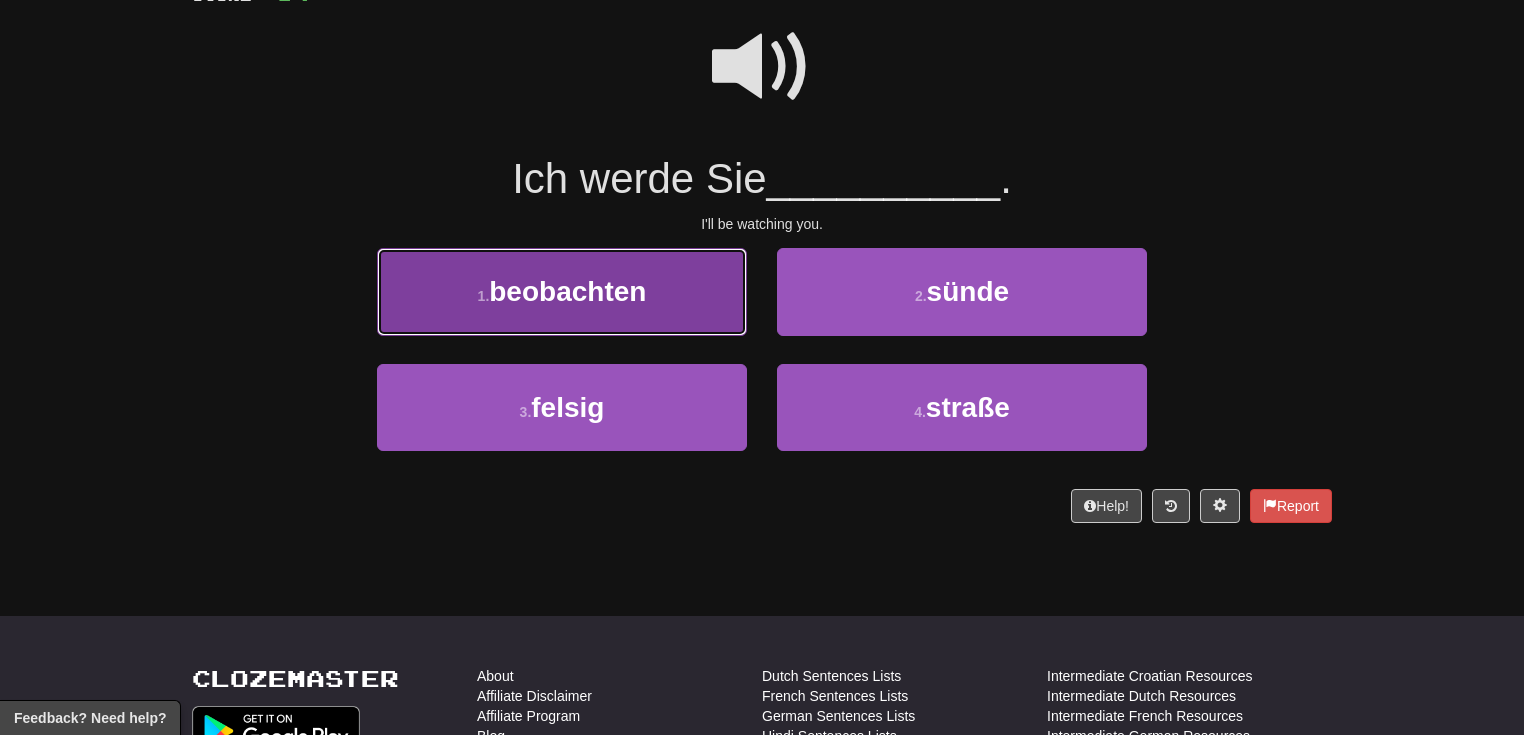 click on "1 .  observe" at bounding box center [562, 291] 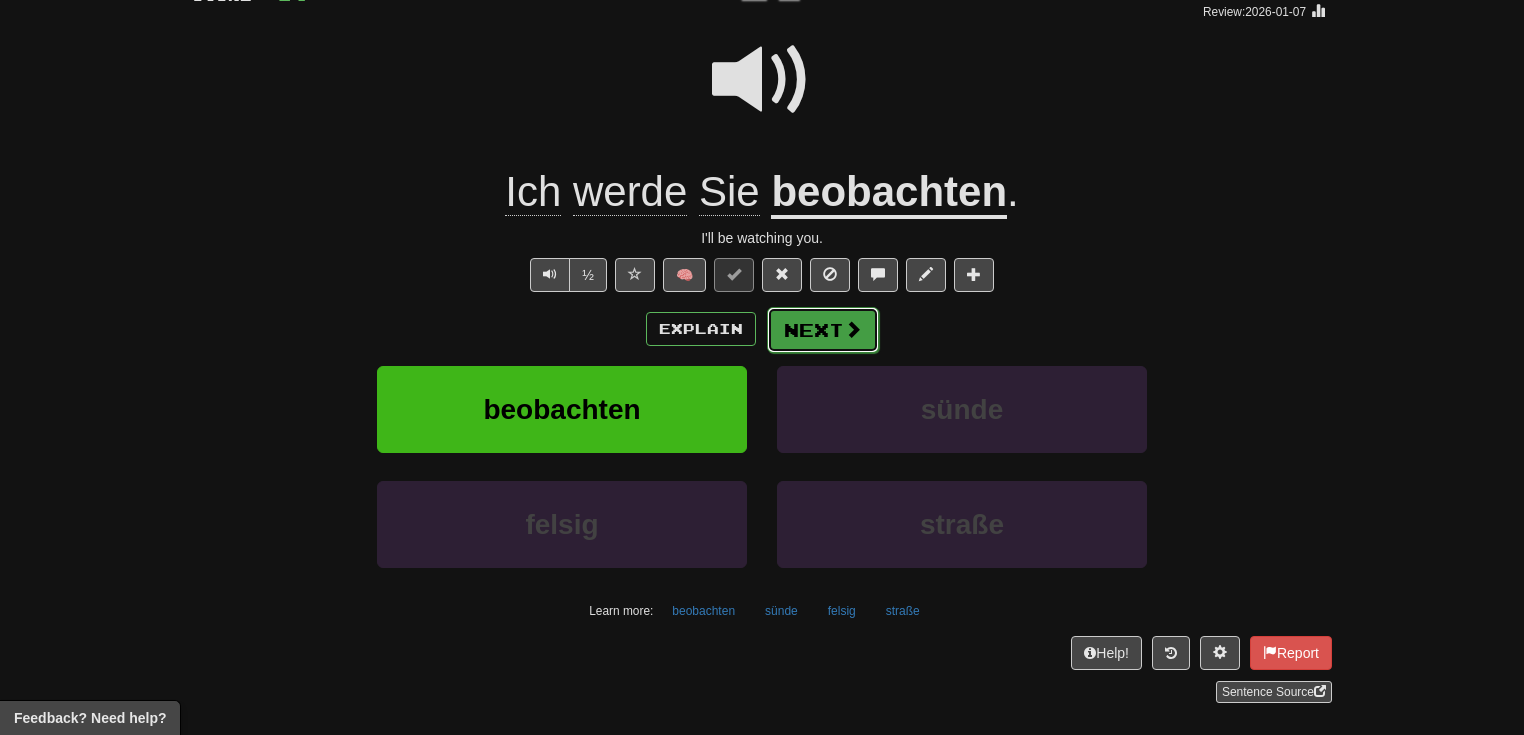 click at bounding box center [853, 329] 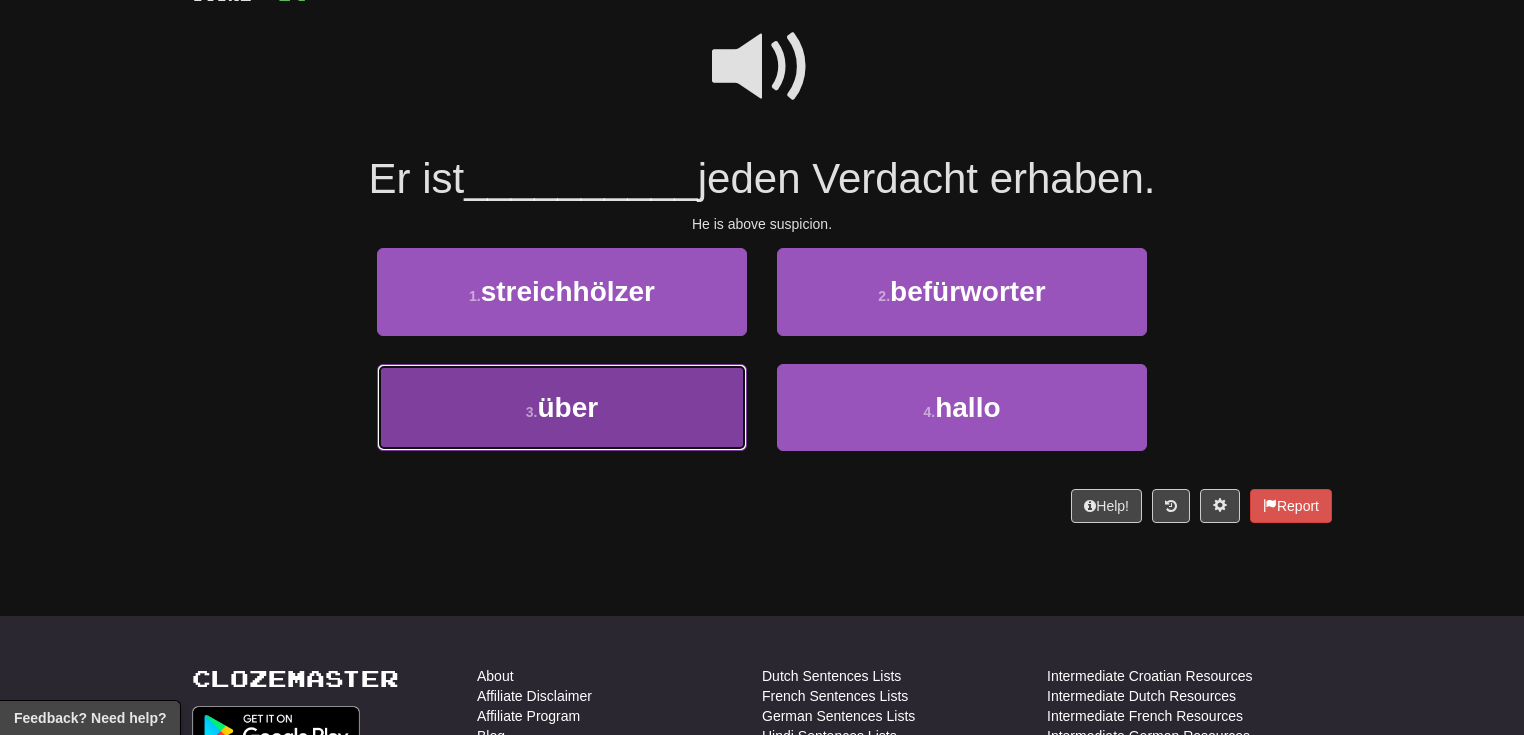 click on "3 .  über" at bounding box center [562, 407] 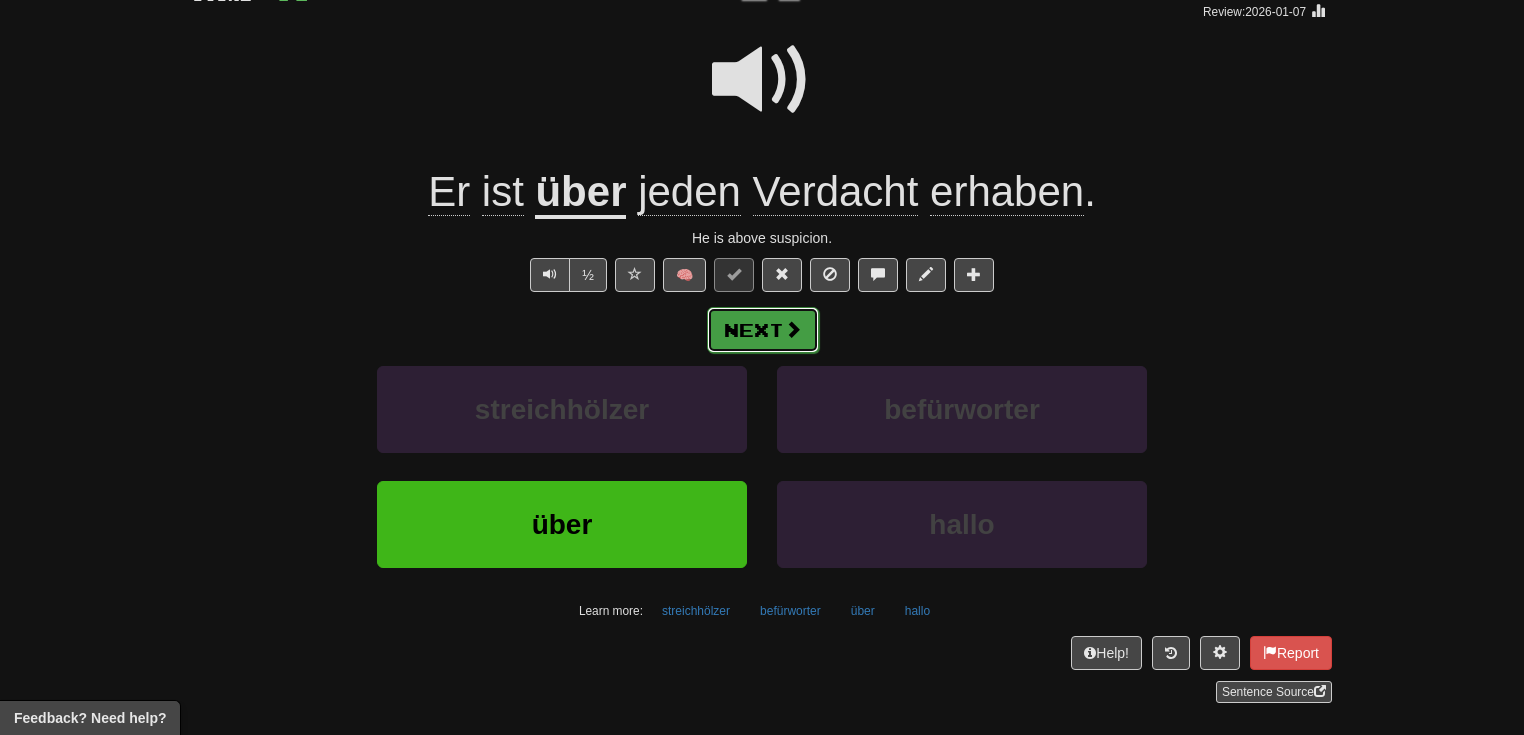 click at bounding box center [793, 329] 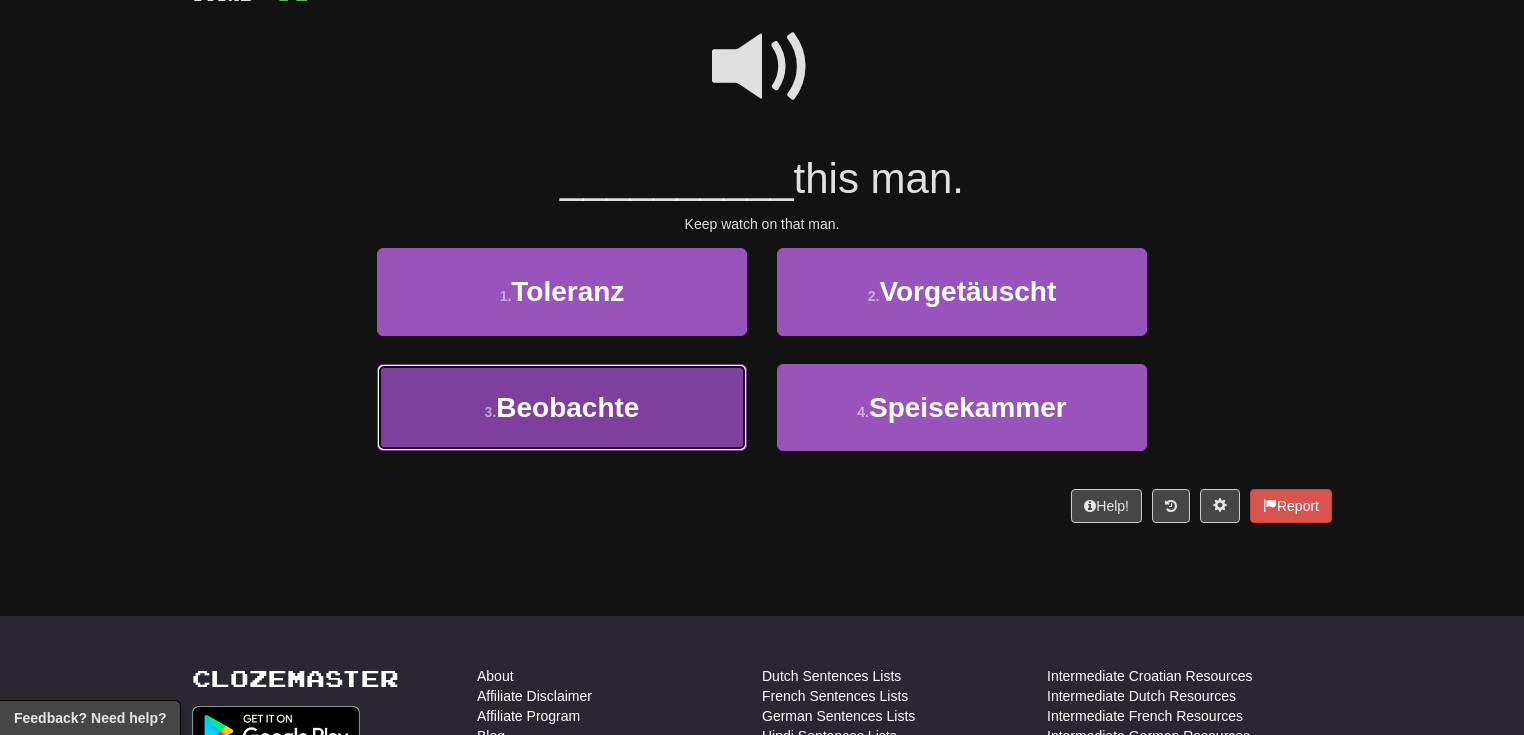 click on "Beobachte" at bounding box center (567, 407) 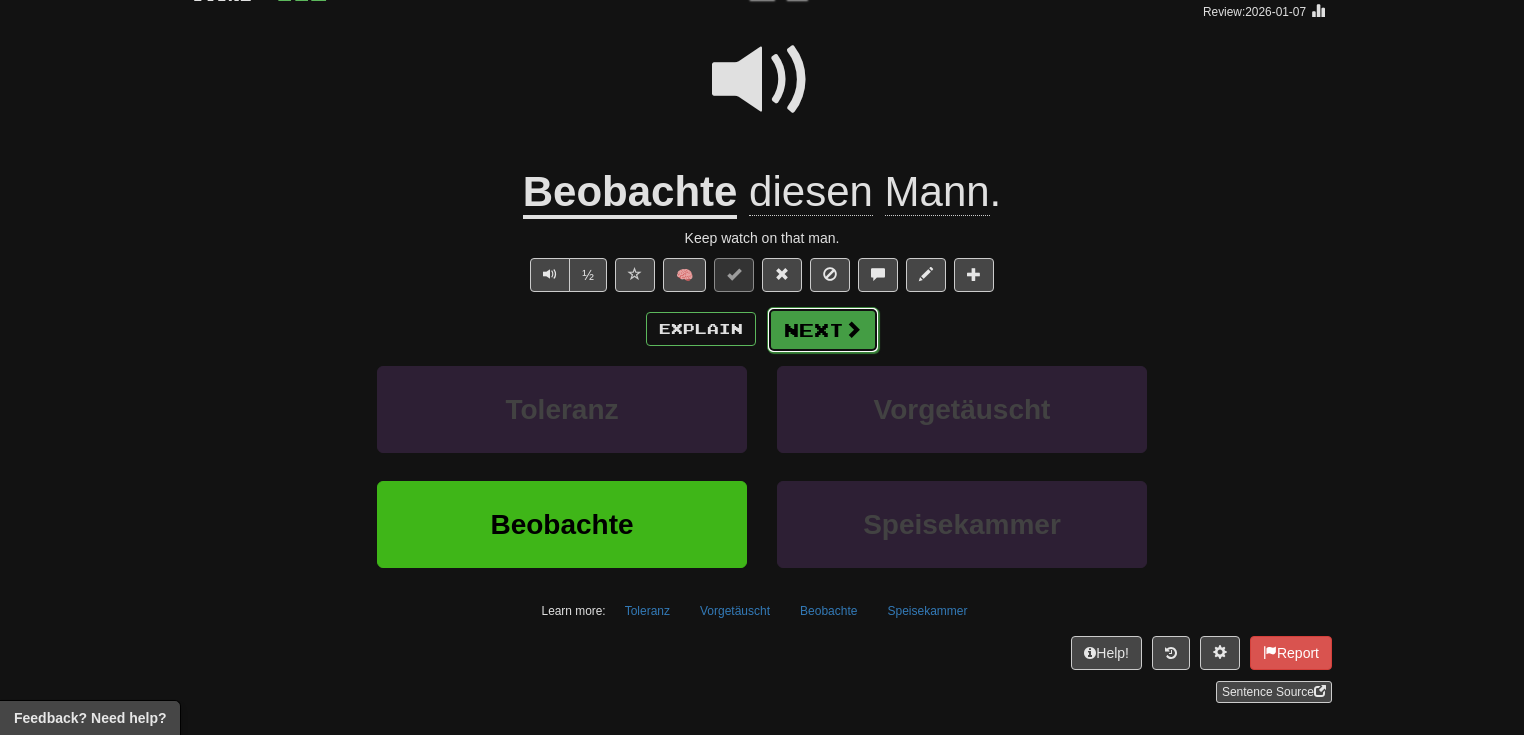 click on "Next" at bounding box center (823, 330) 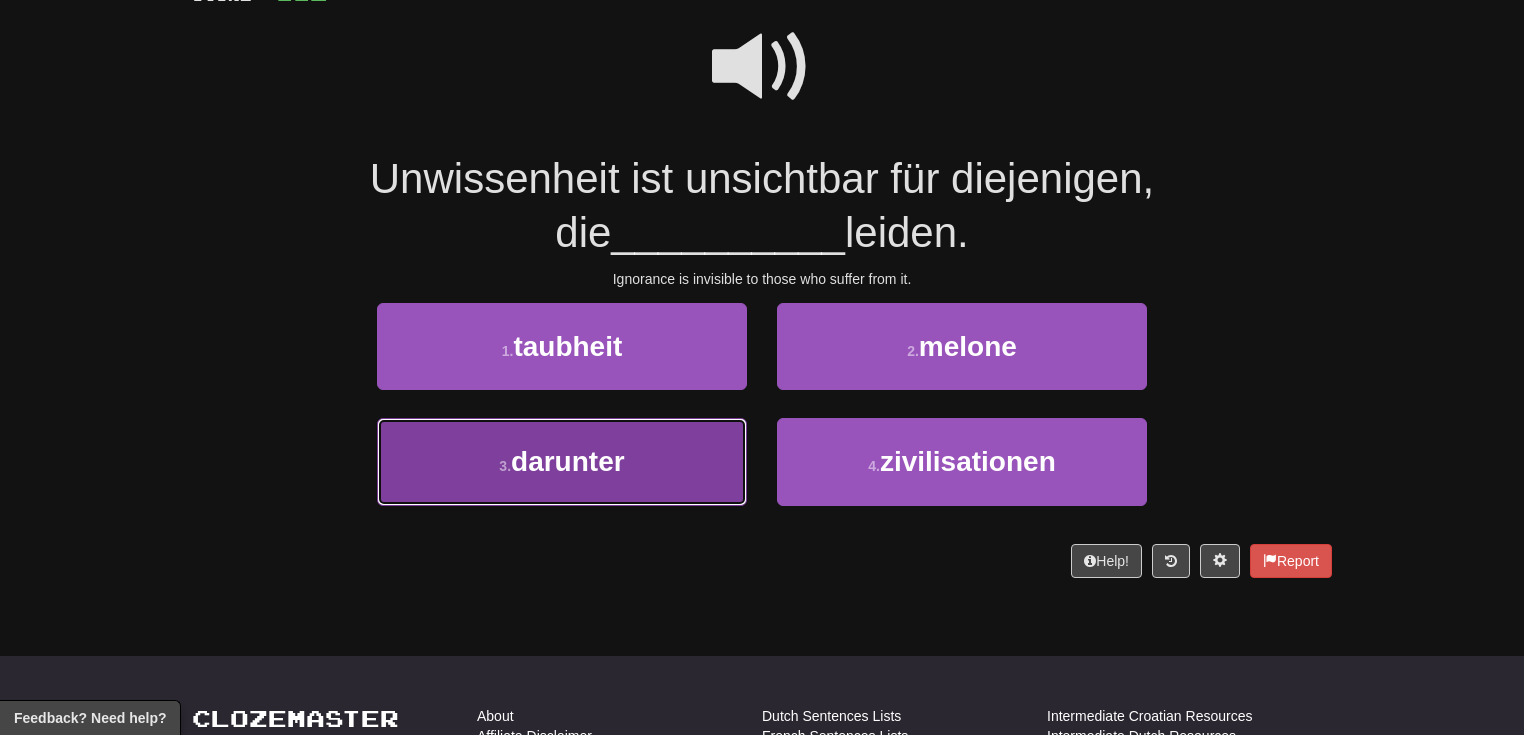 click on "3 .  darunter" at bounding box center (562, 461) 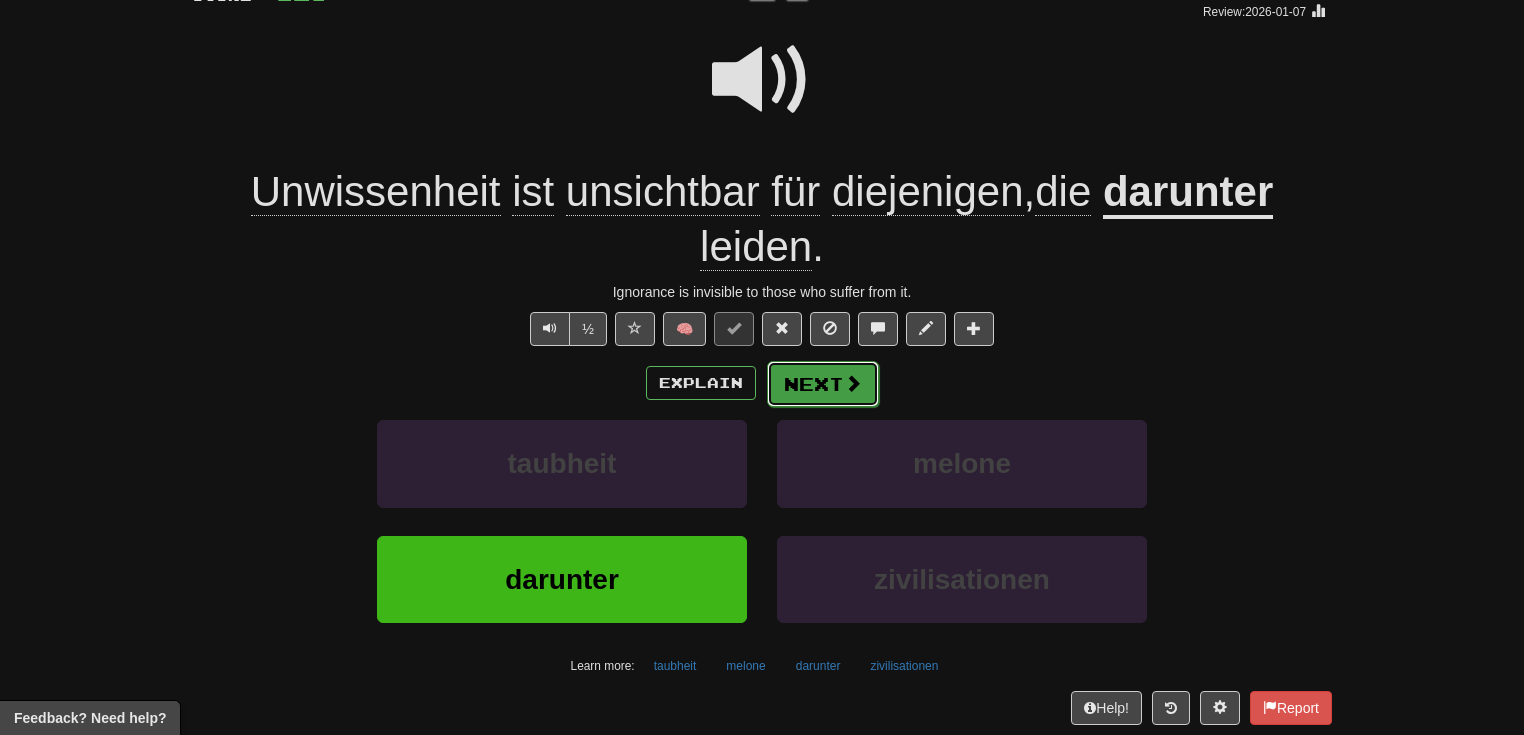 click at bounding box center (853, 383) 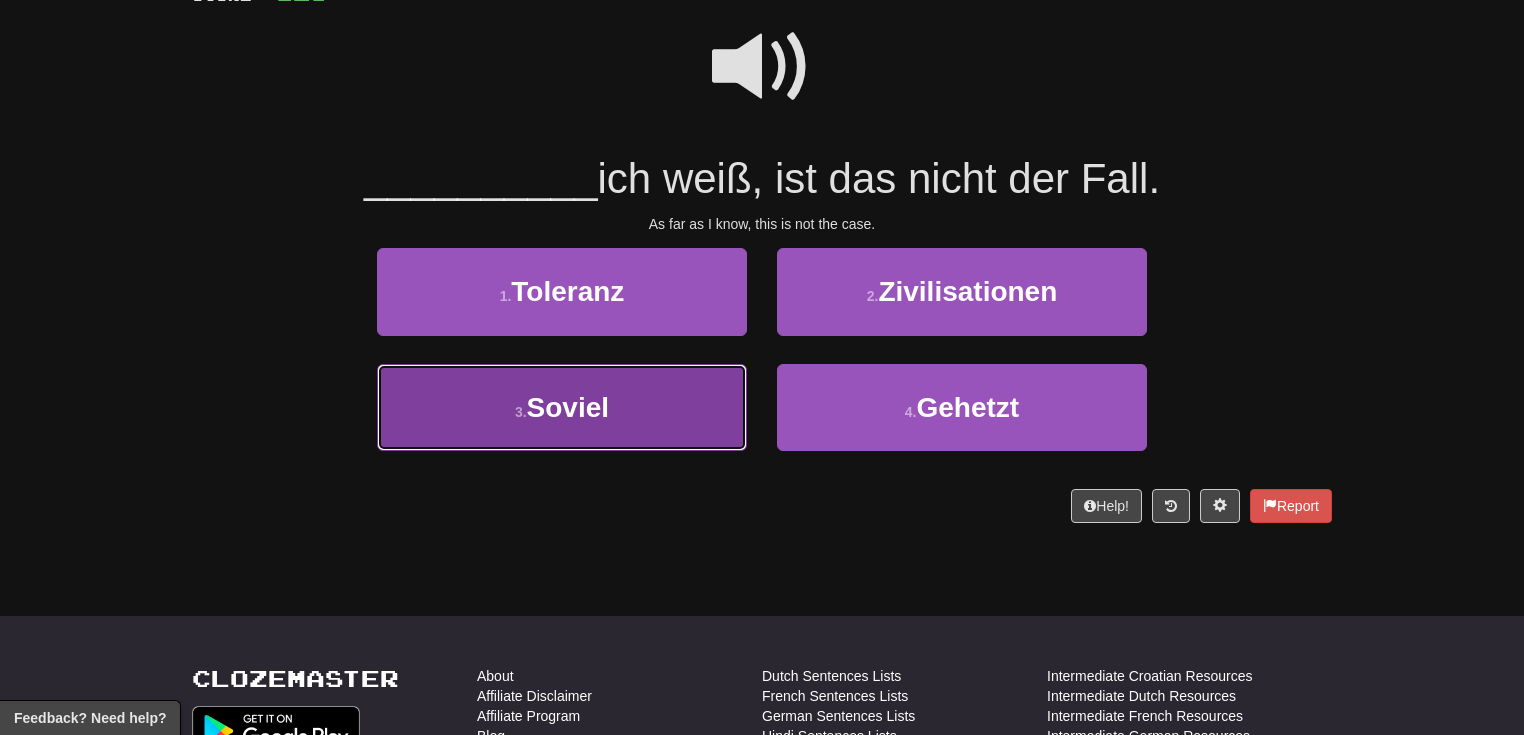 click on "3 .  Soviel" at bounding box center (562, 407) 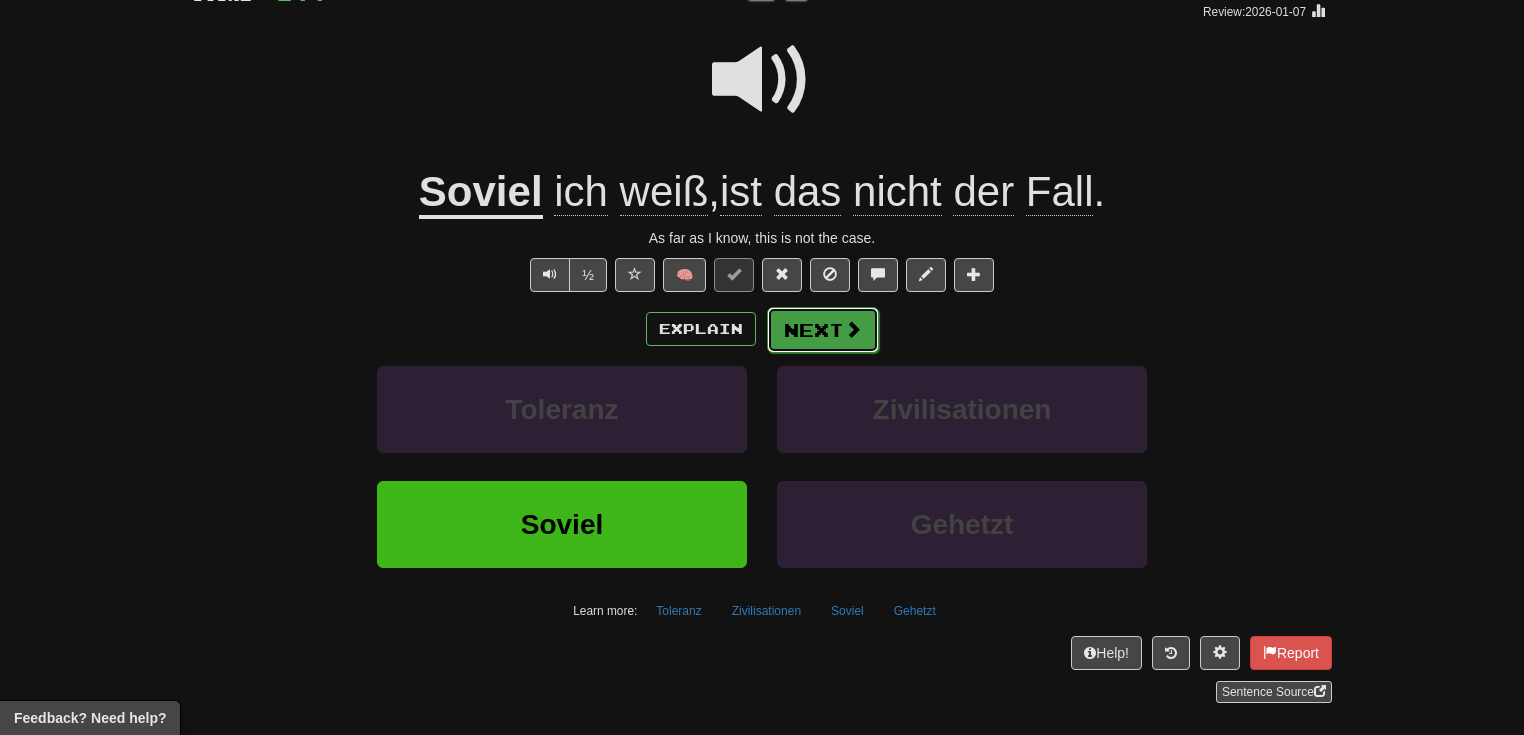 click at bounding box center (853, 329) 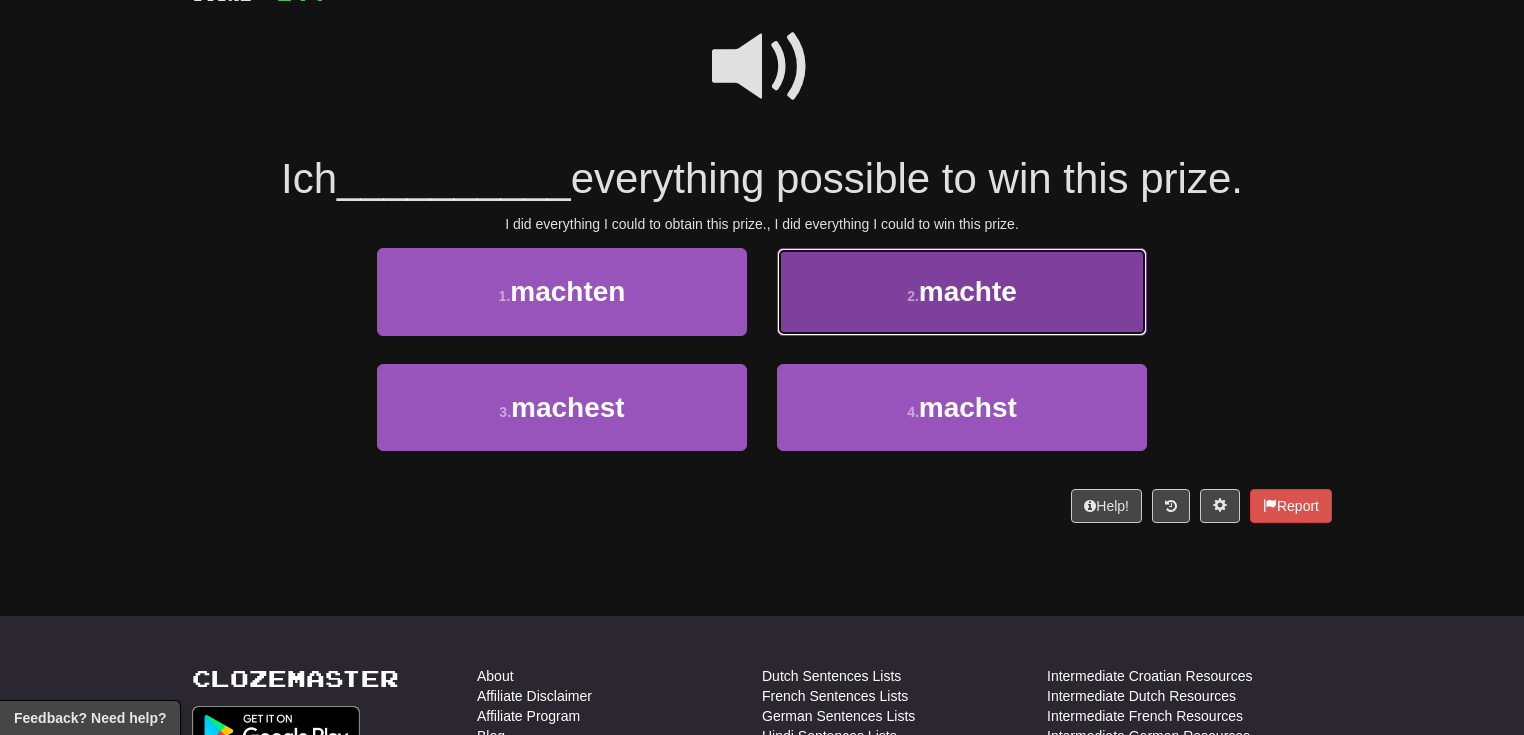 click on "2 .  machte" at bounding box center (962, 291) 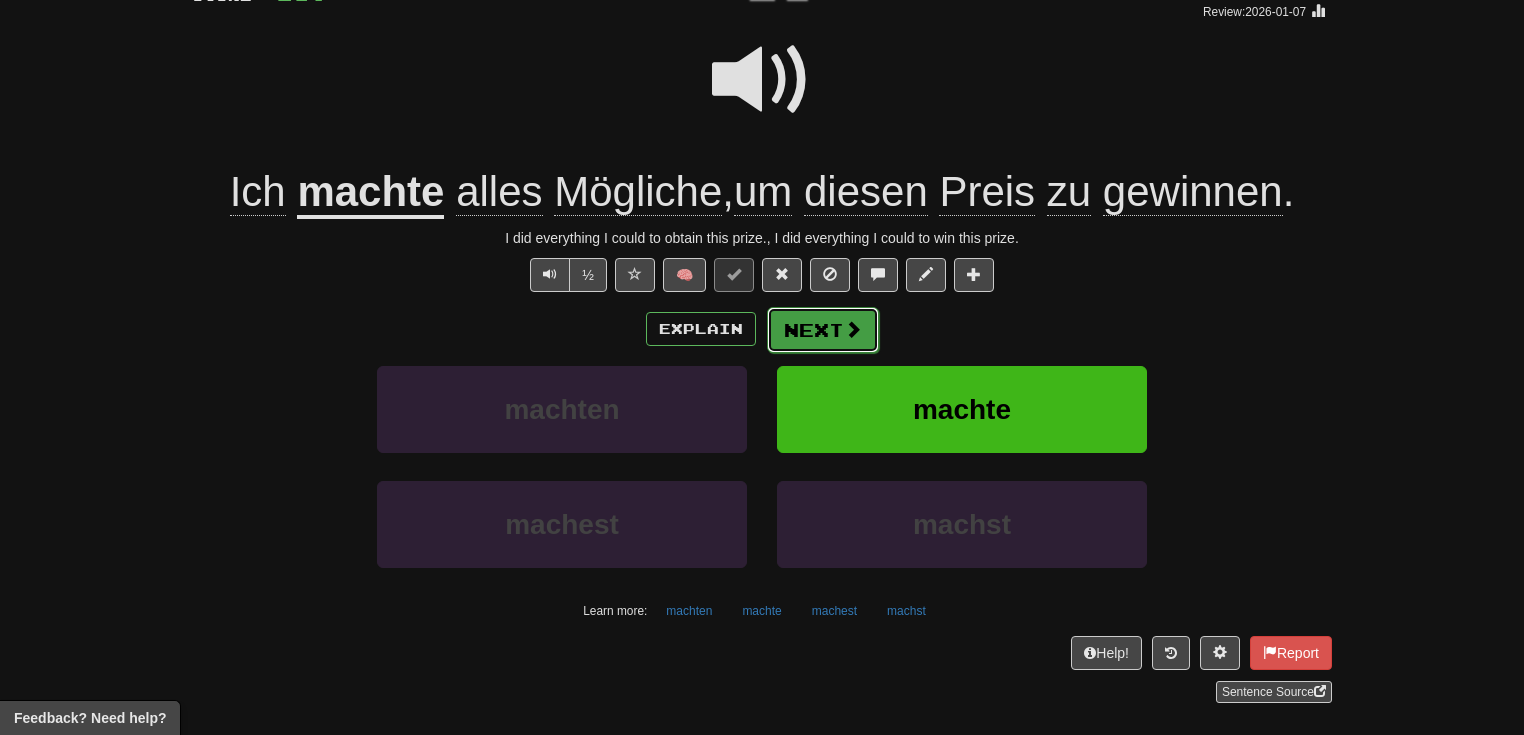 click on "Next" at bounding box center (823, 330) 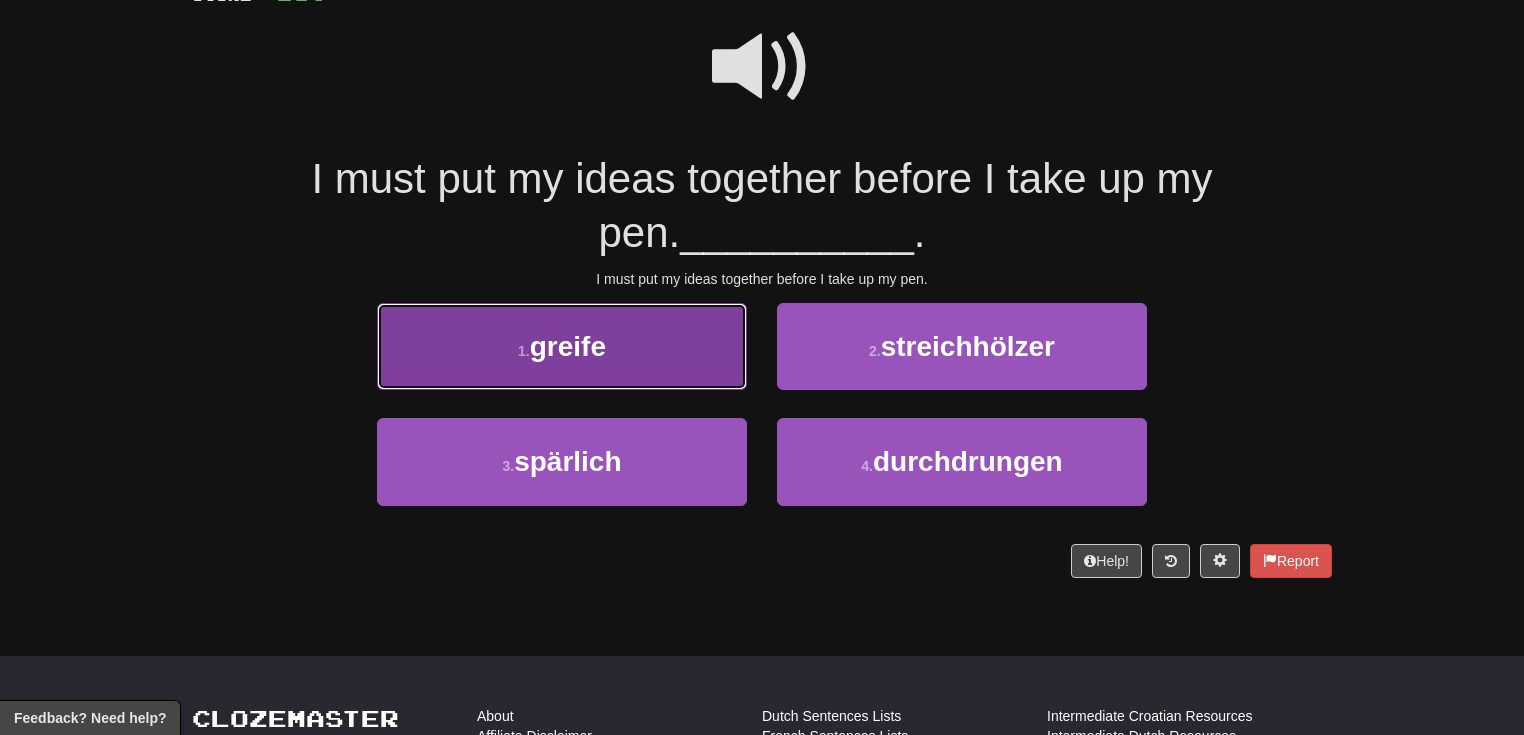 click on "1 .  greife" at bounding box center (562, 346) 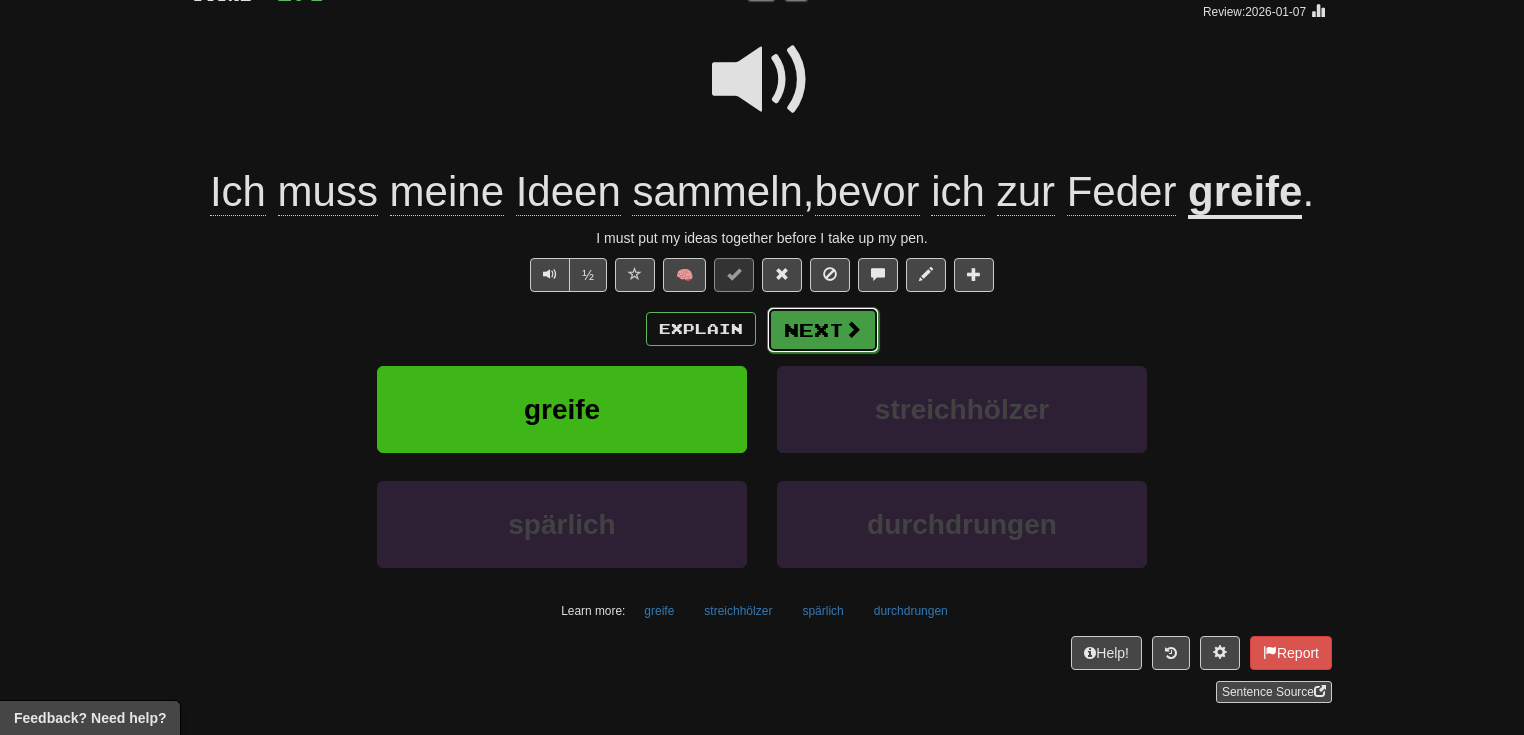 click at bounding box center [853, 329] 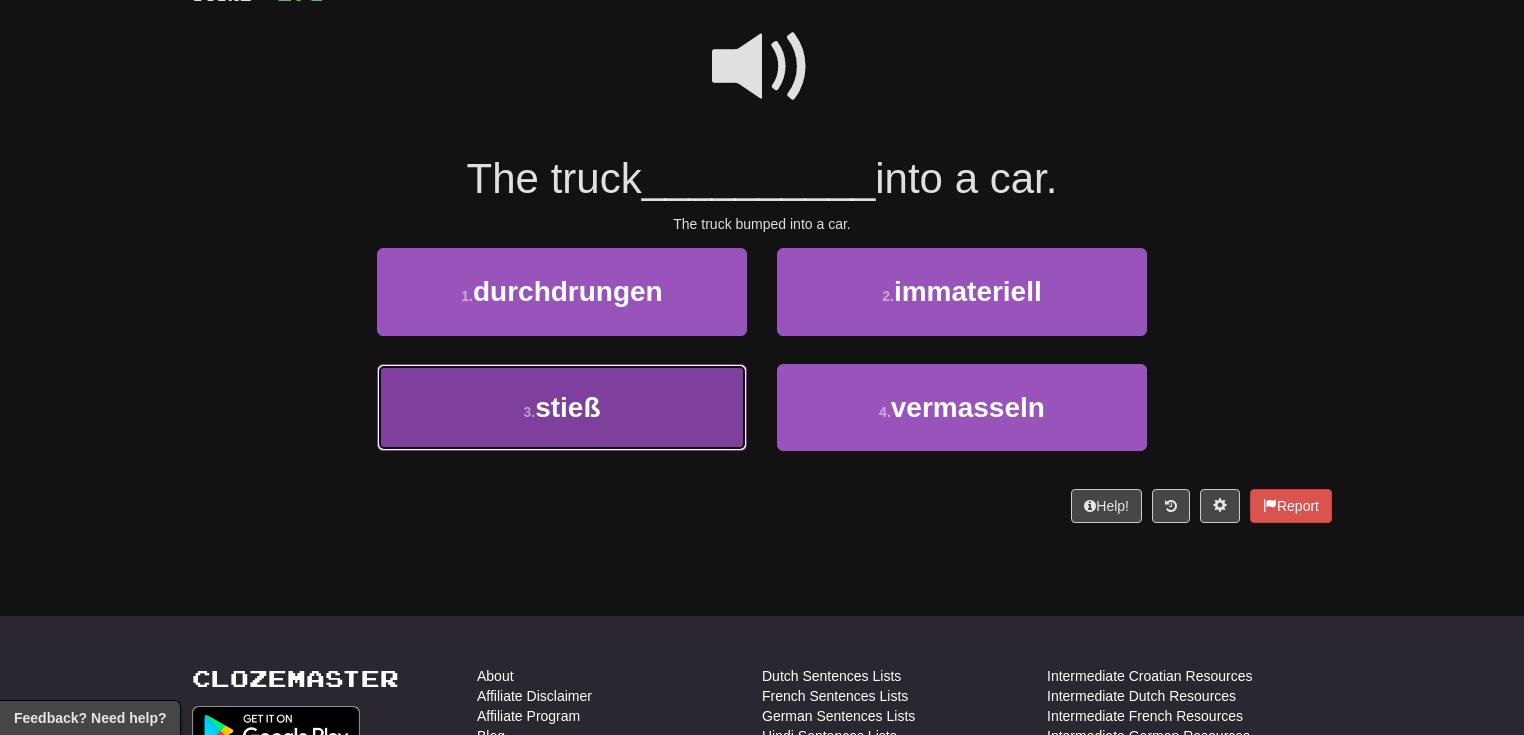 click on "3 .  stieß" at bounding box center (562, 407) 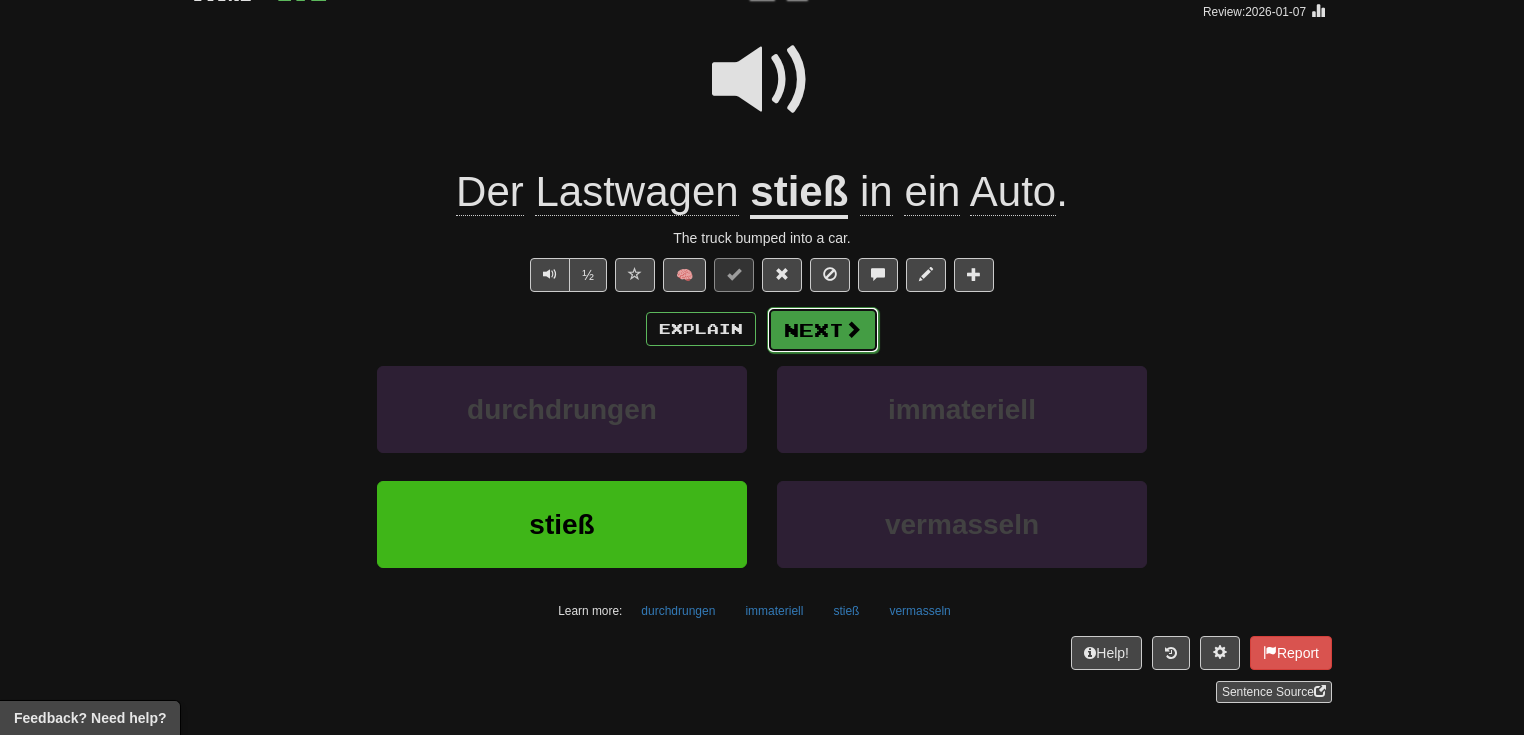 click on "Next" at bounding box center [823, 330] 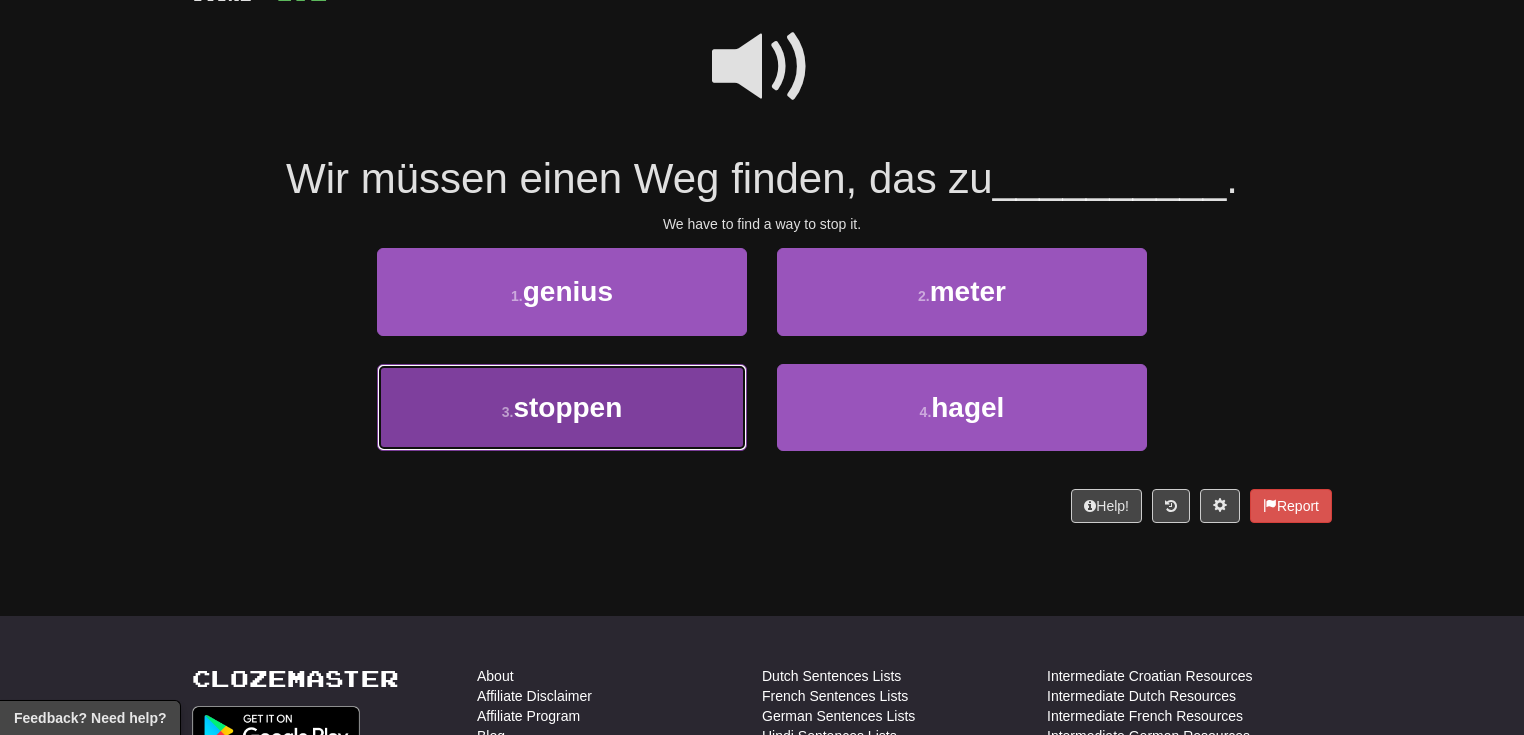 click on "3 .  stoppen" at bounding box center [562, 407] 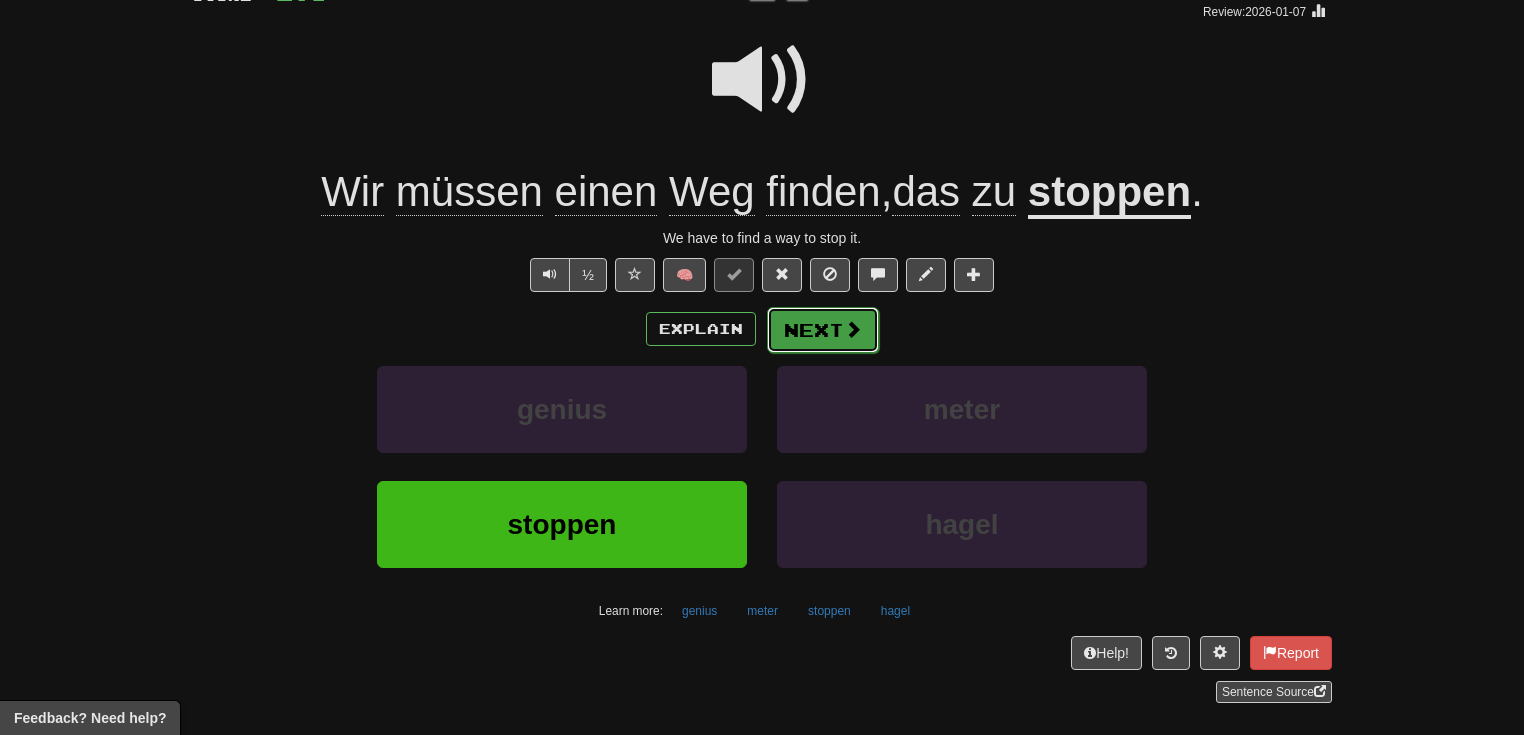 click on "Next" at bounding box center [823, 330] 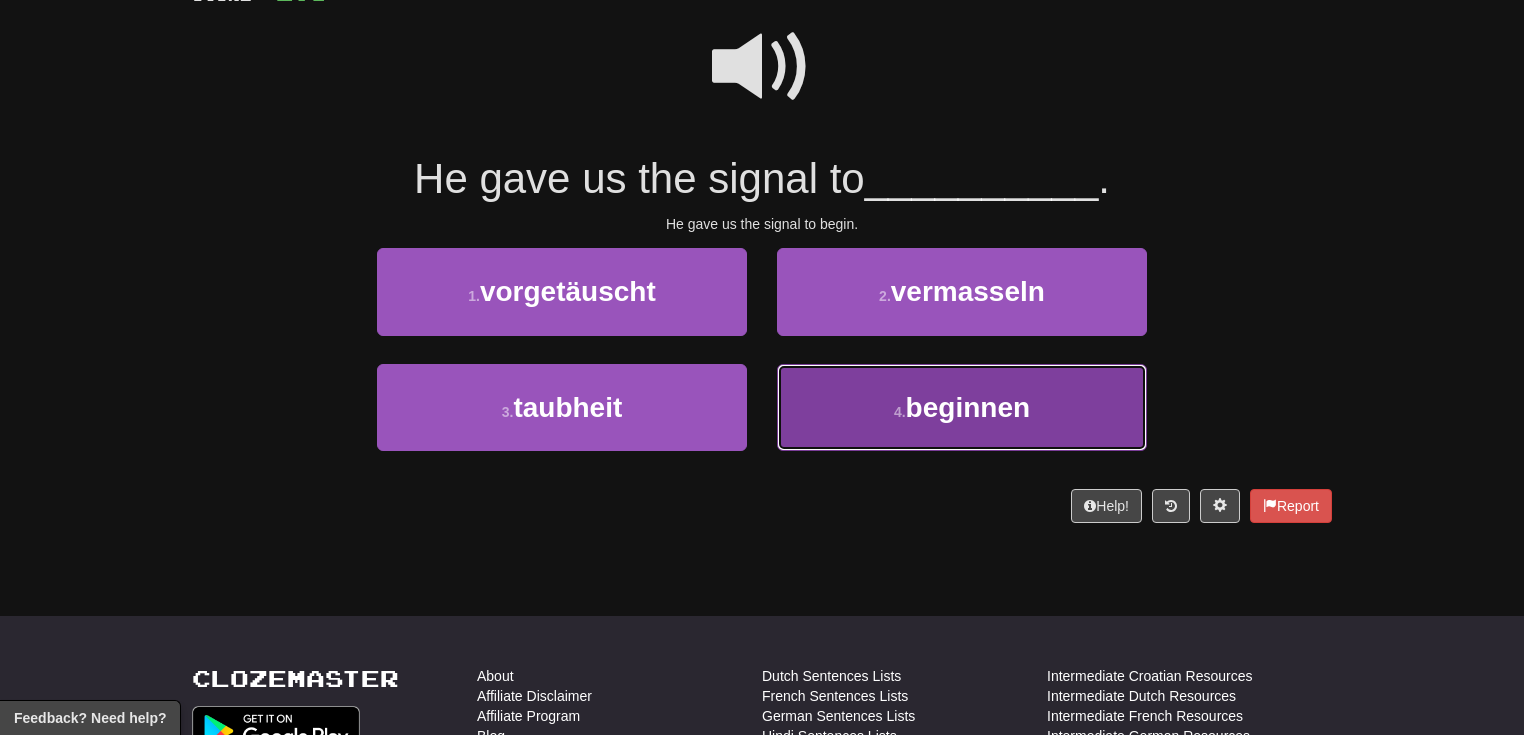click on "4 .  beginnen" at bounding box center [962, 407] 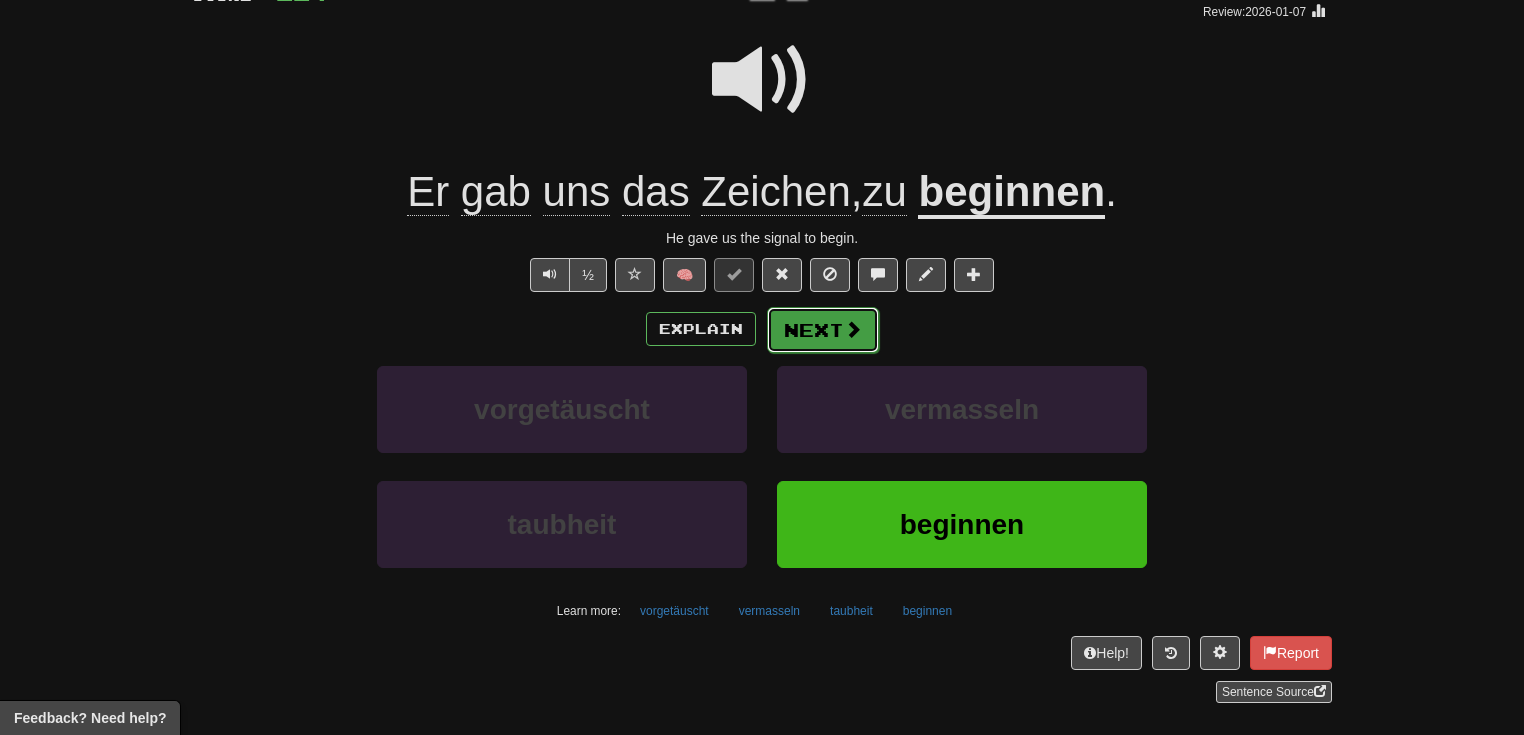 click on "Next" at bounding box center [823, 330] 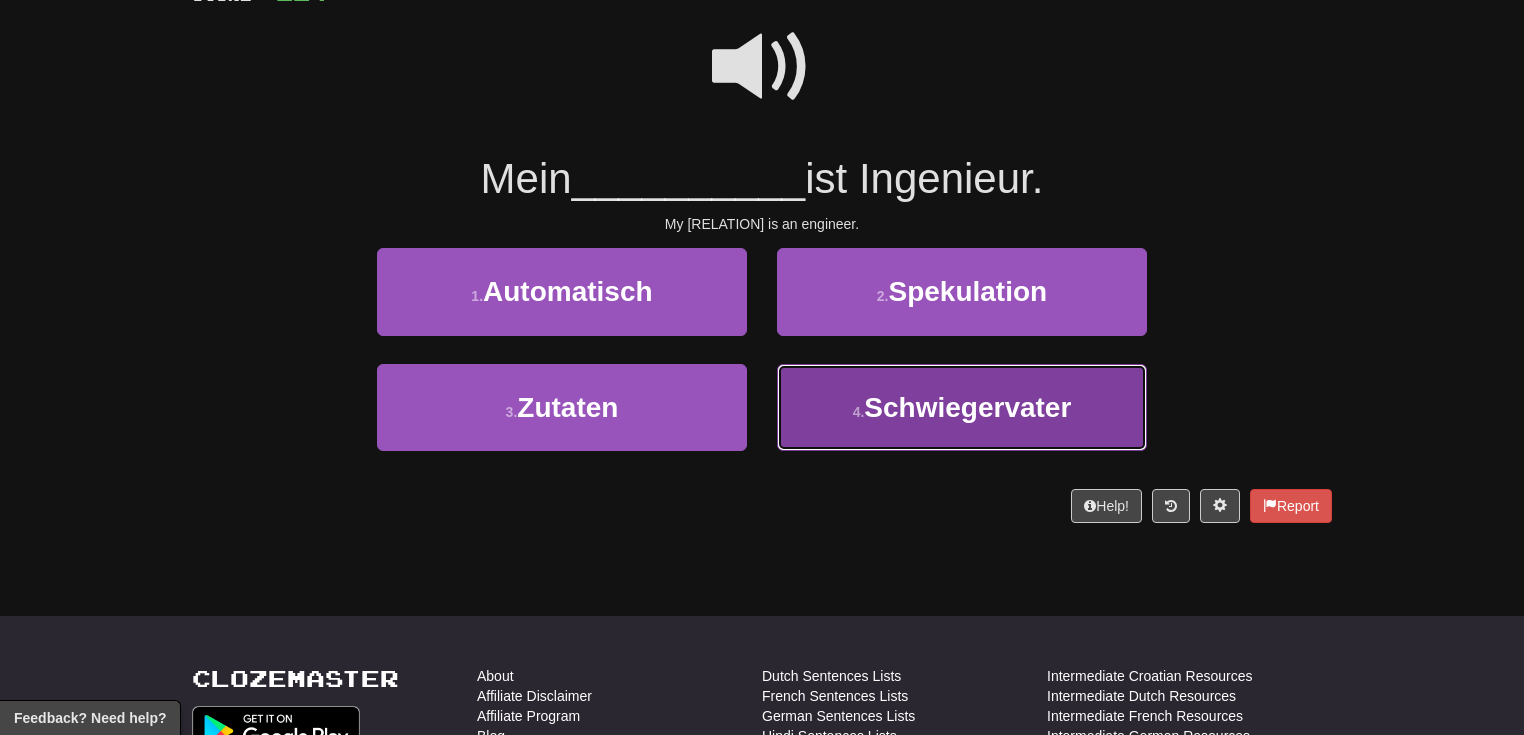 click on "4 .  father-in-law" at bounding box center [962, 407] 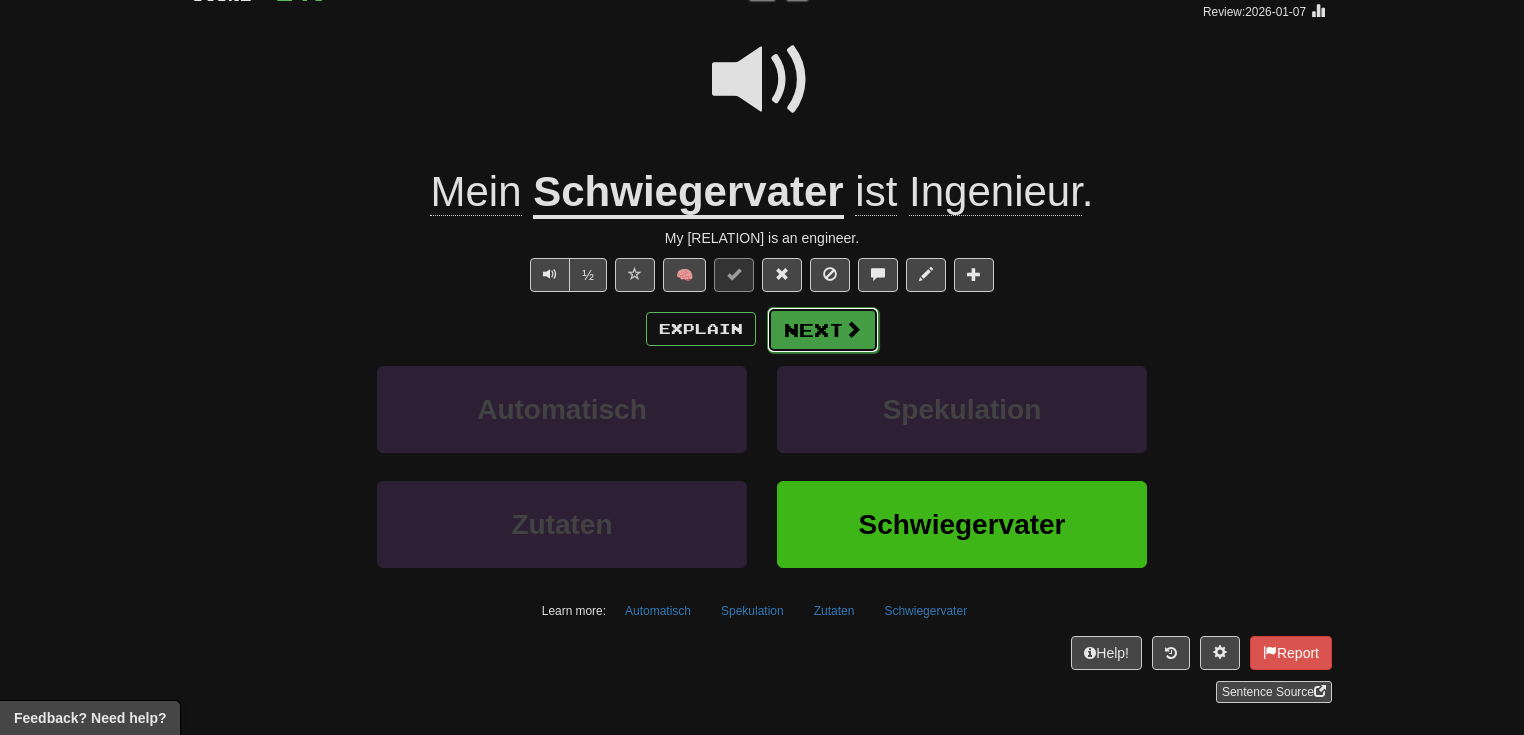 click on "Next" at bounding box center (823, 330) 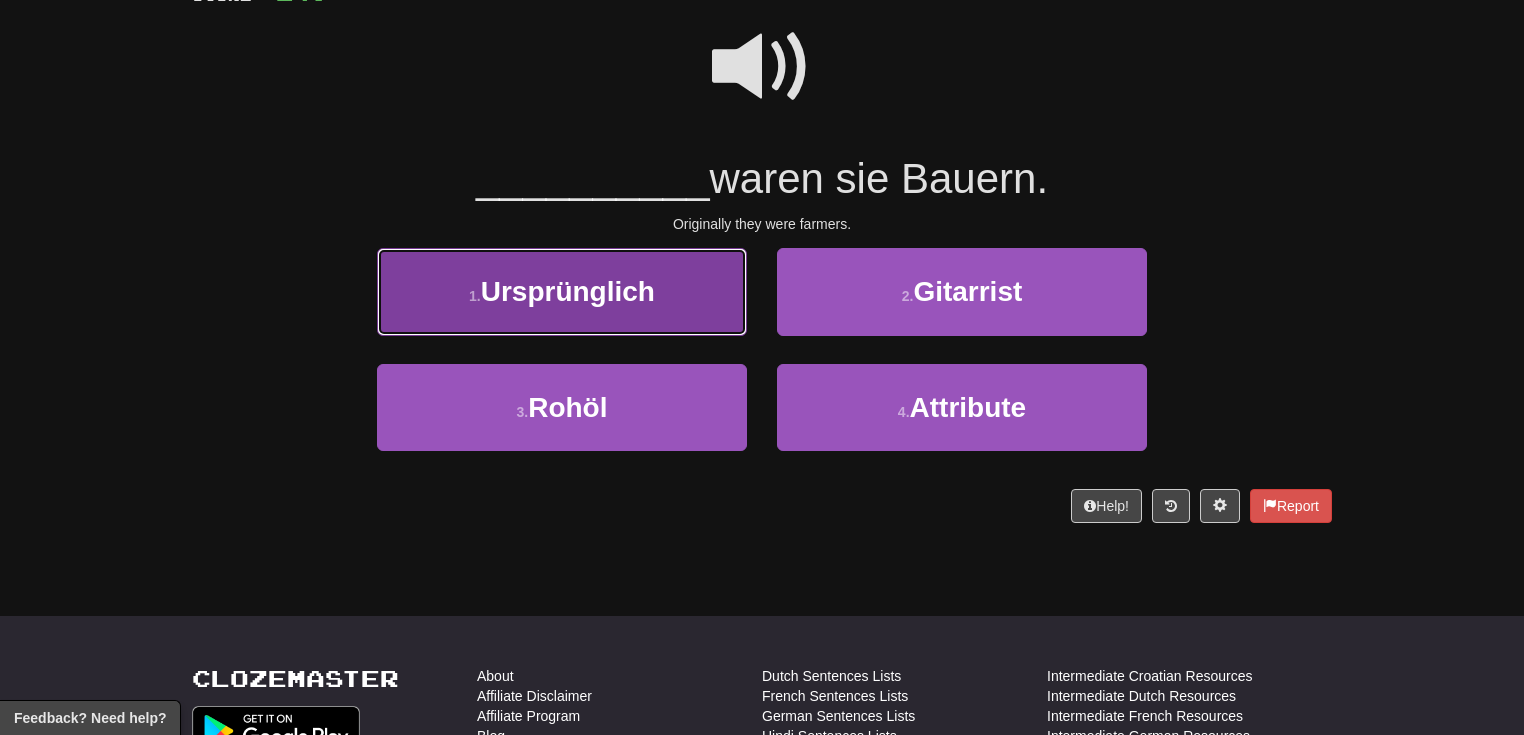 click on "1 .  Ursprünglich" at bounding box center [562, 291] 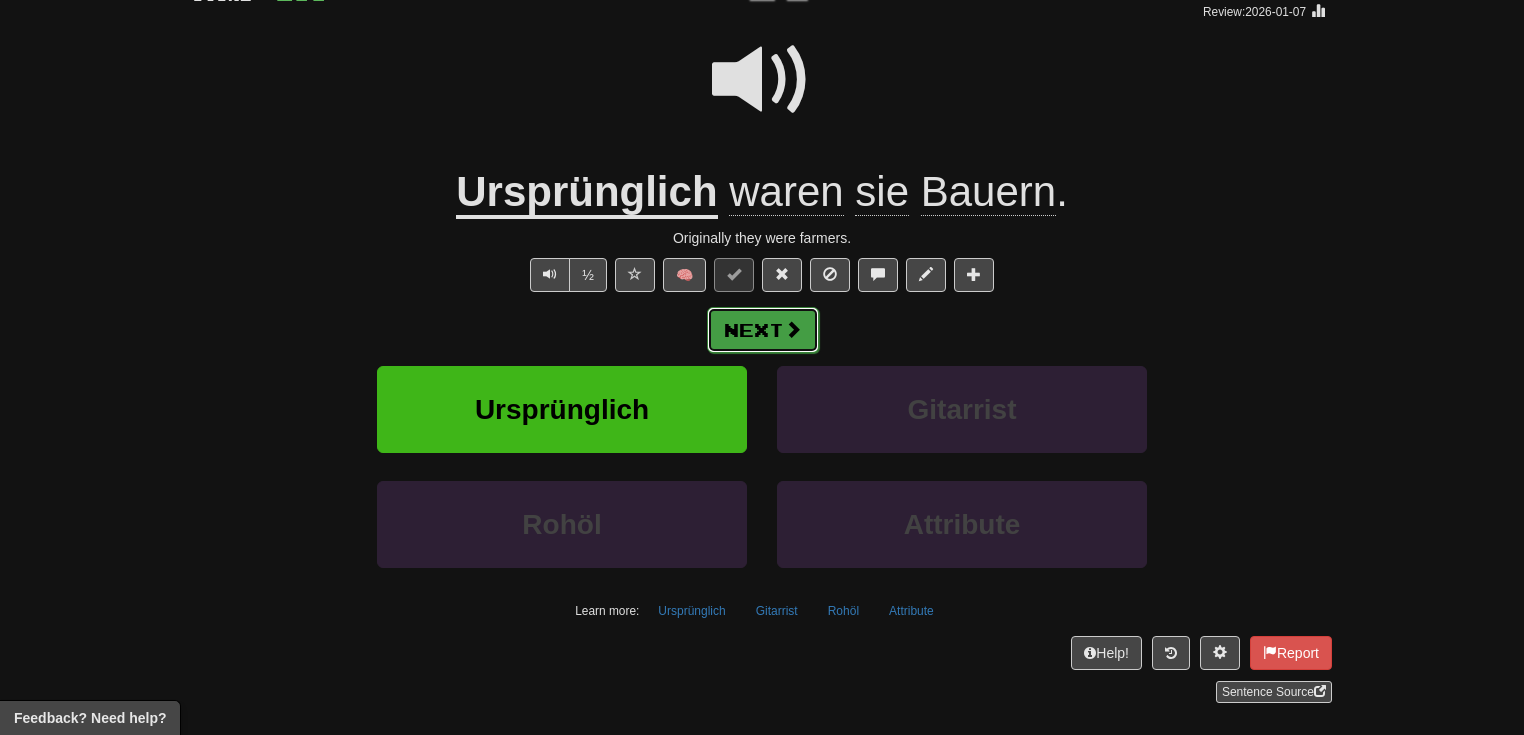 click on "Next" at bounding box center [763, 330] 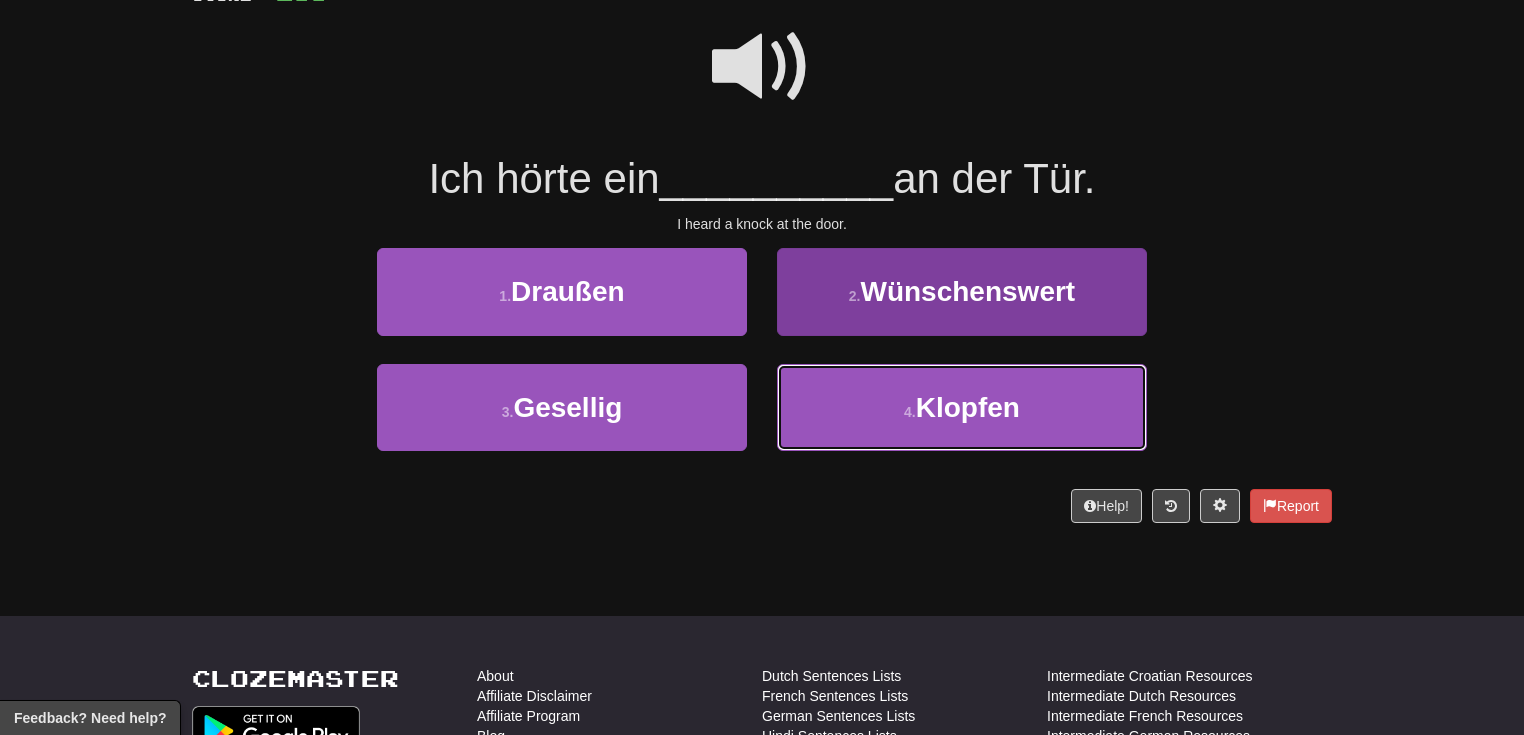 click on "4 .  Klopfen" at bounding box center (962, 407) 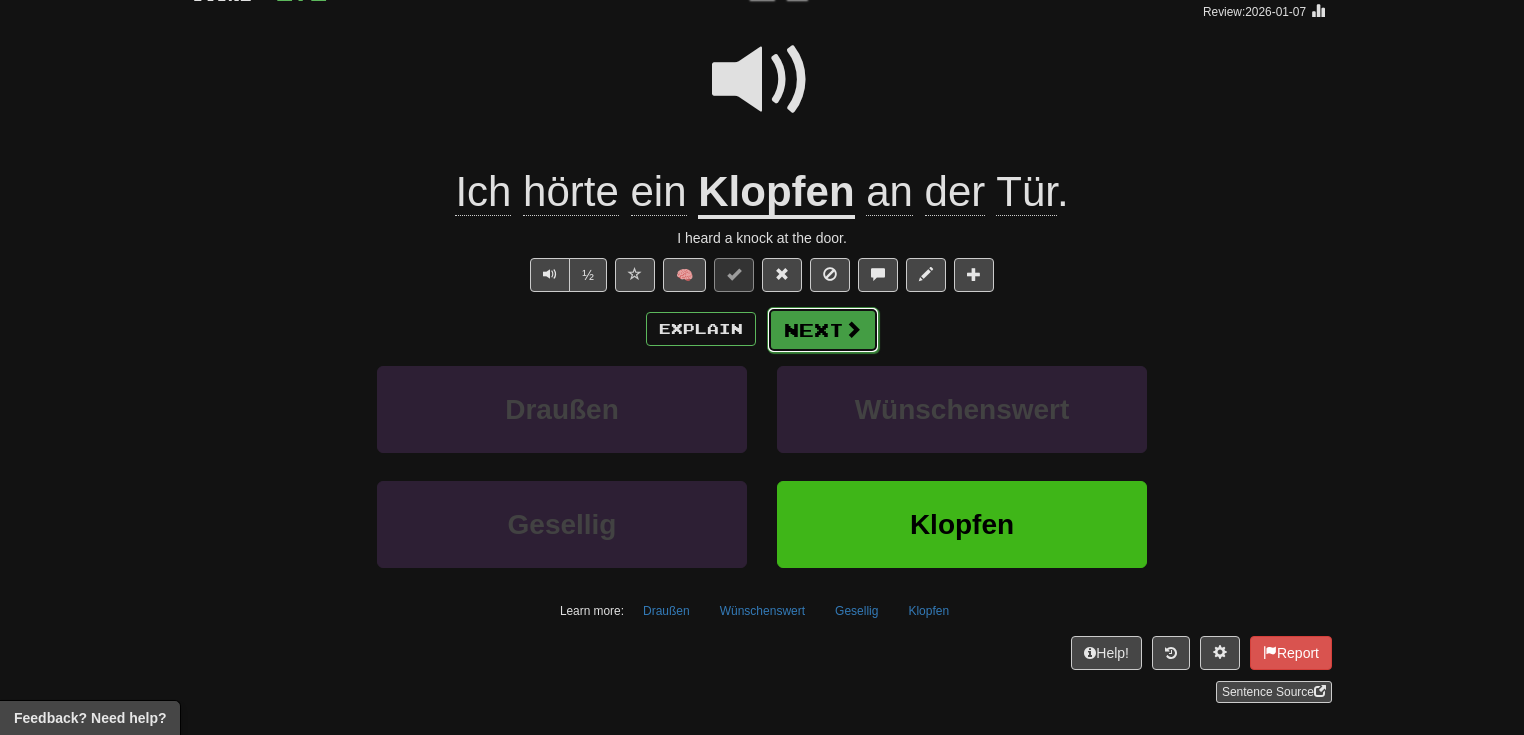 click on "Next" at bounding box center [823, 330] 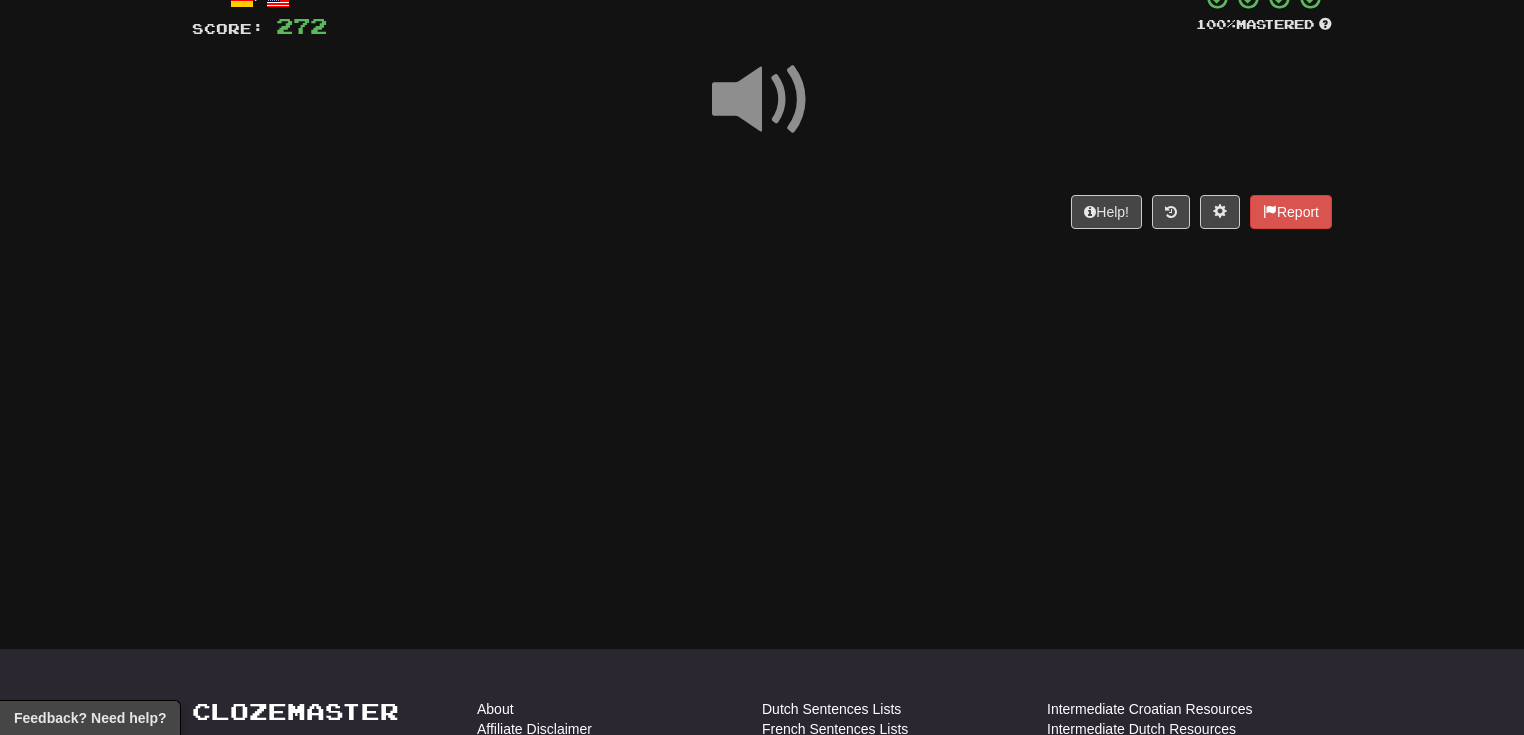 scroll, scrollTop: 77, scrollLeft: 0, axis: vertical 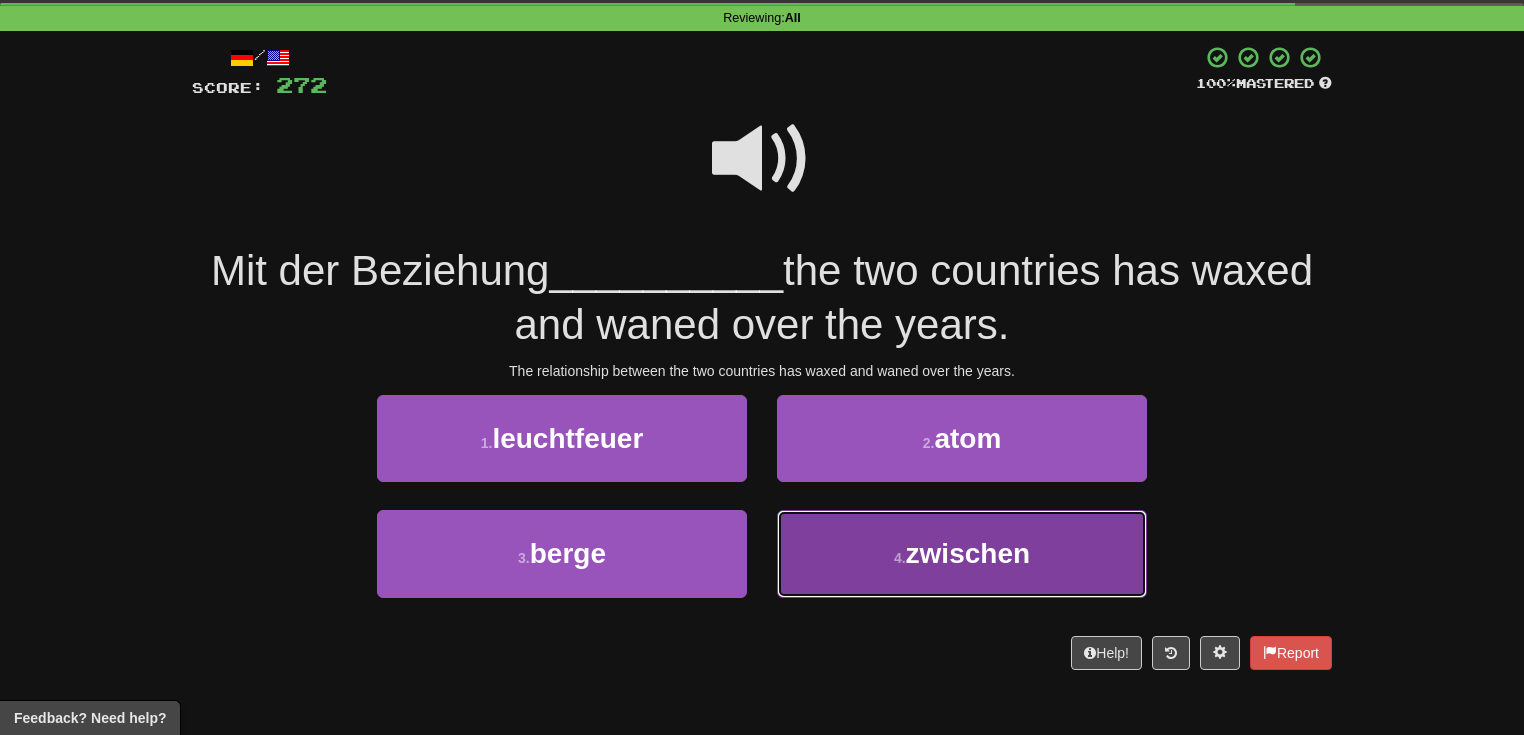 click on "zwischen" at bounding box center (968, 553) 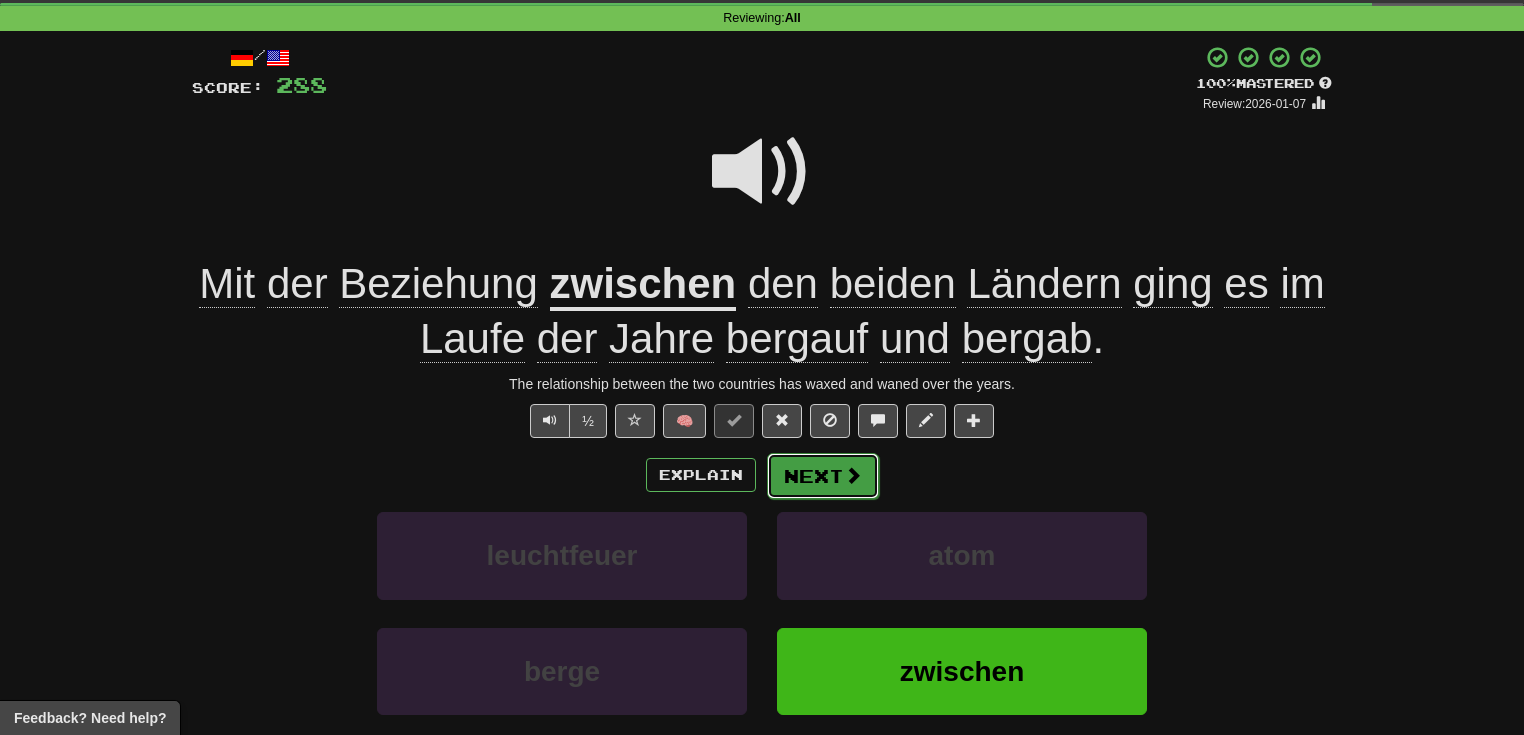 click on "Next" at bounding box center (823, 476) 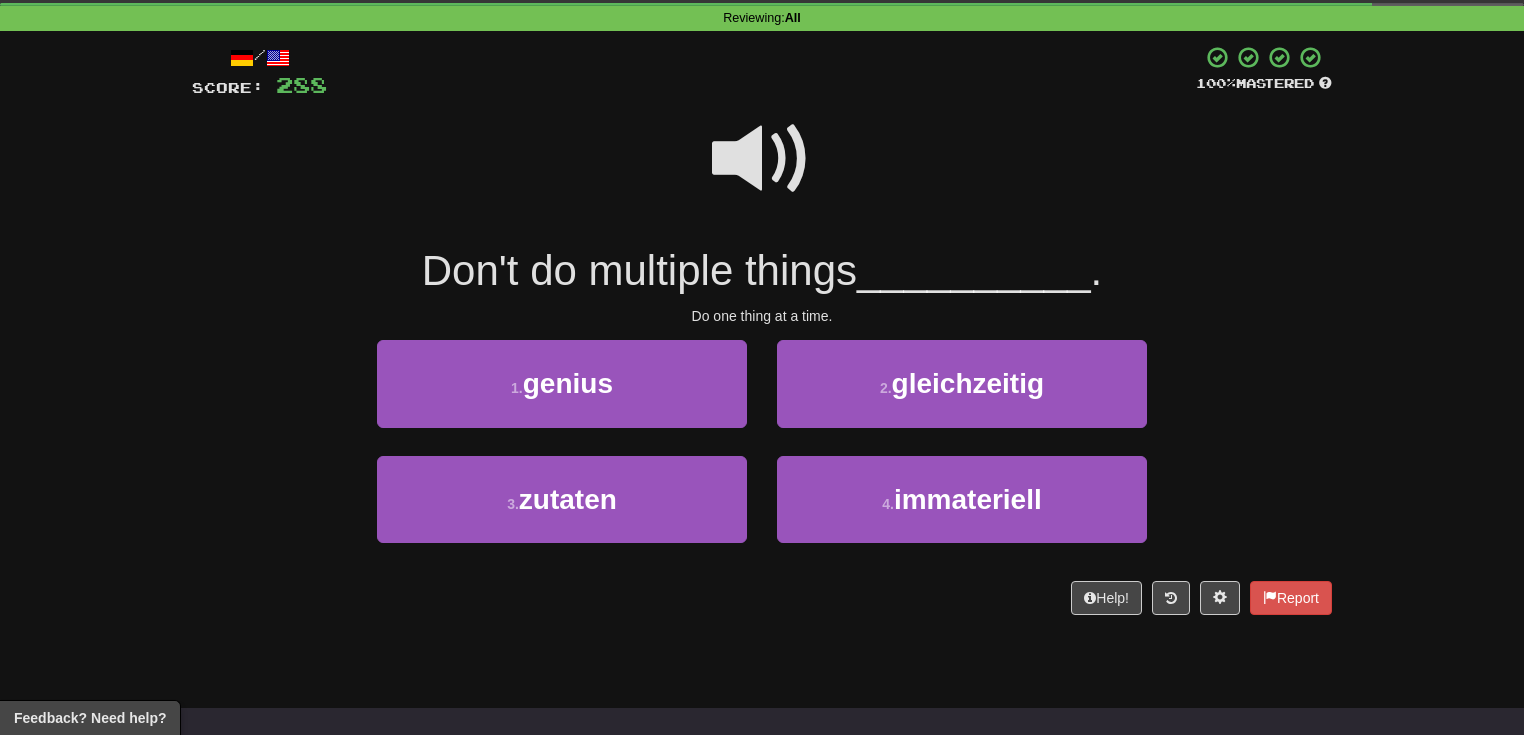 click at bounding box center (762, 159) 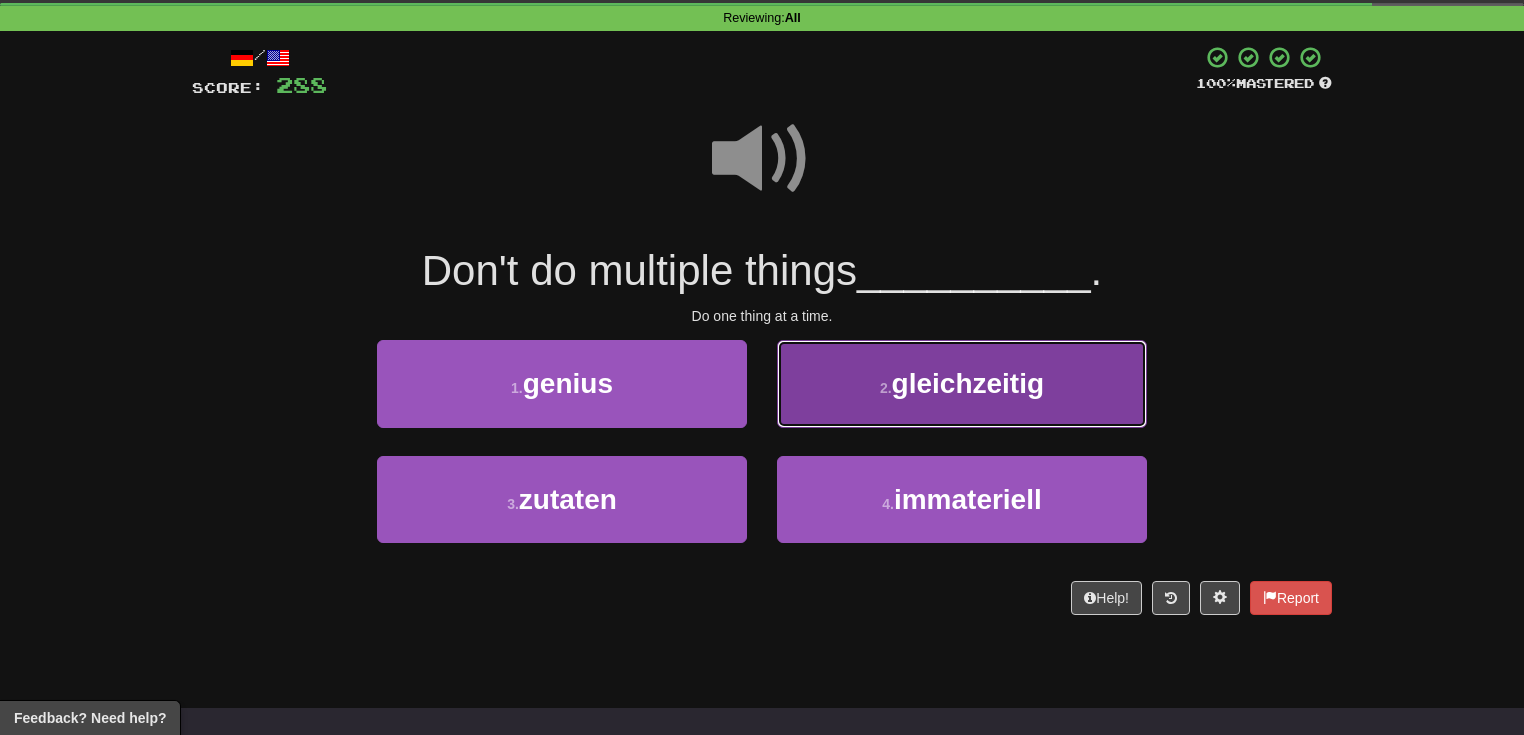 click on "gleichzeitig" at bounding box center [968, 383] 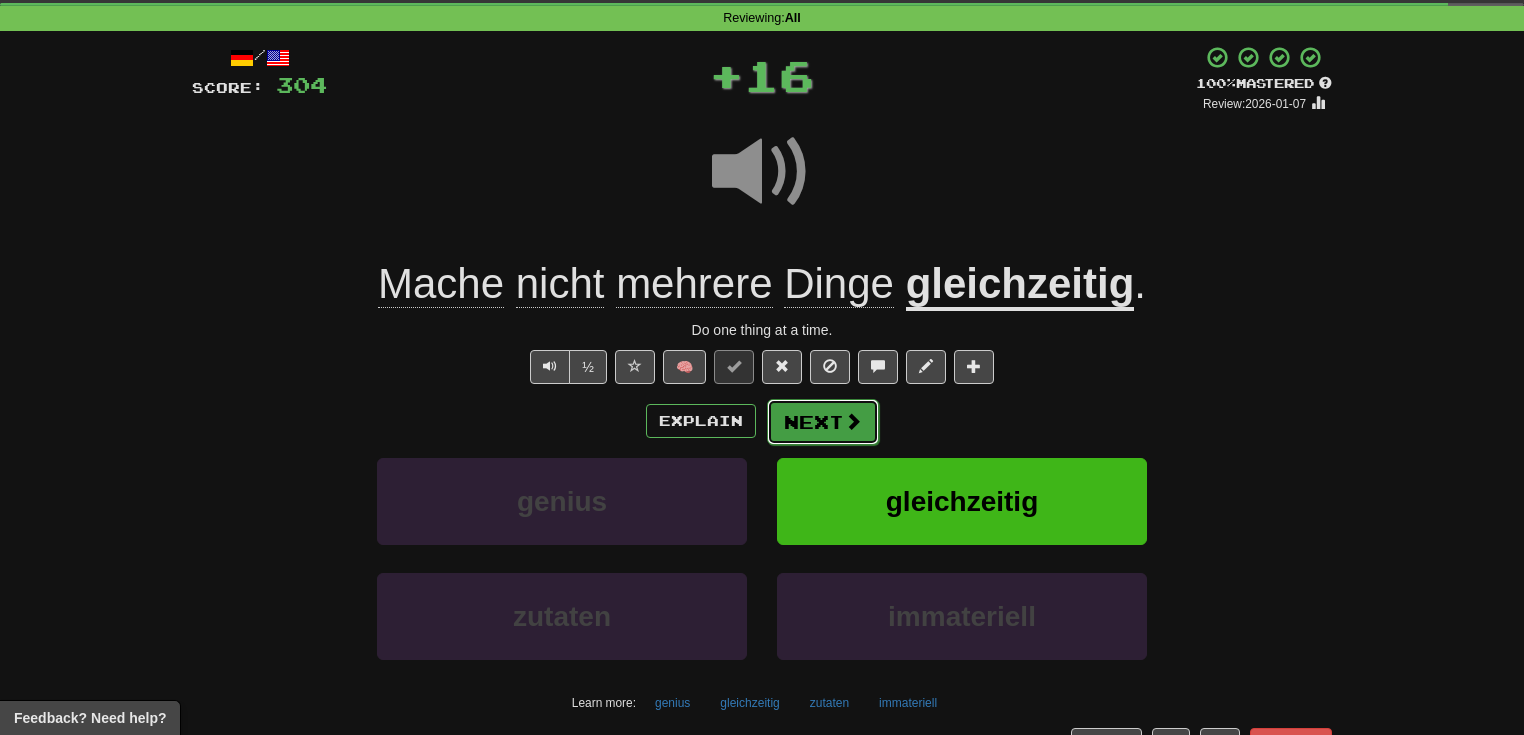 click at bounding box center (853, 421) 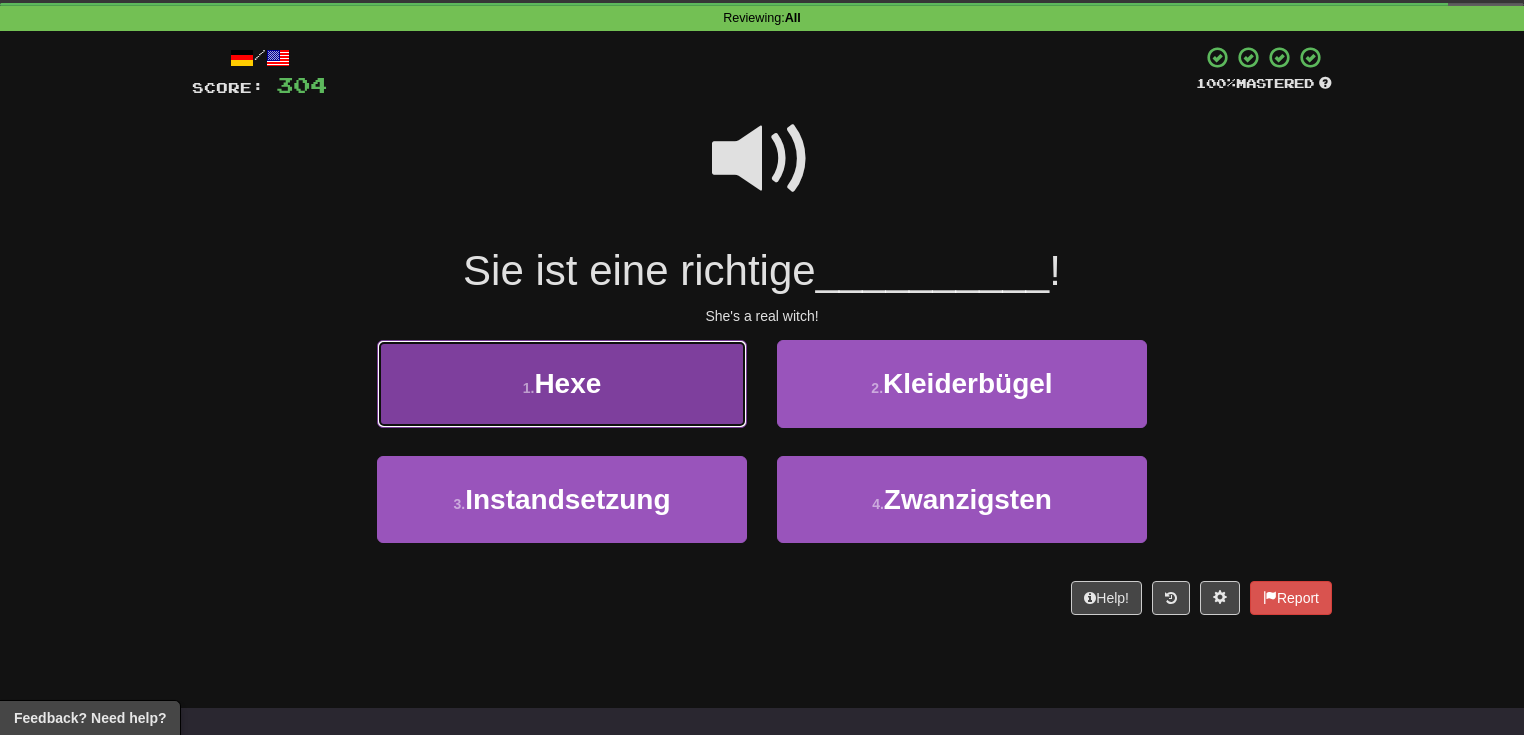 click on "1 .  Hexe" at bounding box center (562, 383) 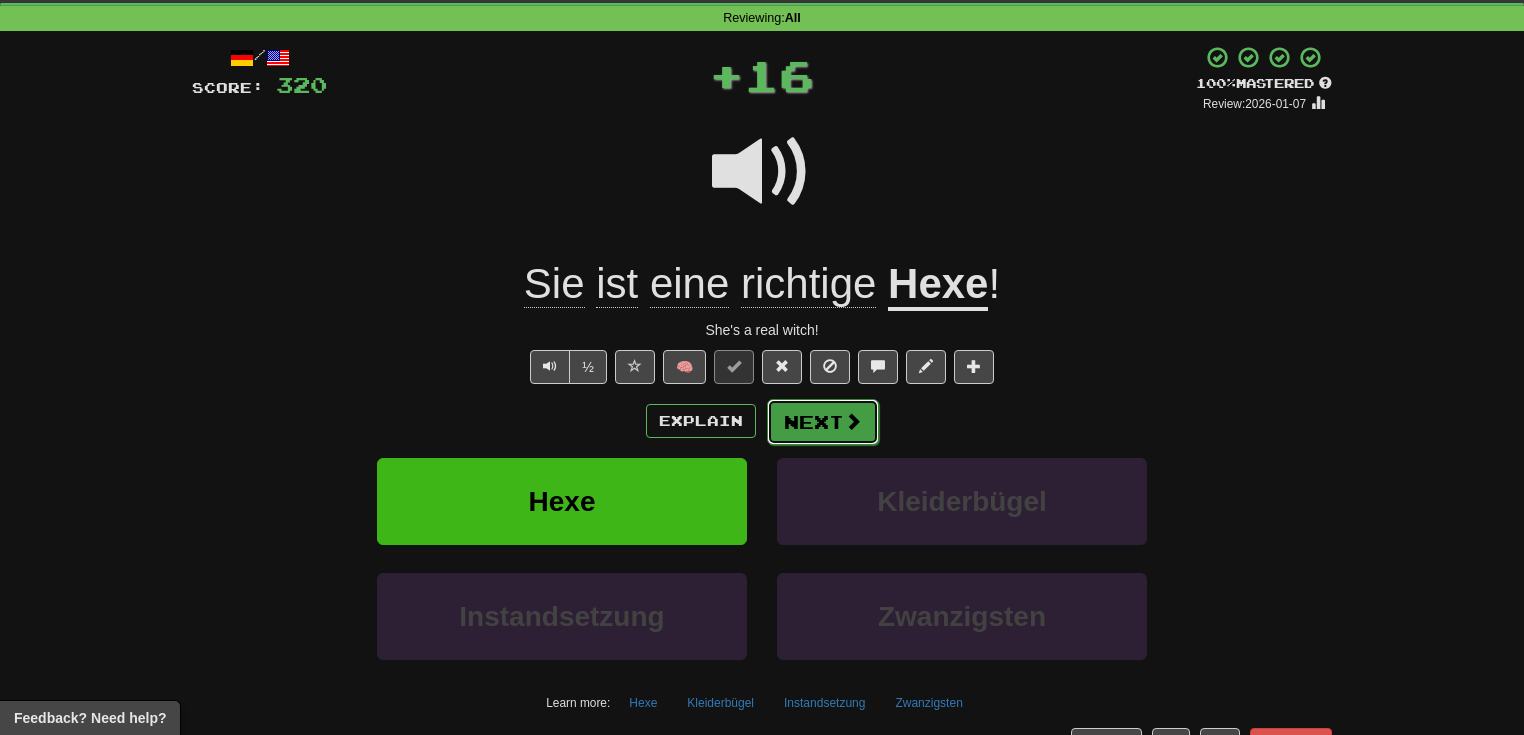 click on "Next" at bounding box center (823, 422) 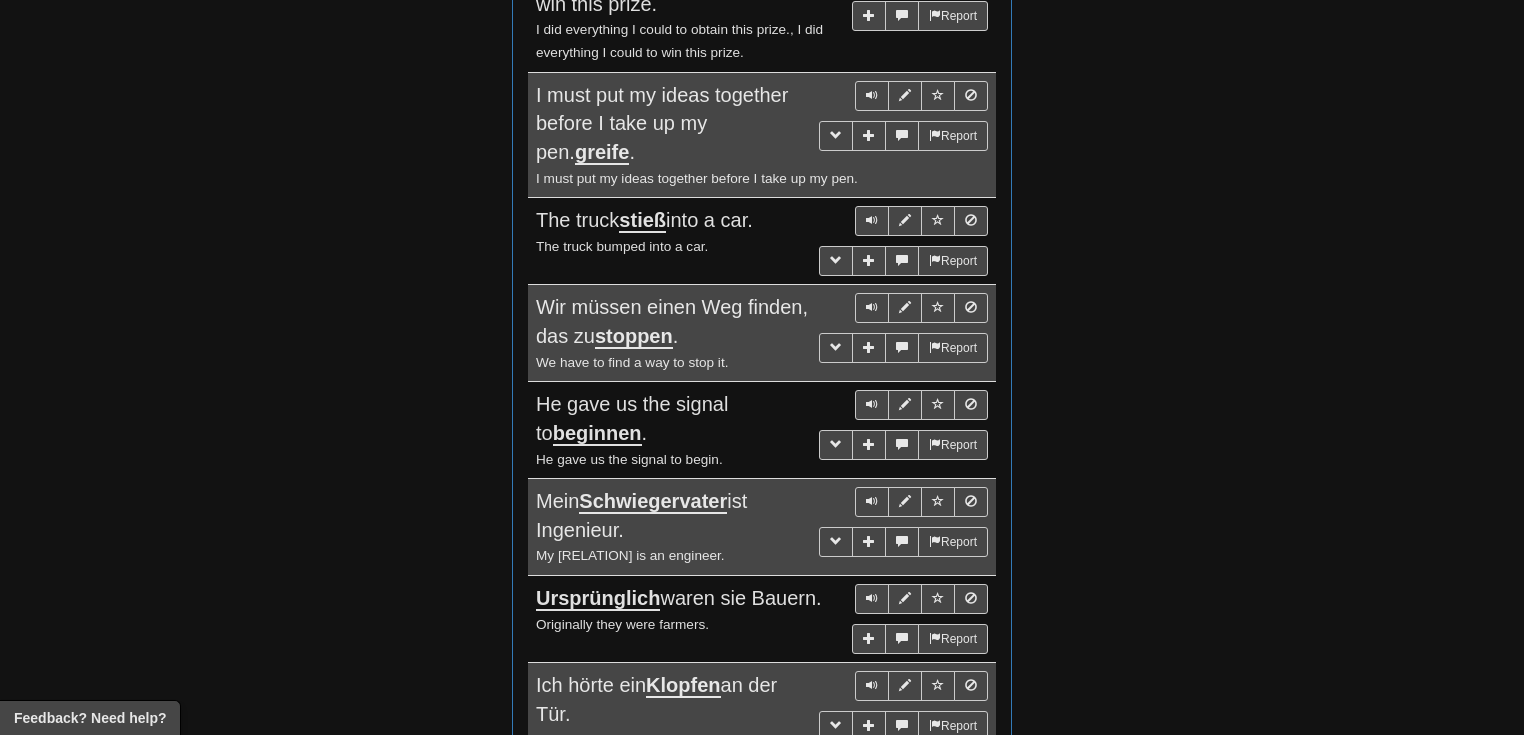 scroll, scrollTop: 1870, scrollLeft: 0, axis: vertical 